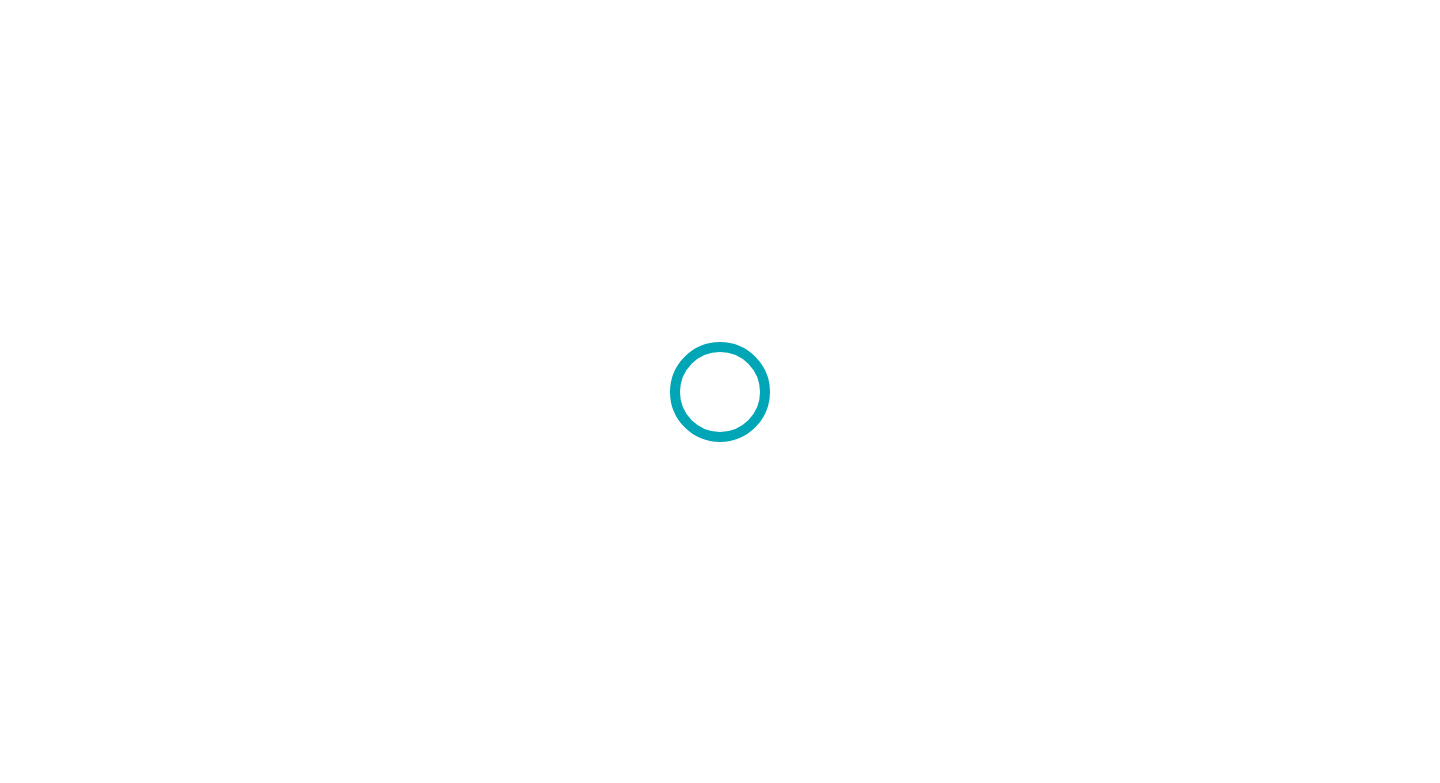 scroll, scrollTop: 0, scrollLeft: 0, axis: both 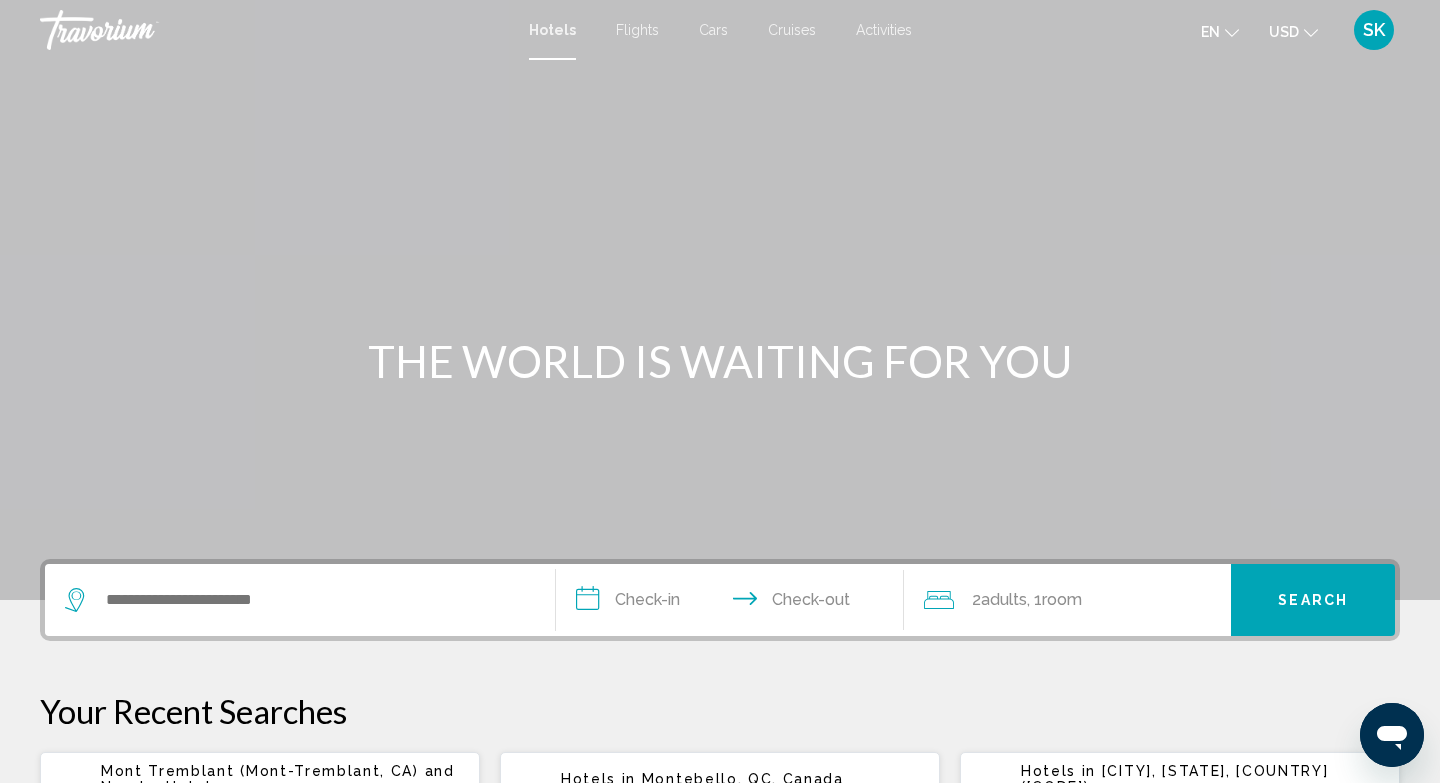click on "USD
USD ($) MXN (Mex$) CAD (Can$) GBP (£) EUR (€) AUD (A$) NZD (NZ$) CNY (CN¥)" 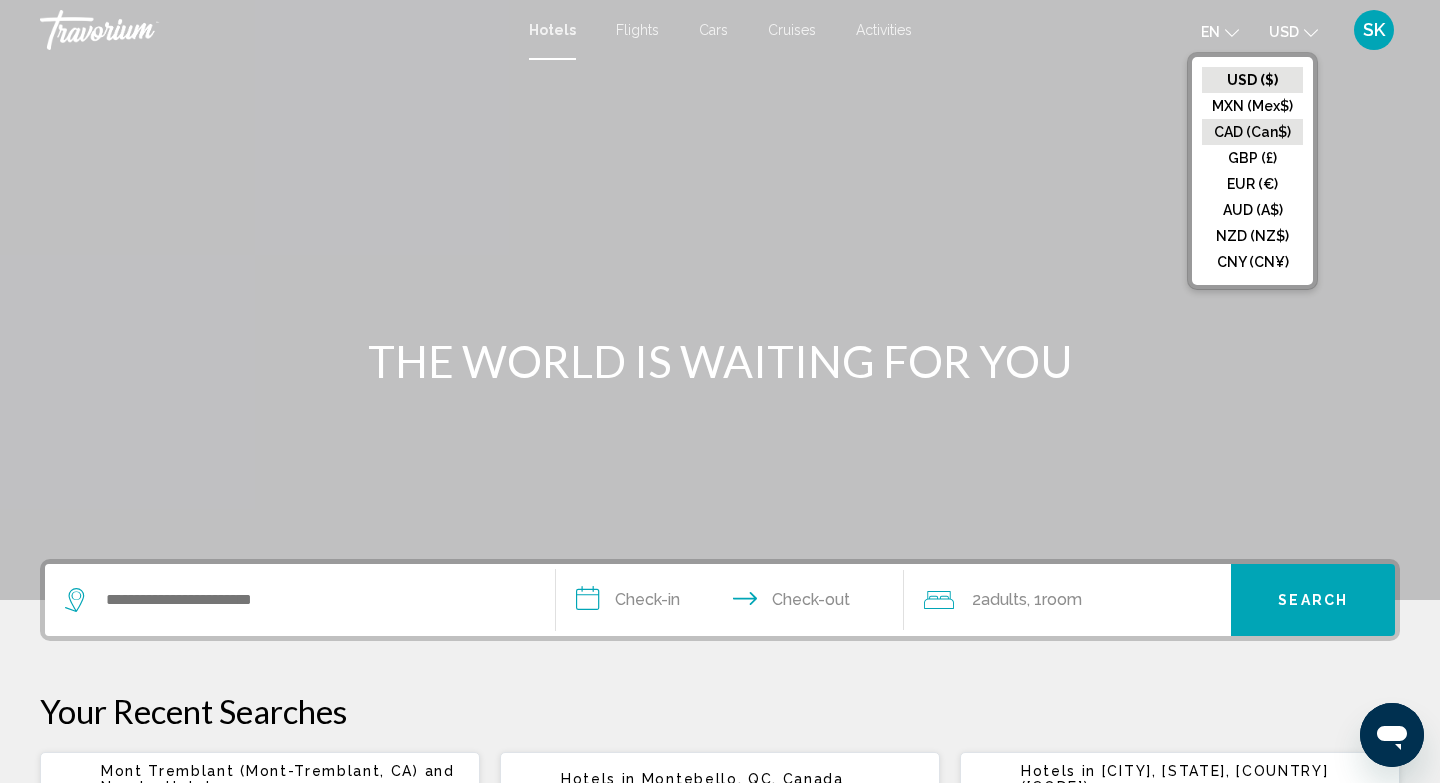 click on "CAD (Can$)" 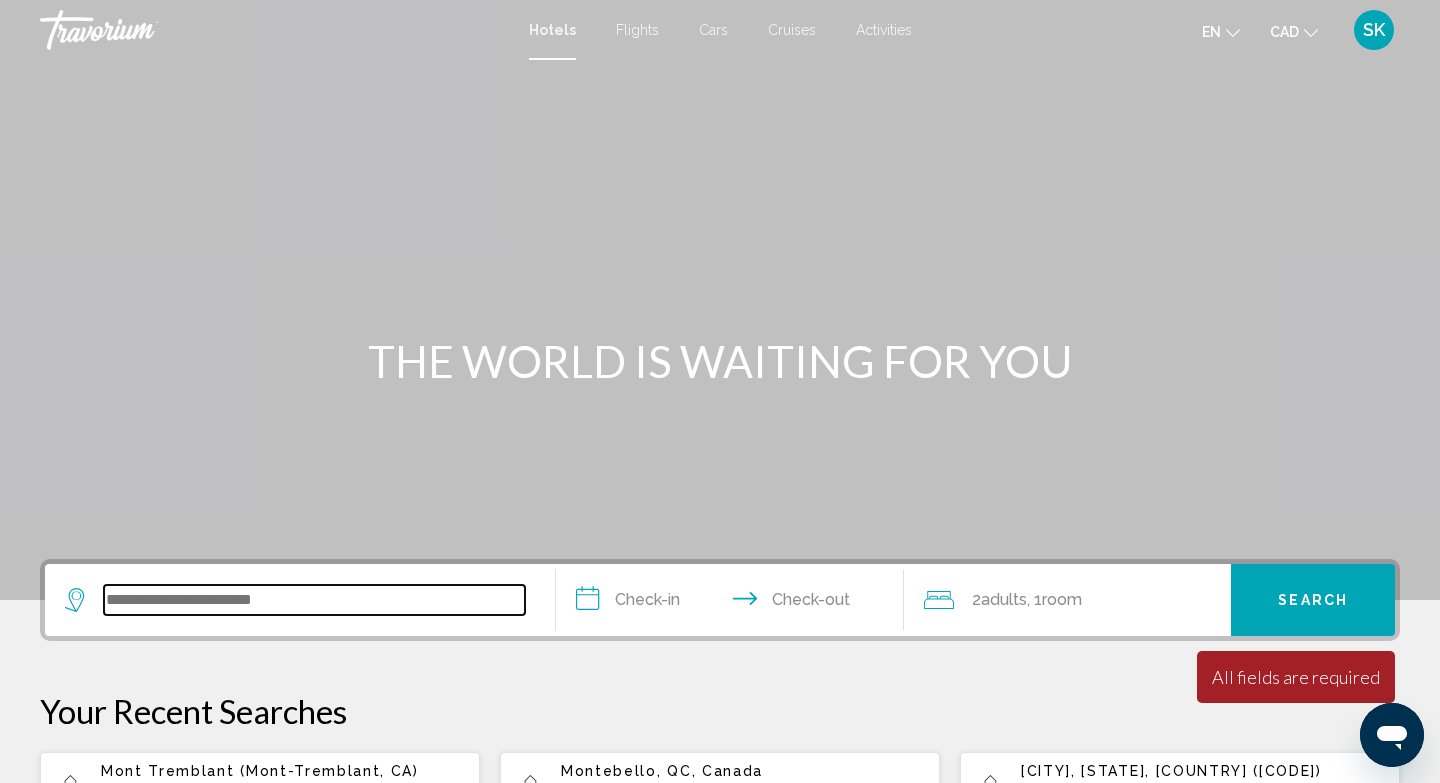 click at bounding box center [314, 600] 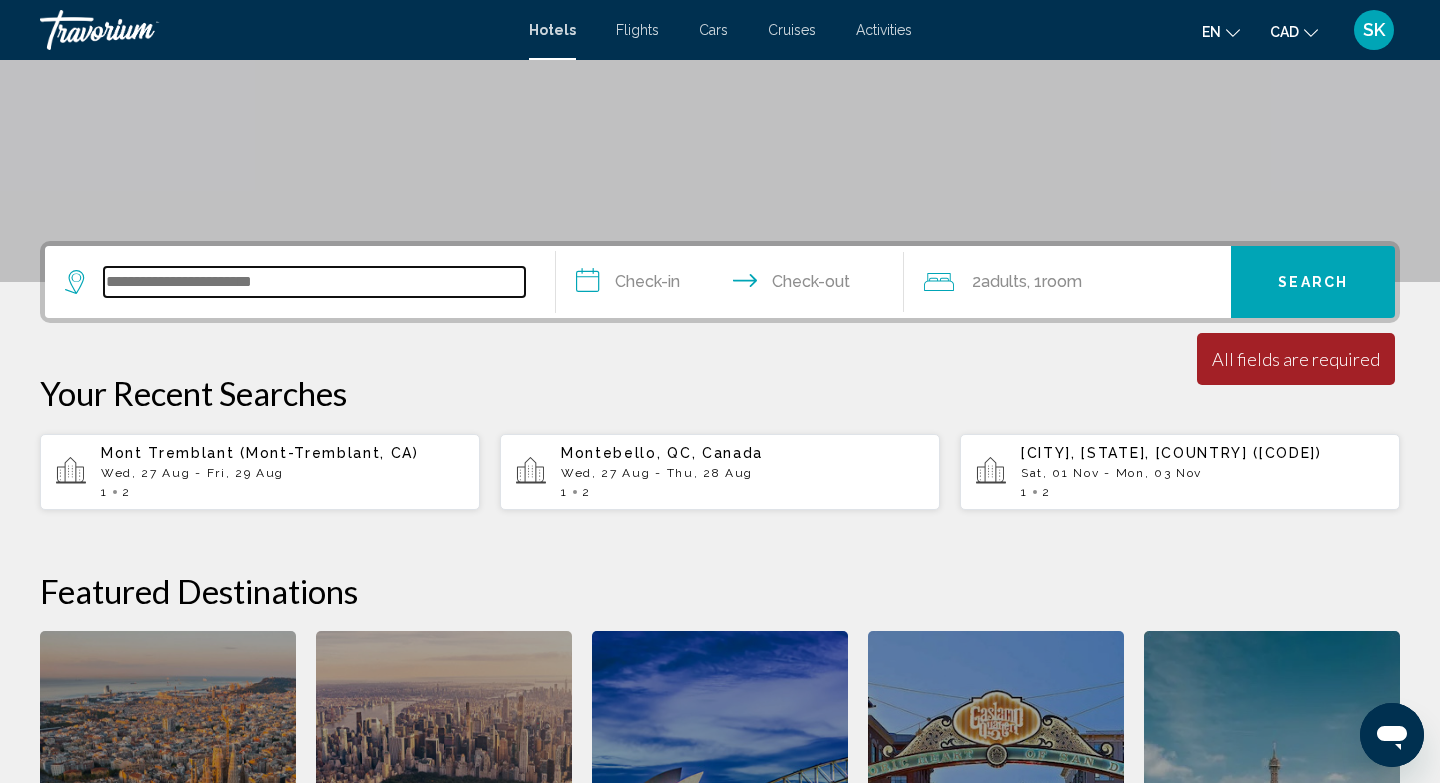 scroll, scrollTop: 494, scrollLeft: 0, axis: vertical 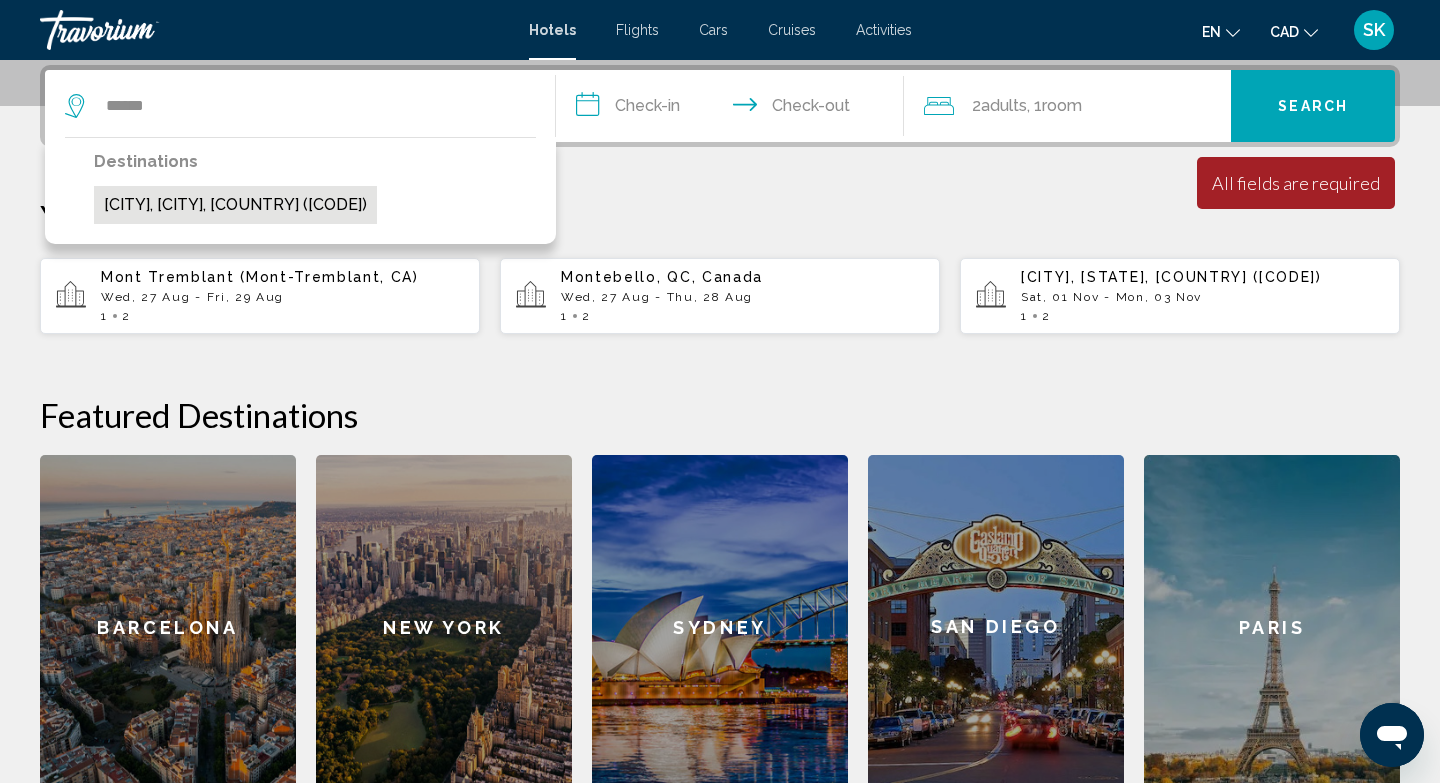 click on "[CITY], [CITY], [COUNTRY] ([CODE])" at bounding box center (235, 205) 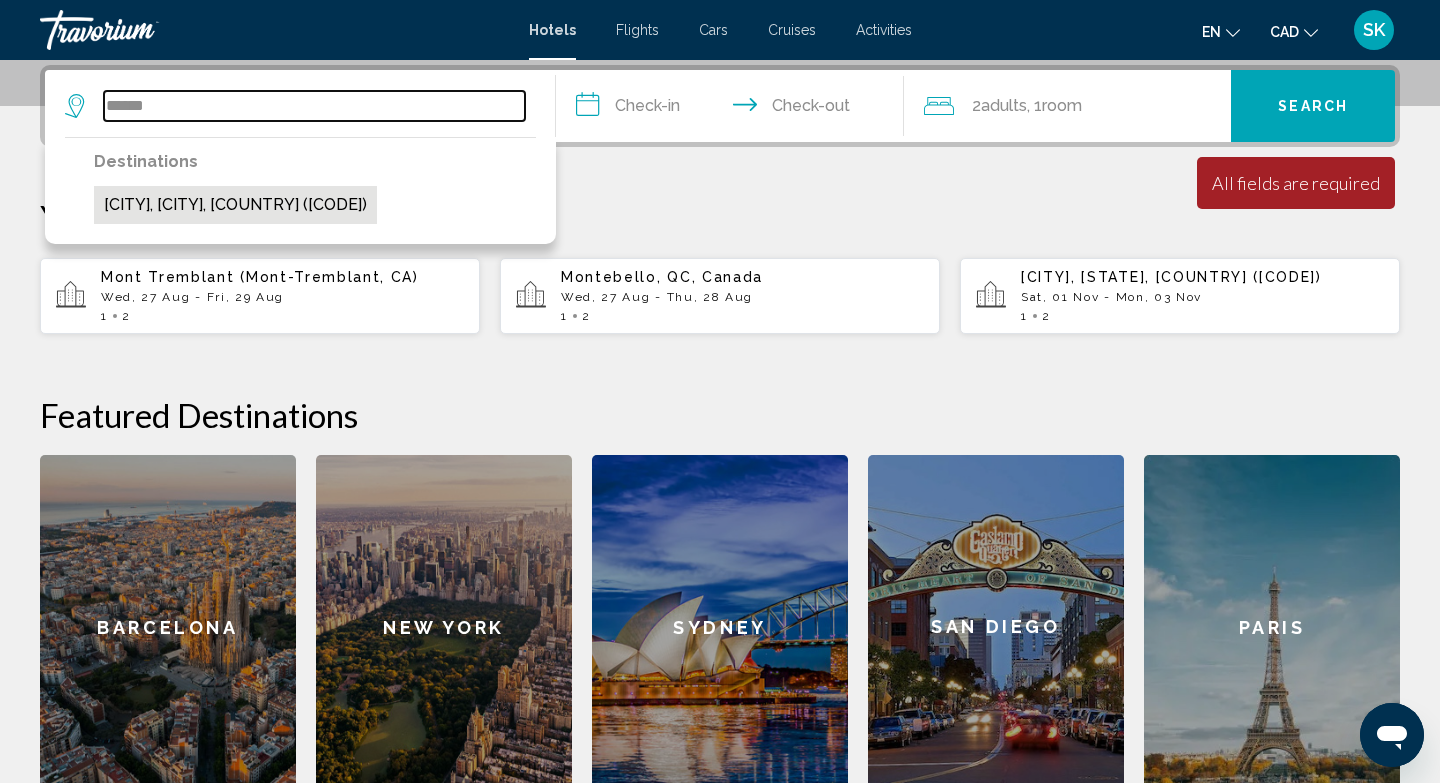 type on "**********" 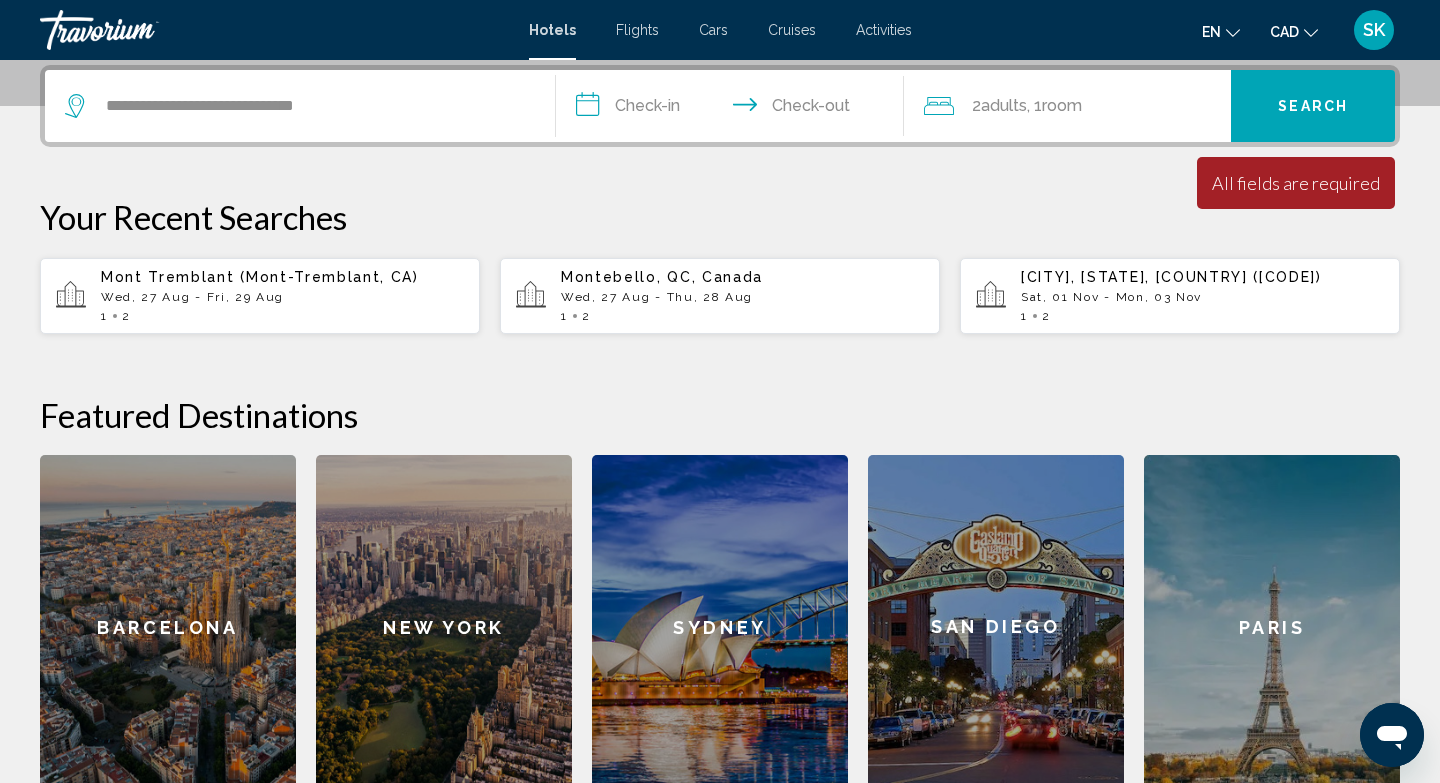 click on "**********" at bounding box center [734, 109] 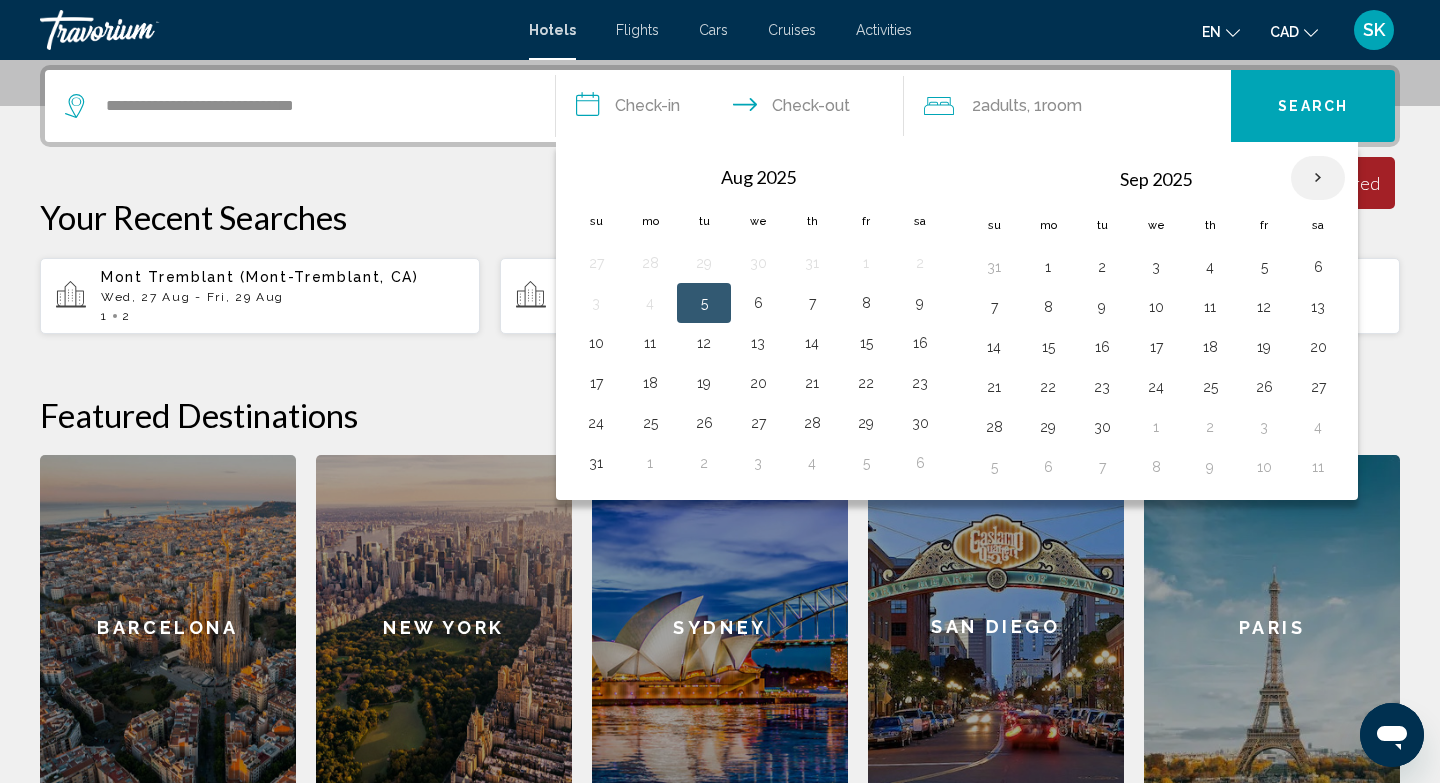click at bounding box center (1318, 178) 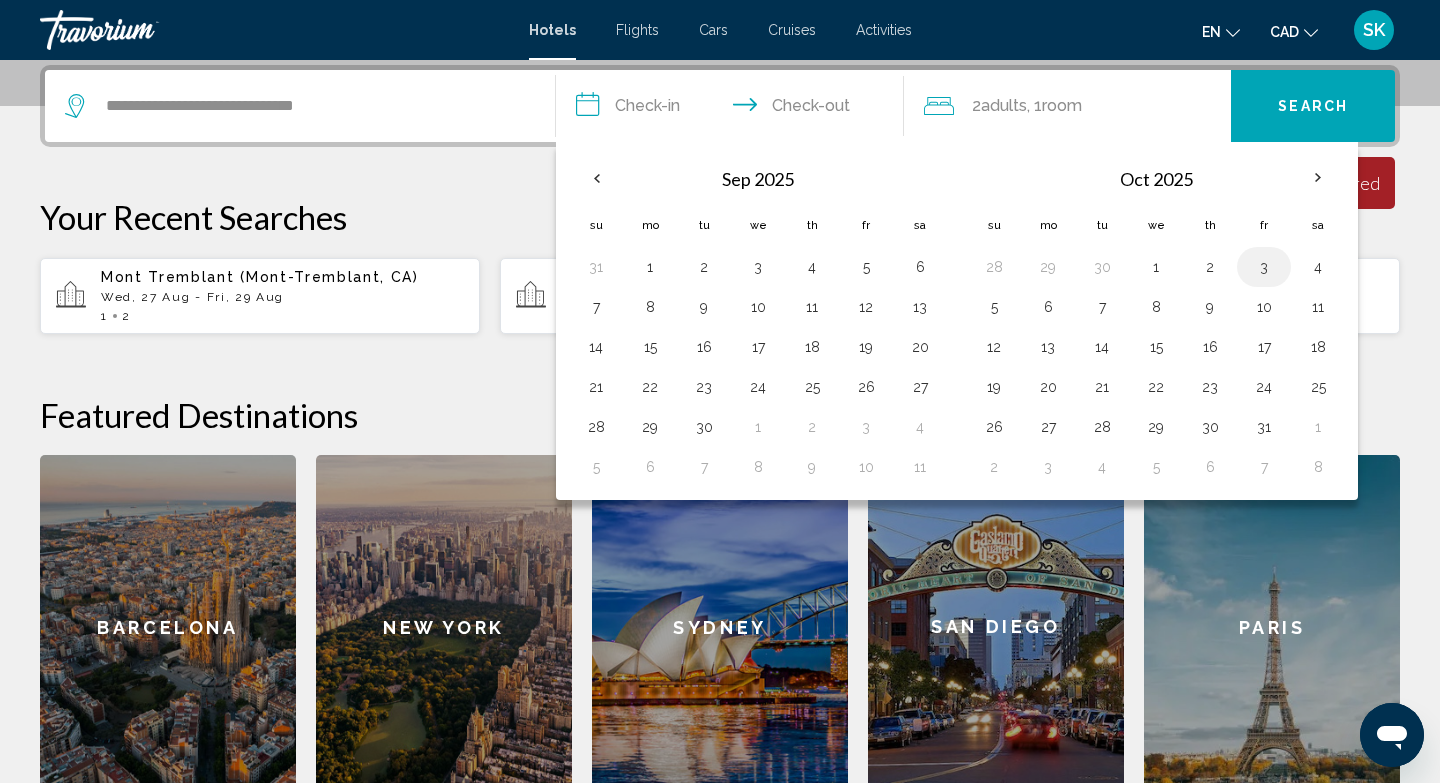 click on "3" at bounding box center (1264, 267) 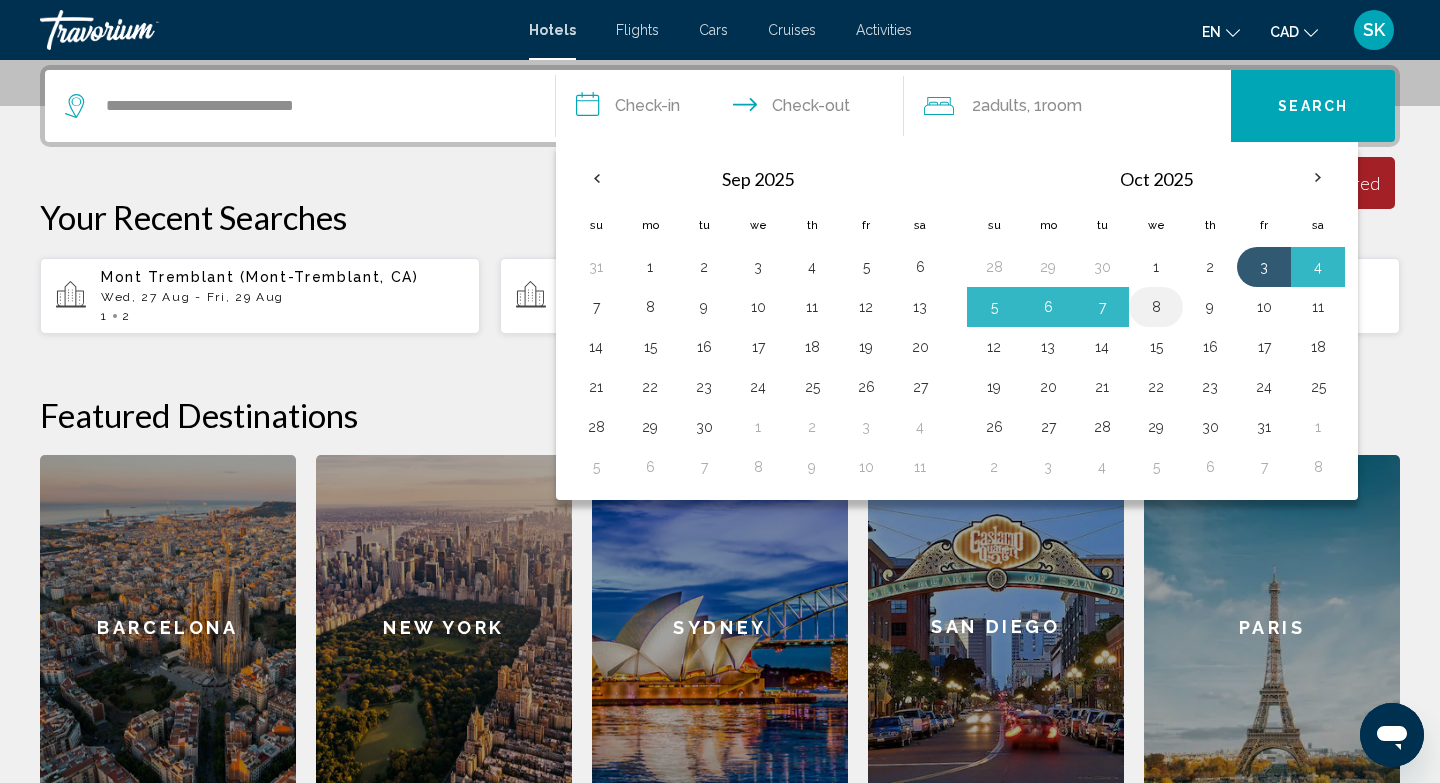 click on "8" at bounding box center (1156, 307) 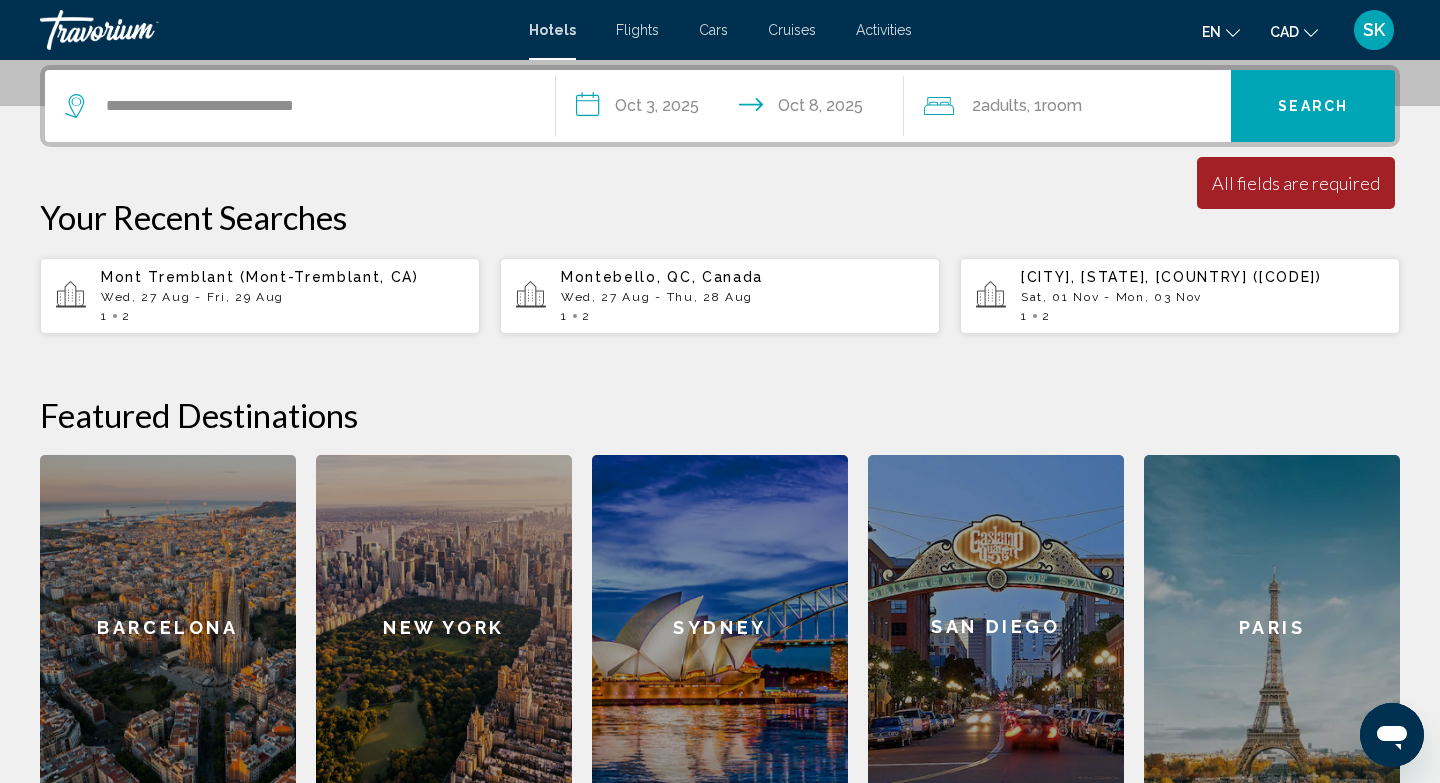 click on "Search" at bounding box center (1313, 106) 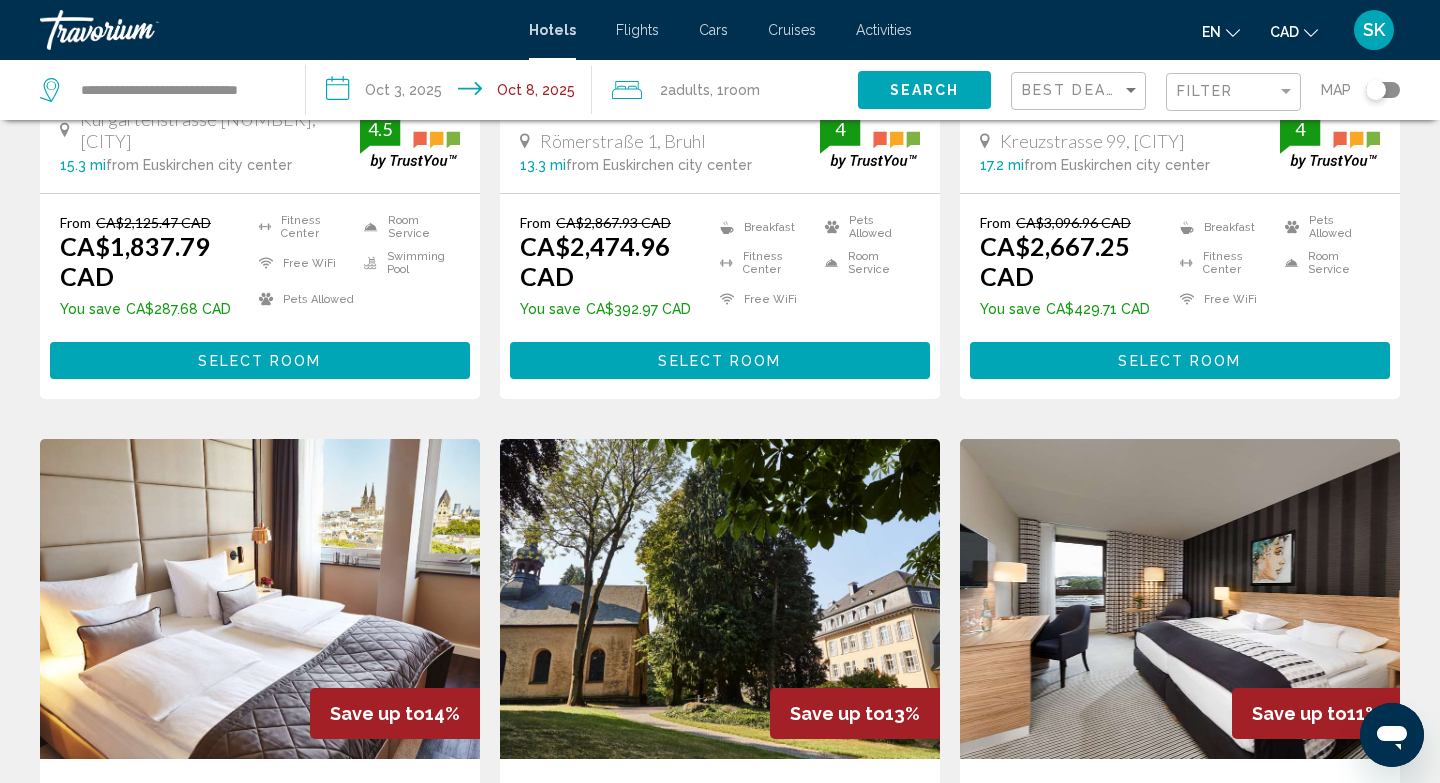 scroll, scrollTop: 0, scrollLeft: 0, axis: both 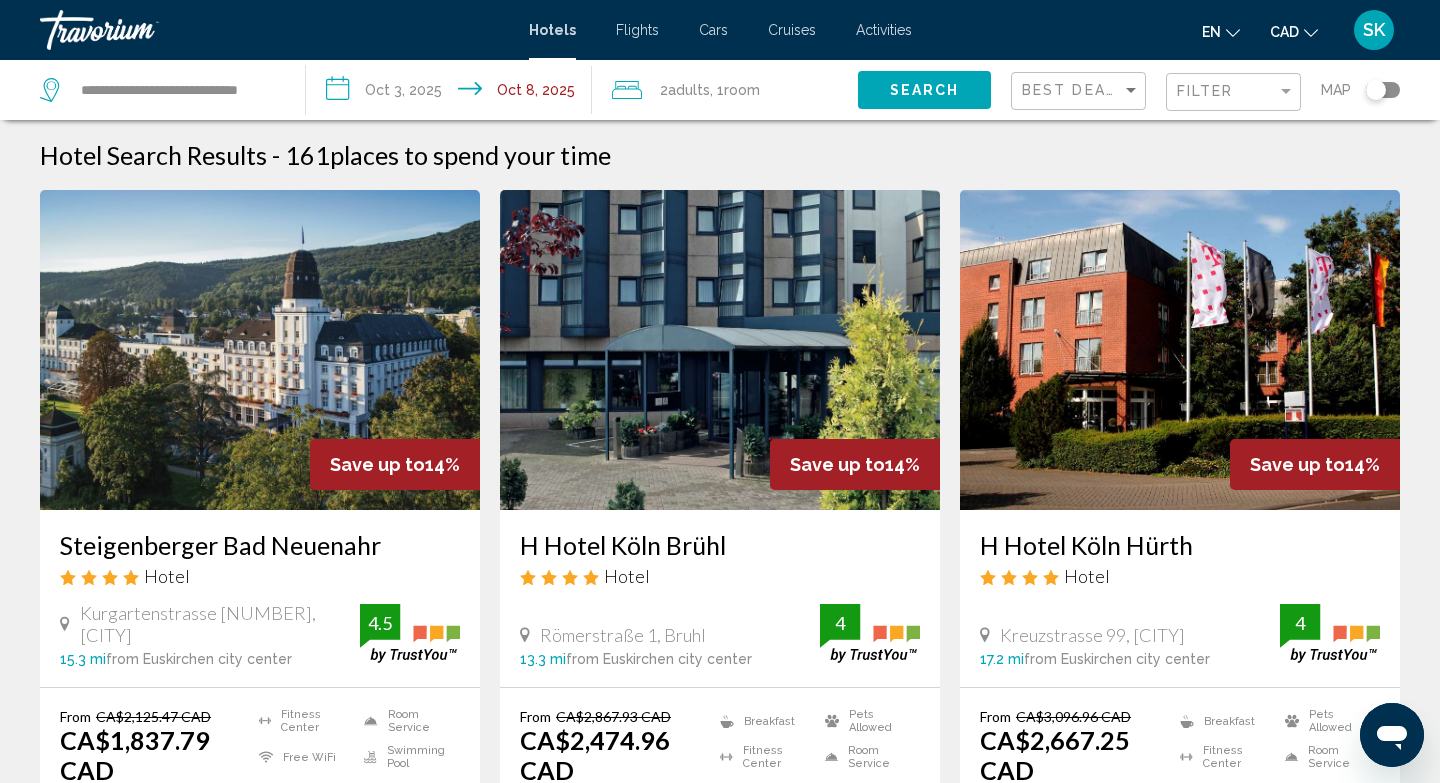 click 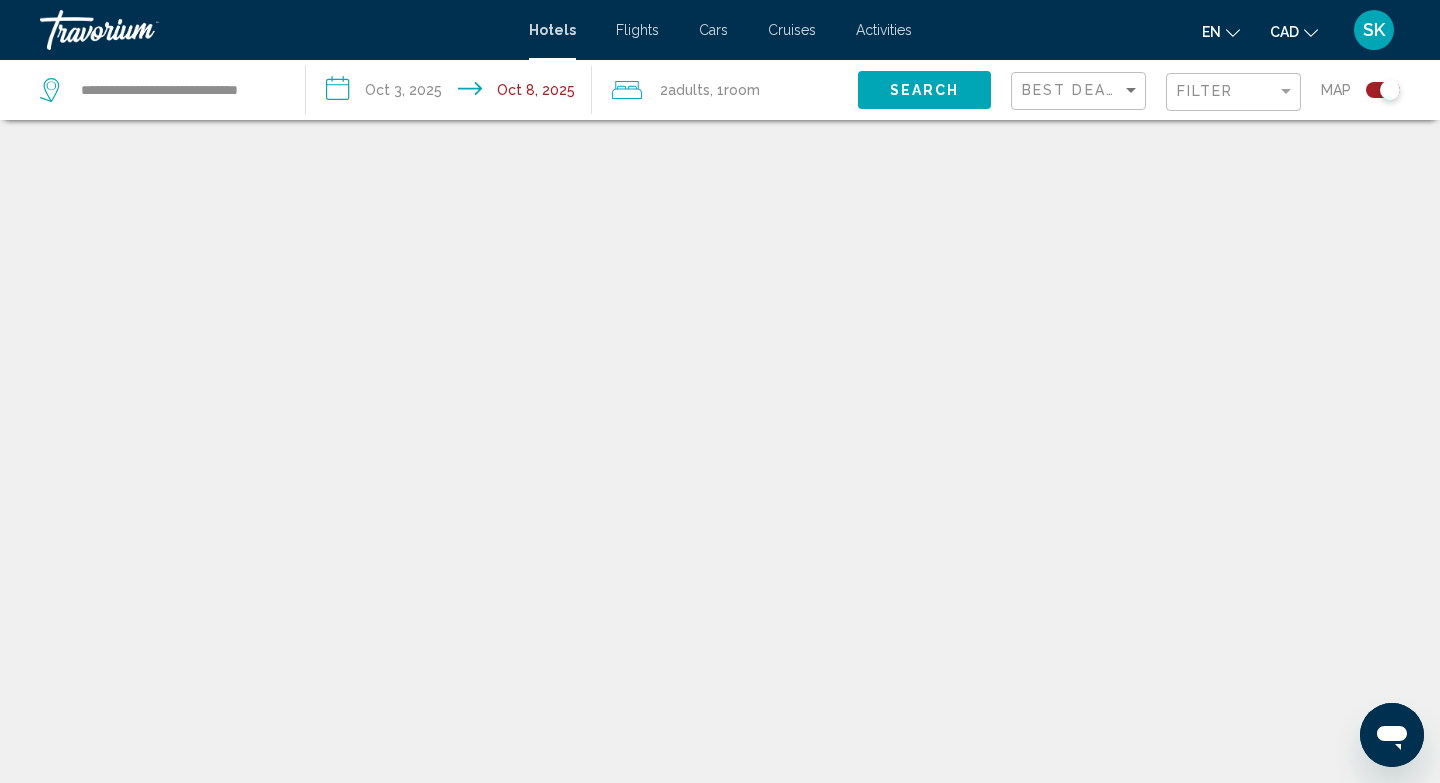 scroll, scrollTop: 120, scrollLeft: 0, axis: vertical 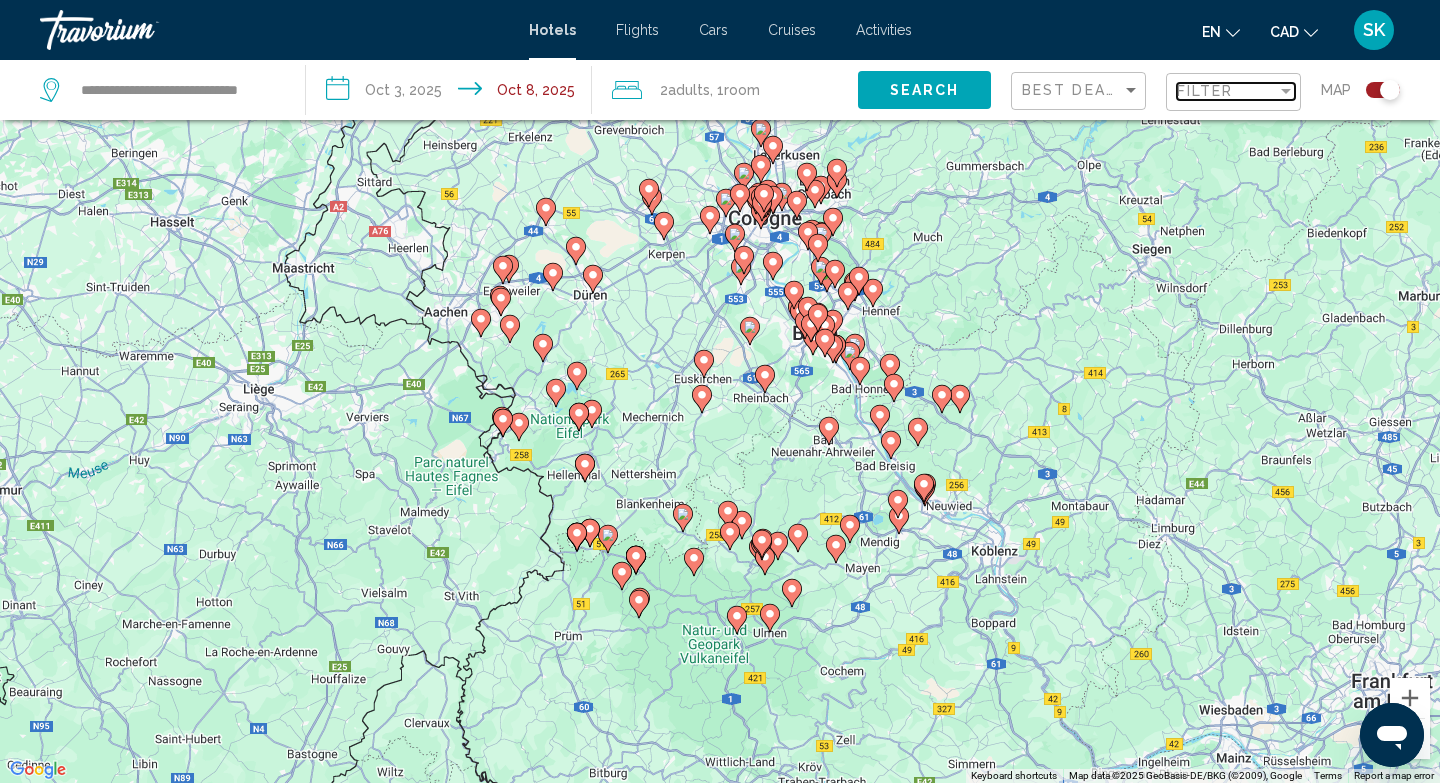 click on "Filter" at bounding box center (1227, 91) 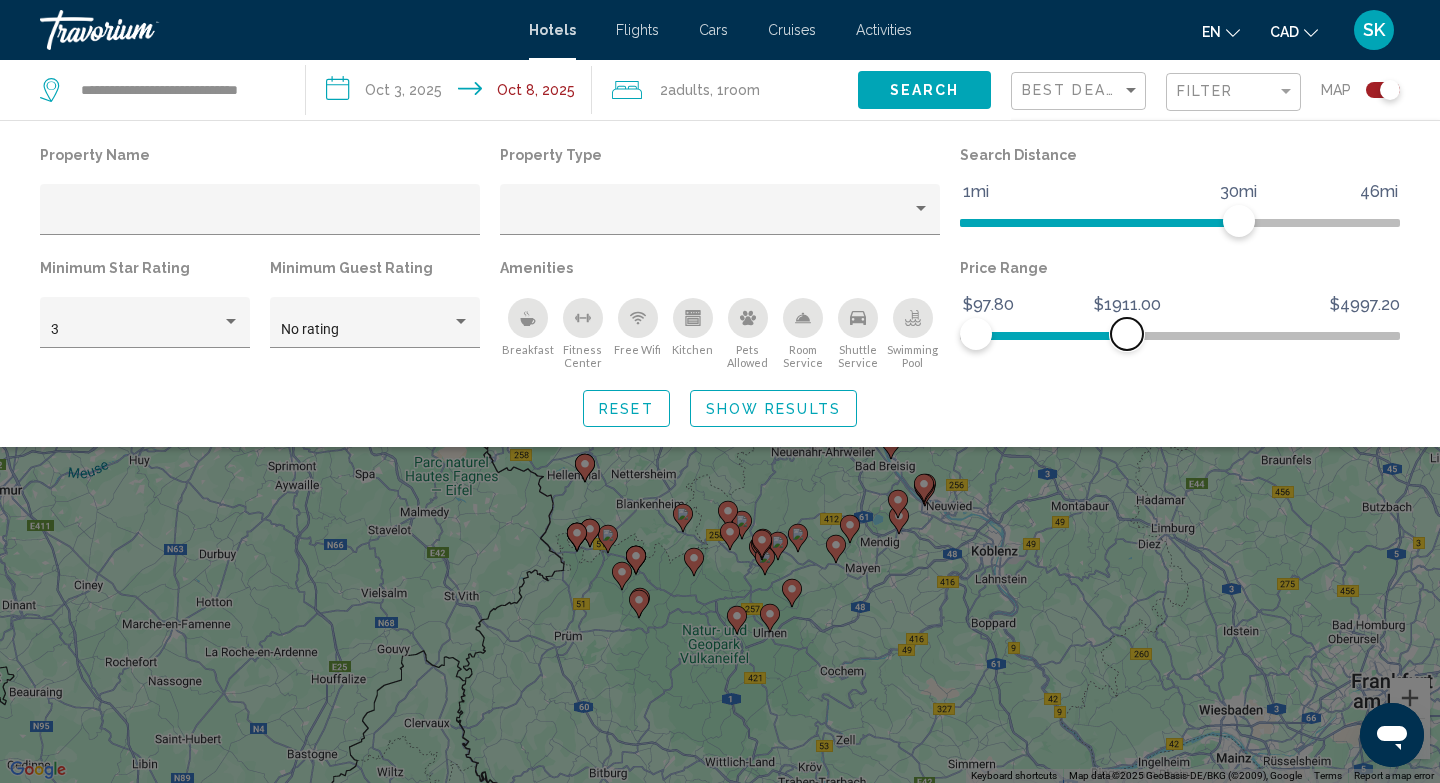 drag, startPoint x: 1380, startPoint y: 325, endPoint x: 1127, endPoint y: 341, distance: 253.50542 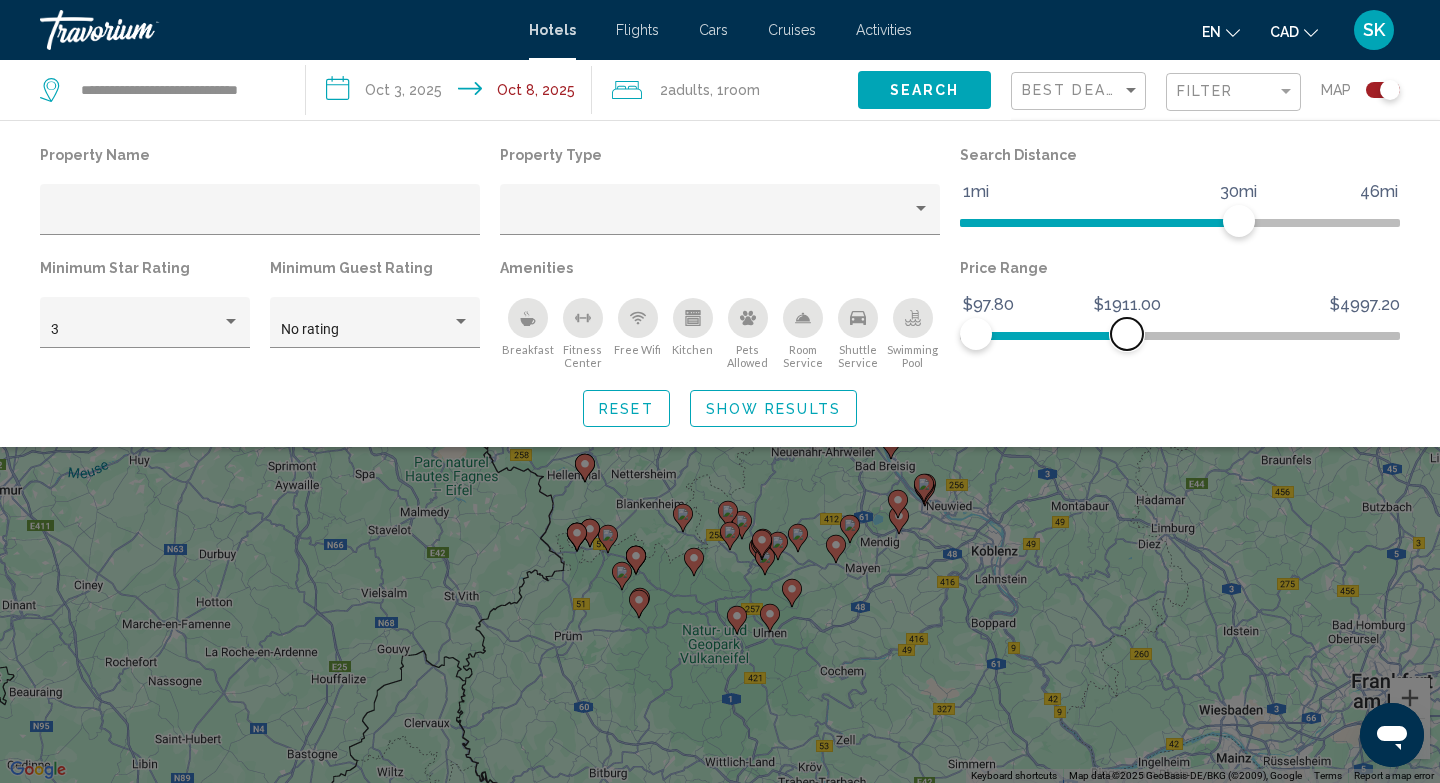 click 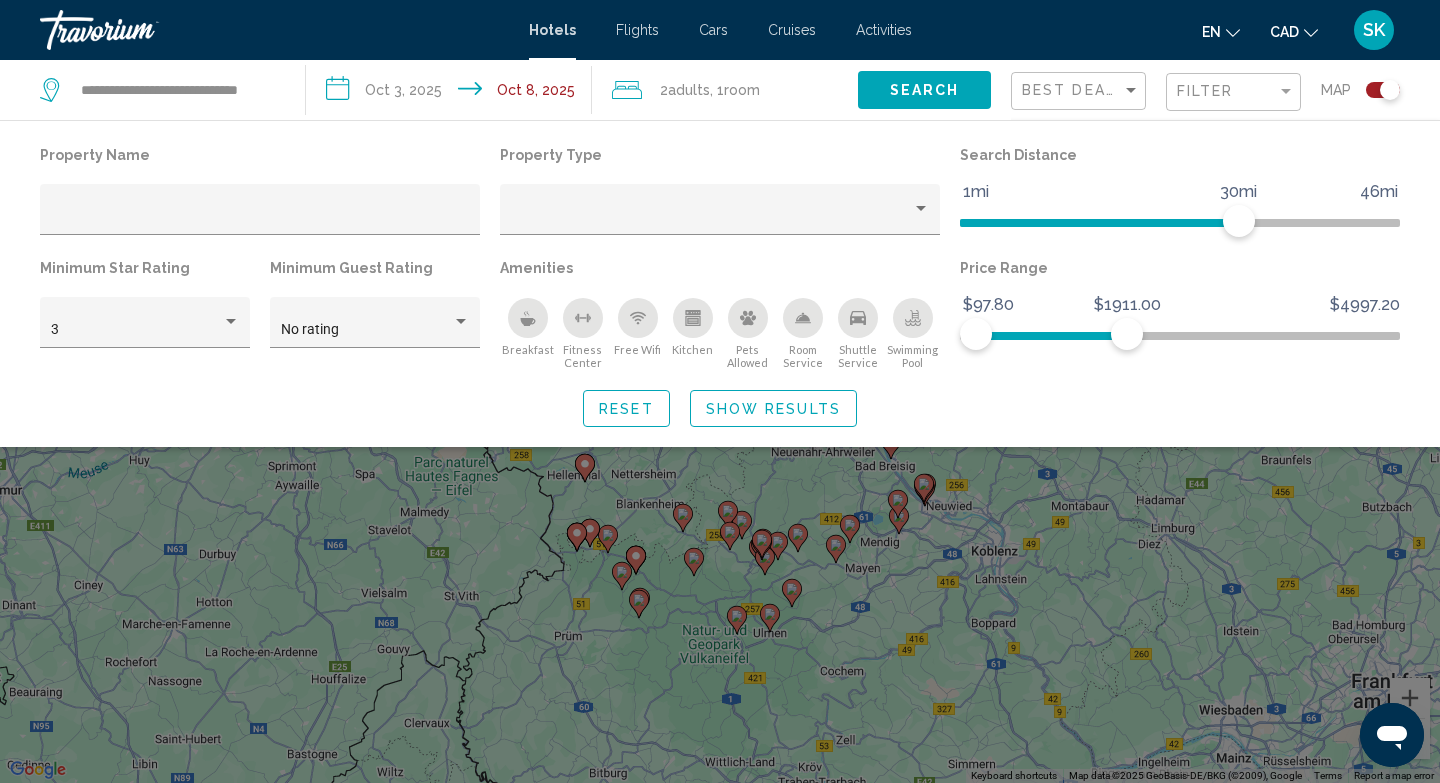 click on "Show Results" 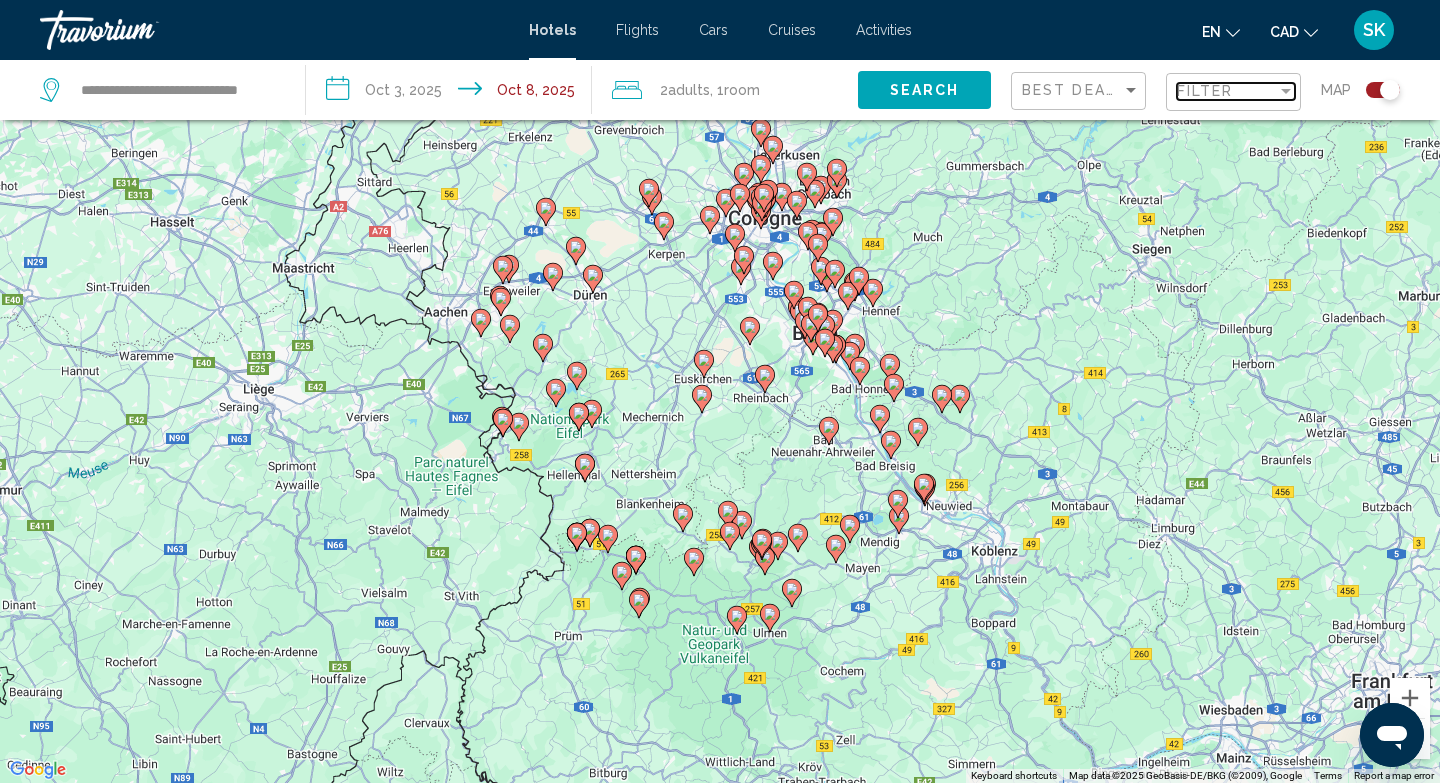 click on "Filter" at bounding box center [1227, 91] 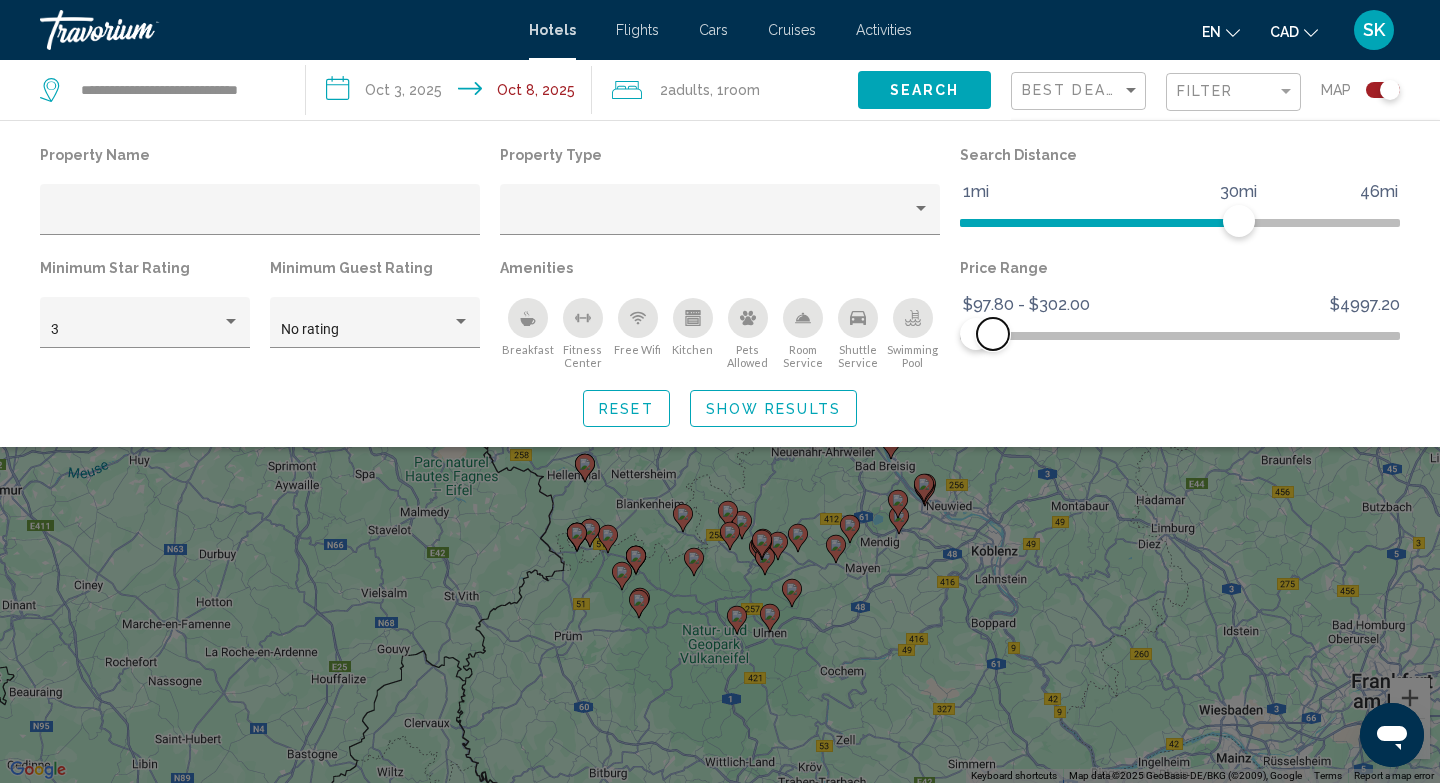 drag, startPoint x: 1117, startPoint y: 335, endPoint x: 993, endPoint y: 344, distance: 124.32619 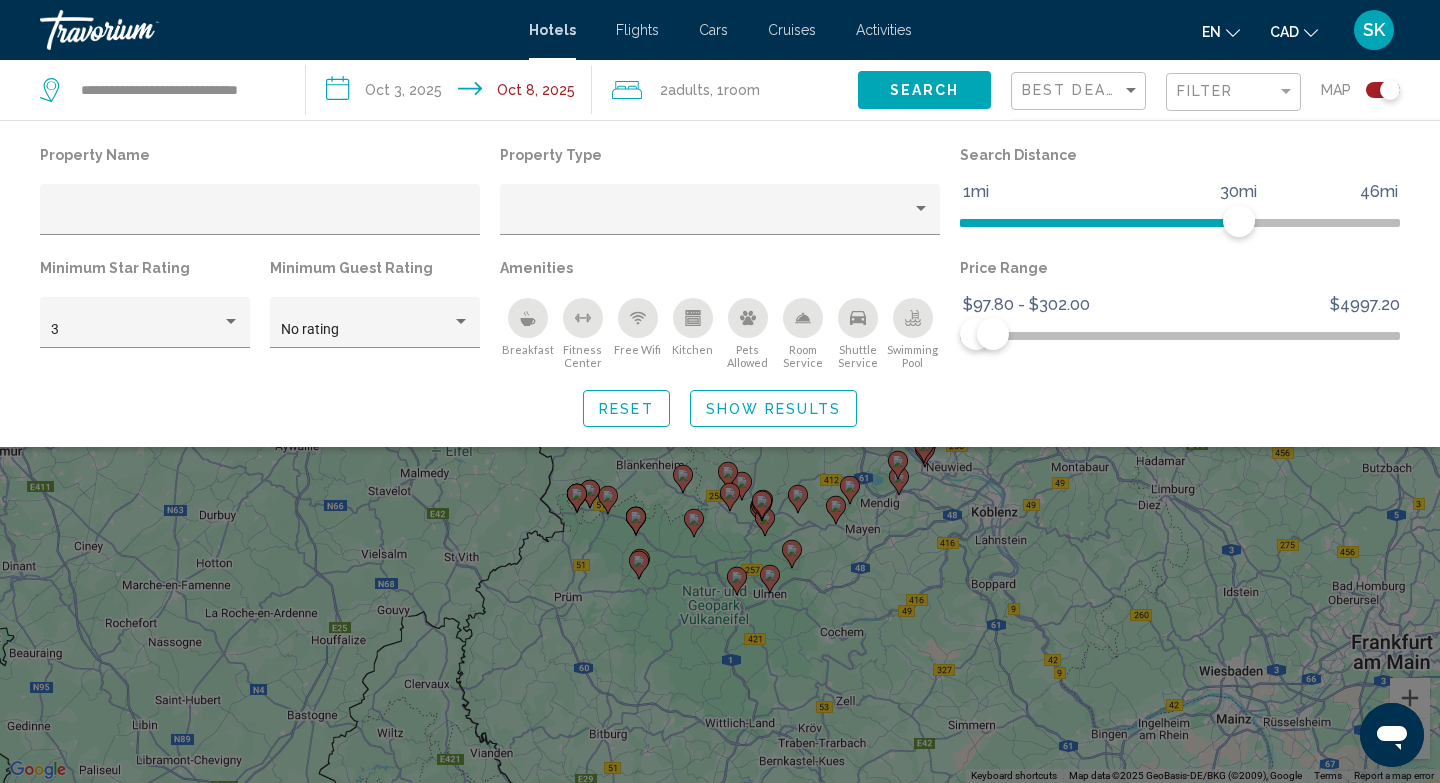 click on "Show Results" 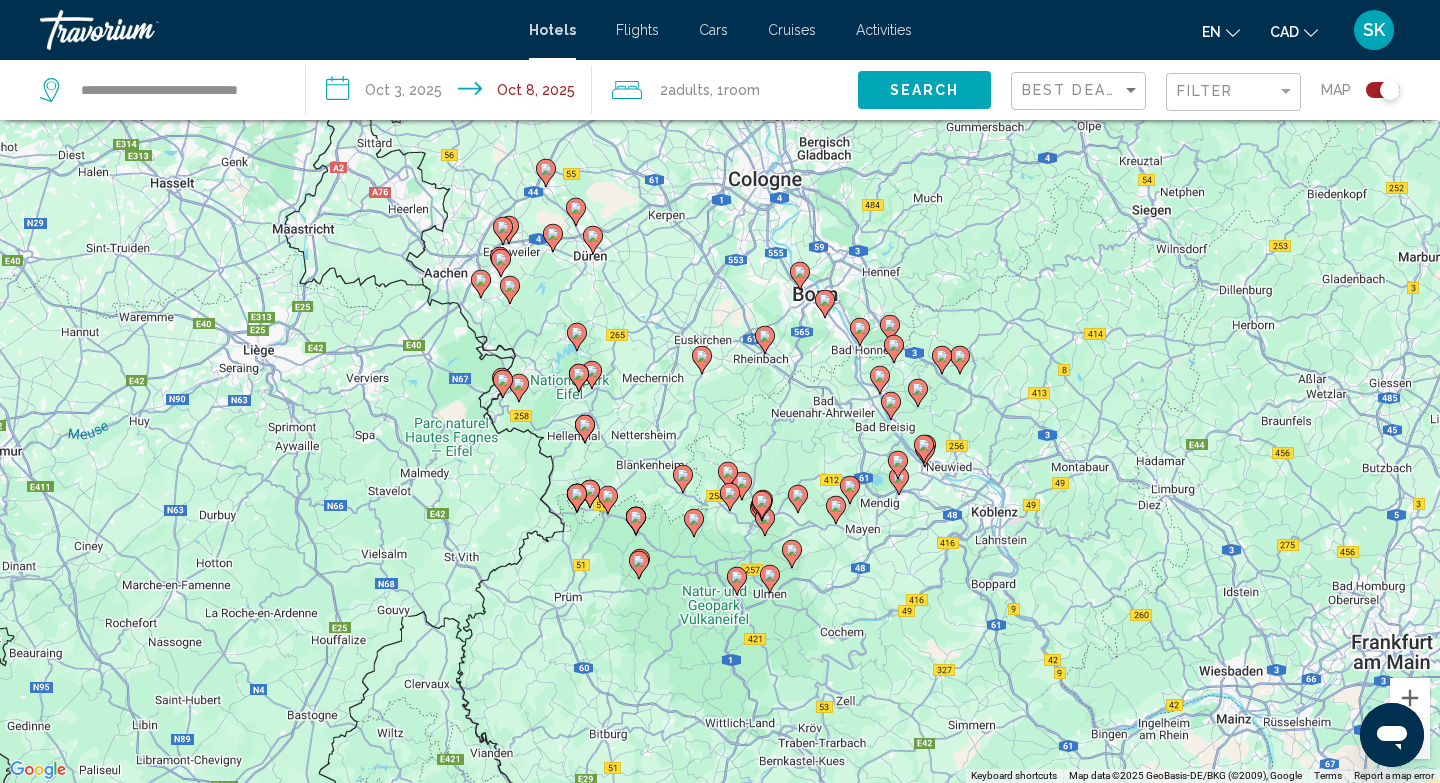 click at bounding box center (702, 360) 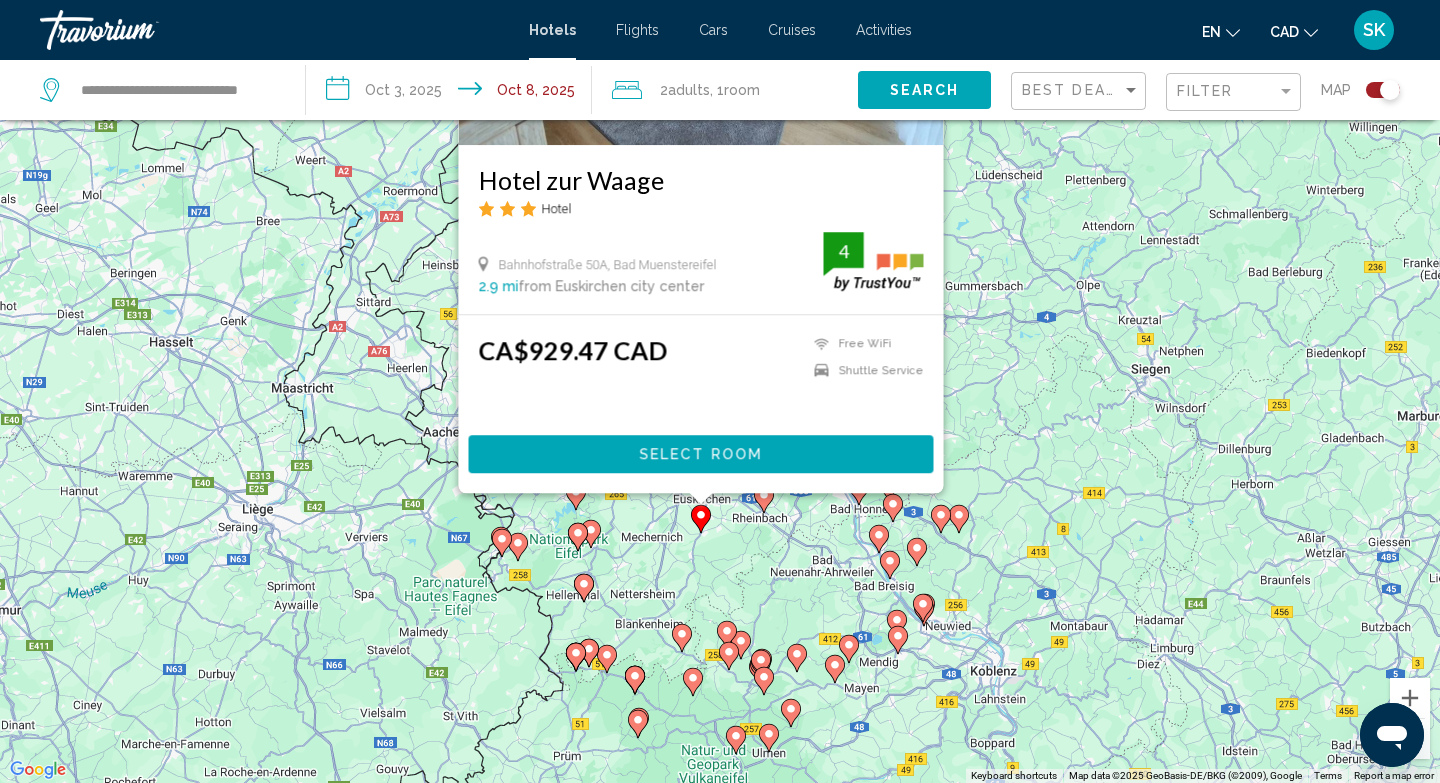 click on "Select Room" at bounding box center (700, 455) 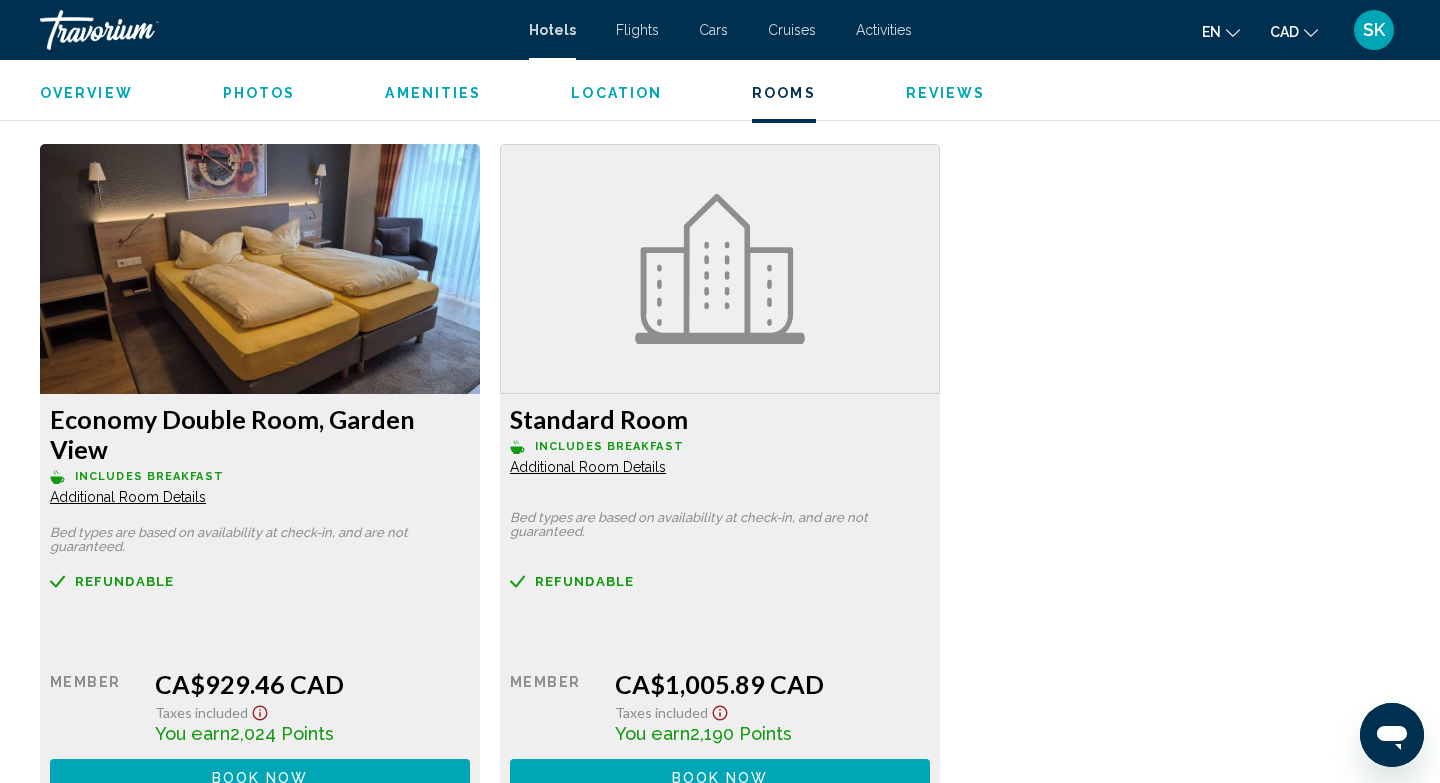 scroll, scrollTop: 2689, scrollLeft: 0, axis: vertical 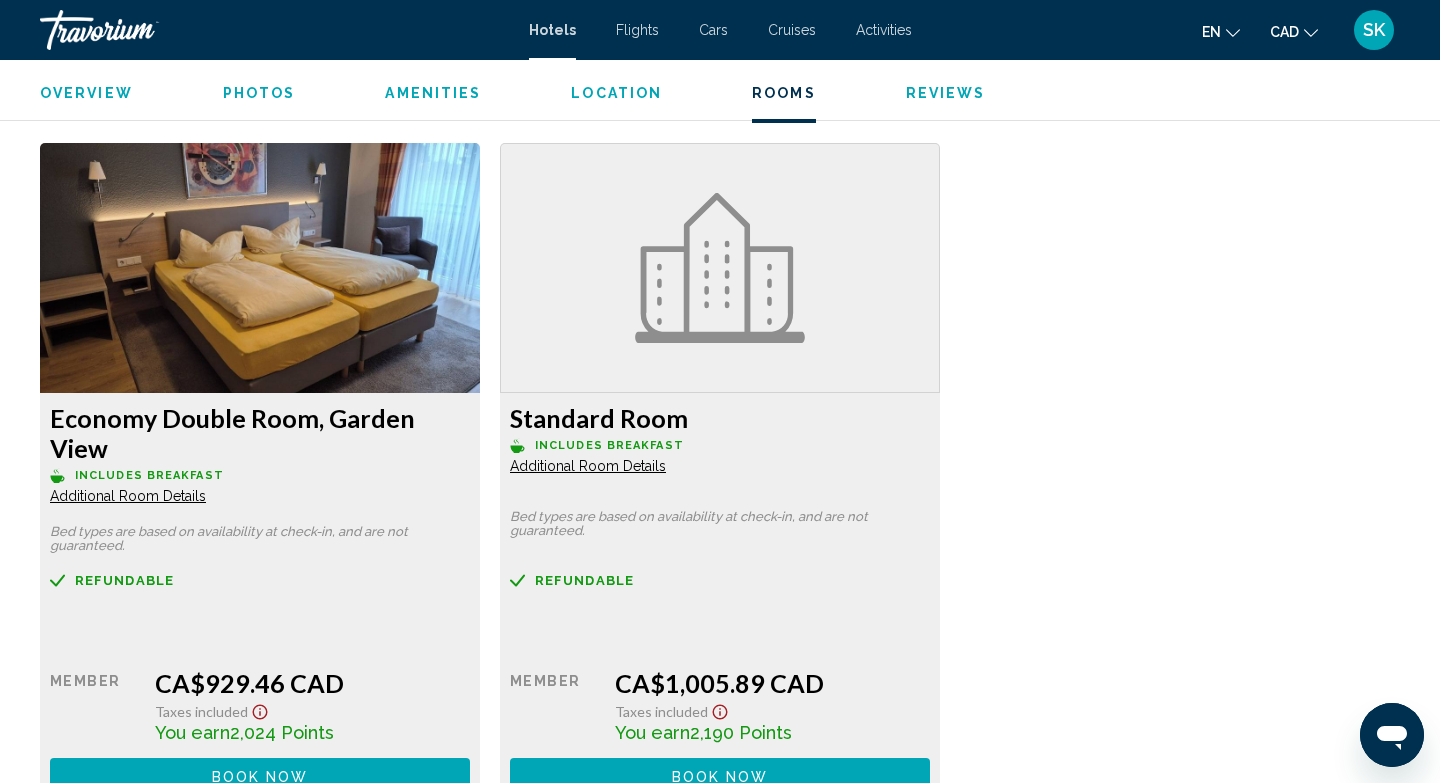 type 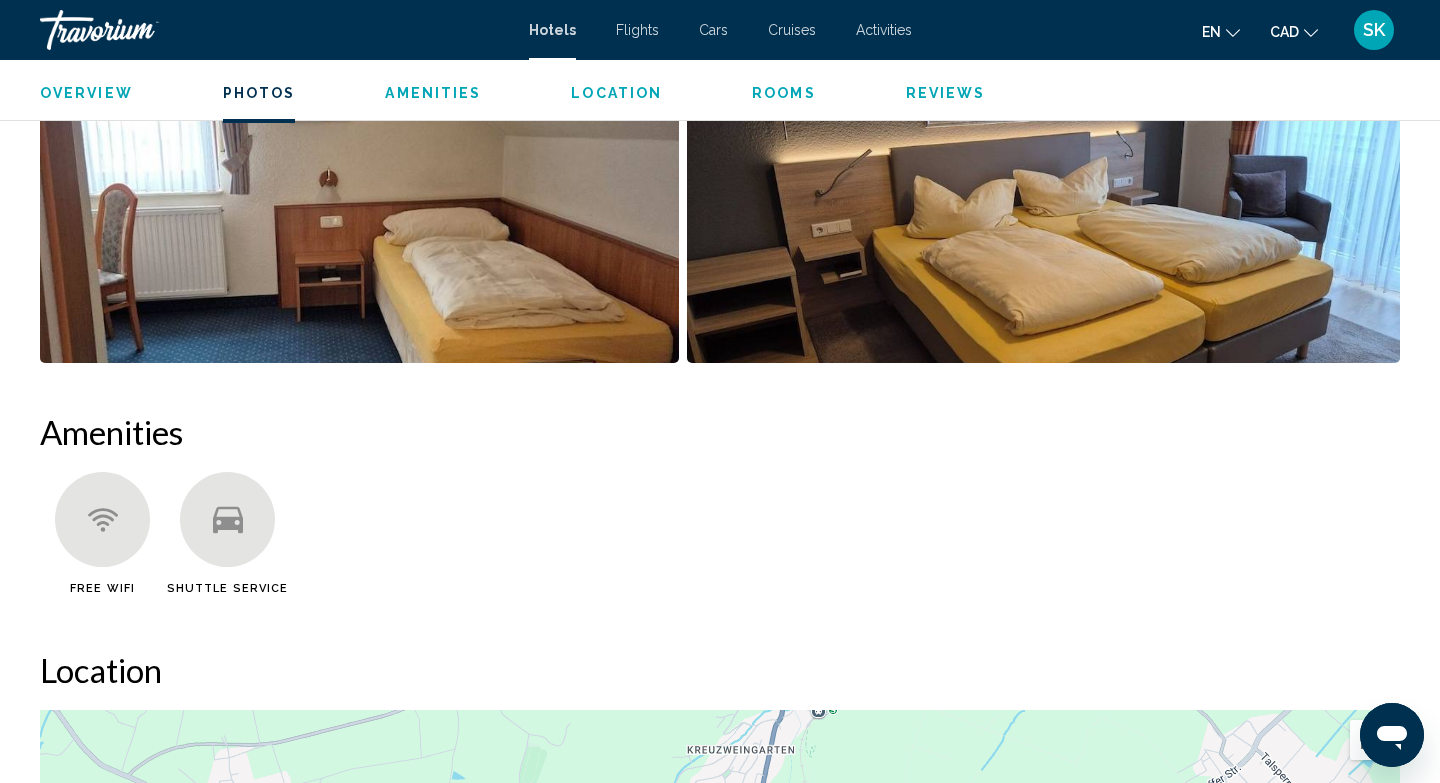 scroll, scrollTop: 1300, scrollLeft: 0, axis: vertical 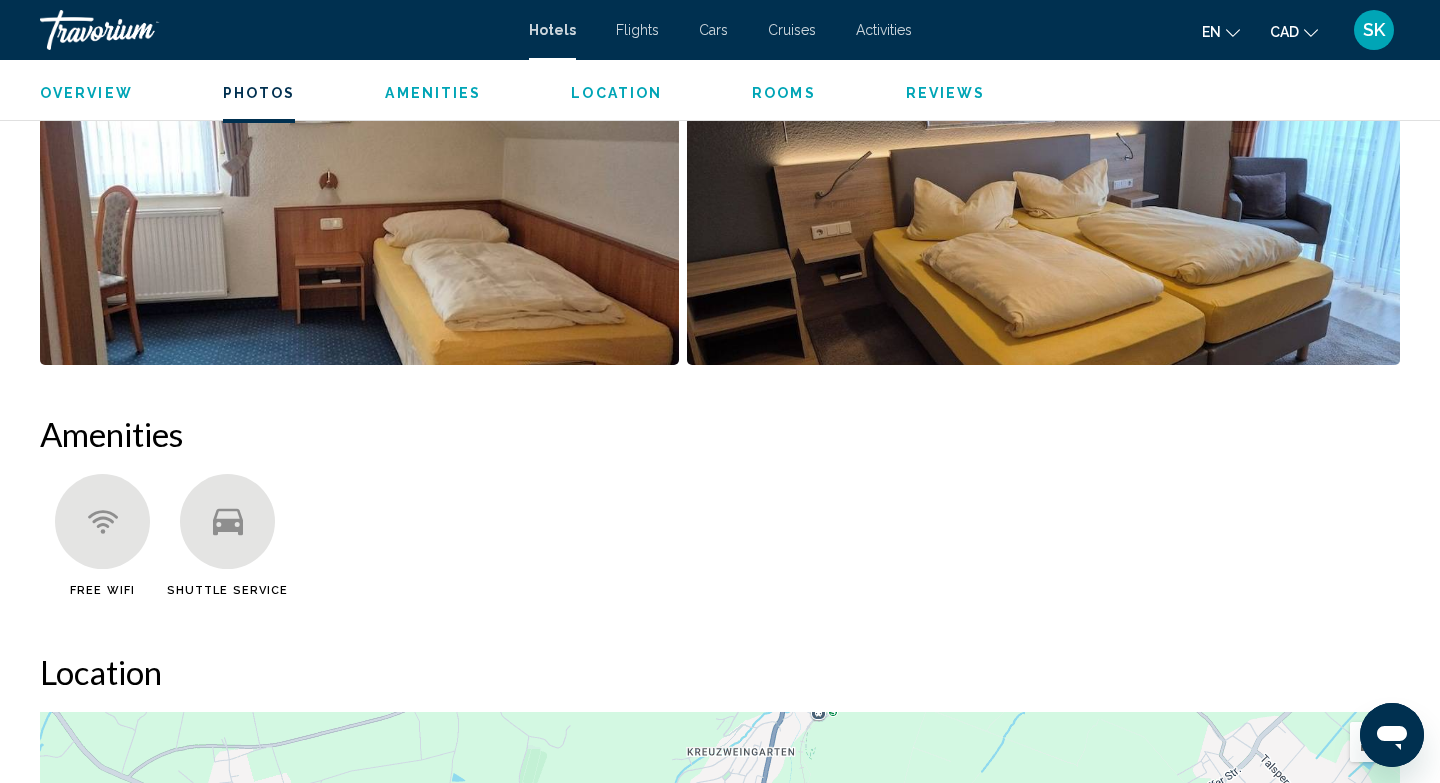 click 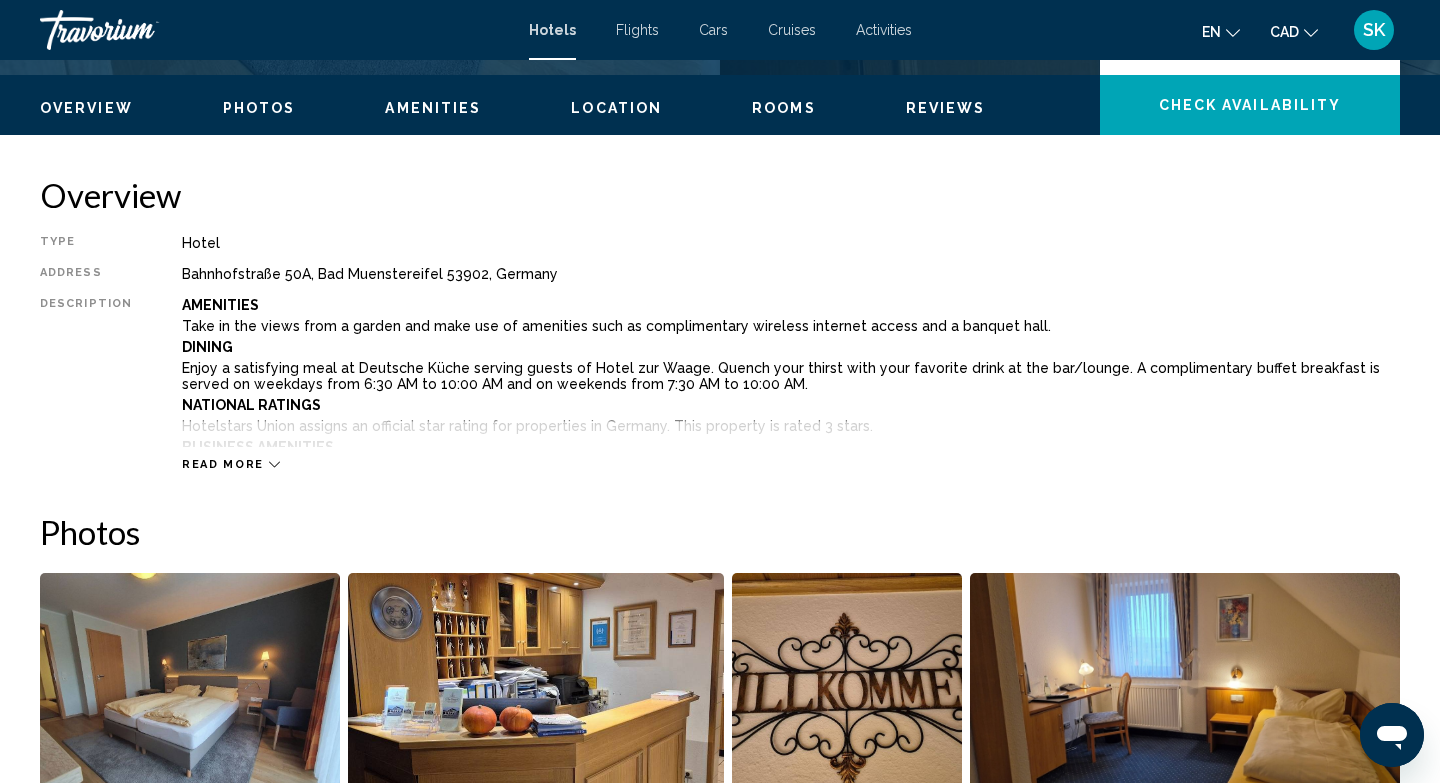 scroll, scrollTop: 581, scrollLeft: 0, axis: vertical 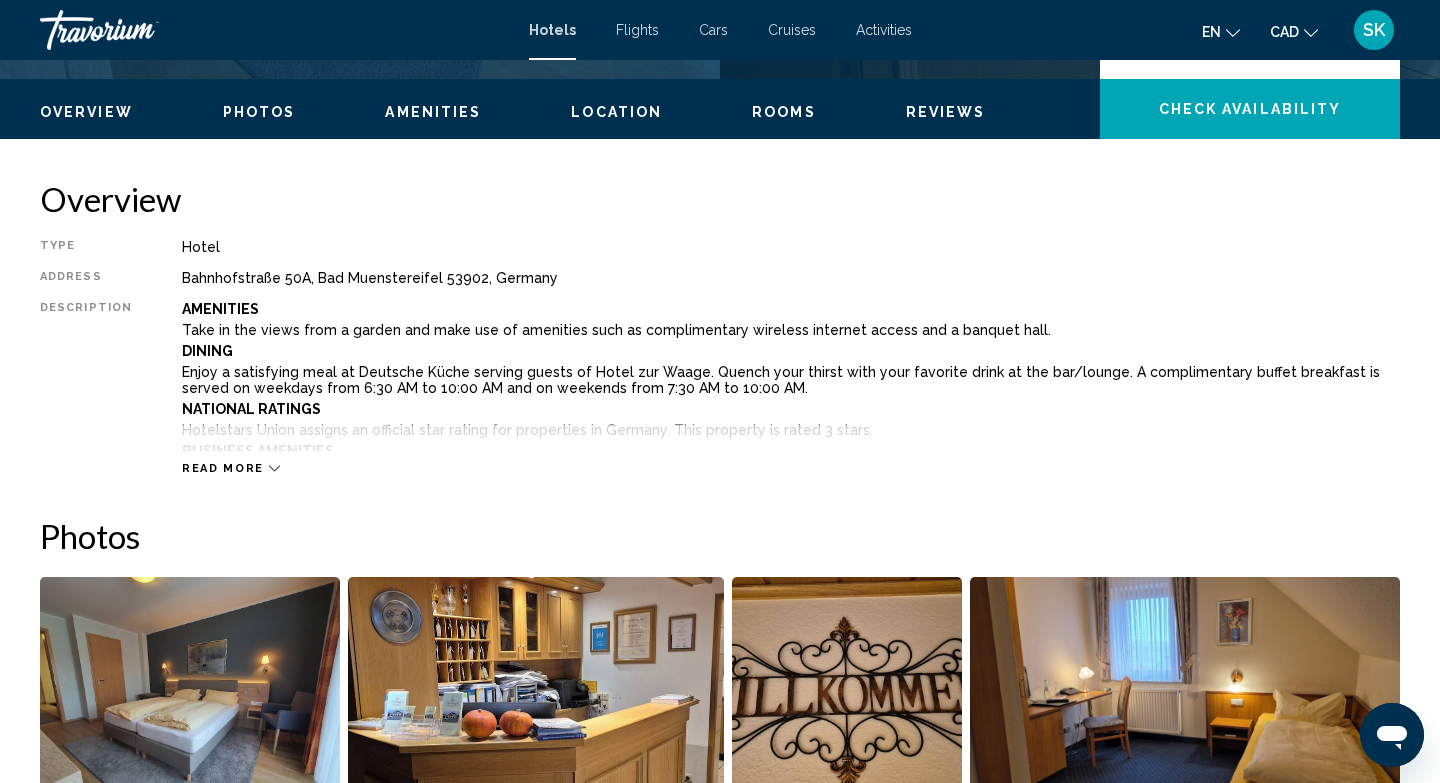 click 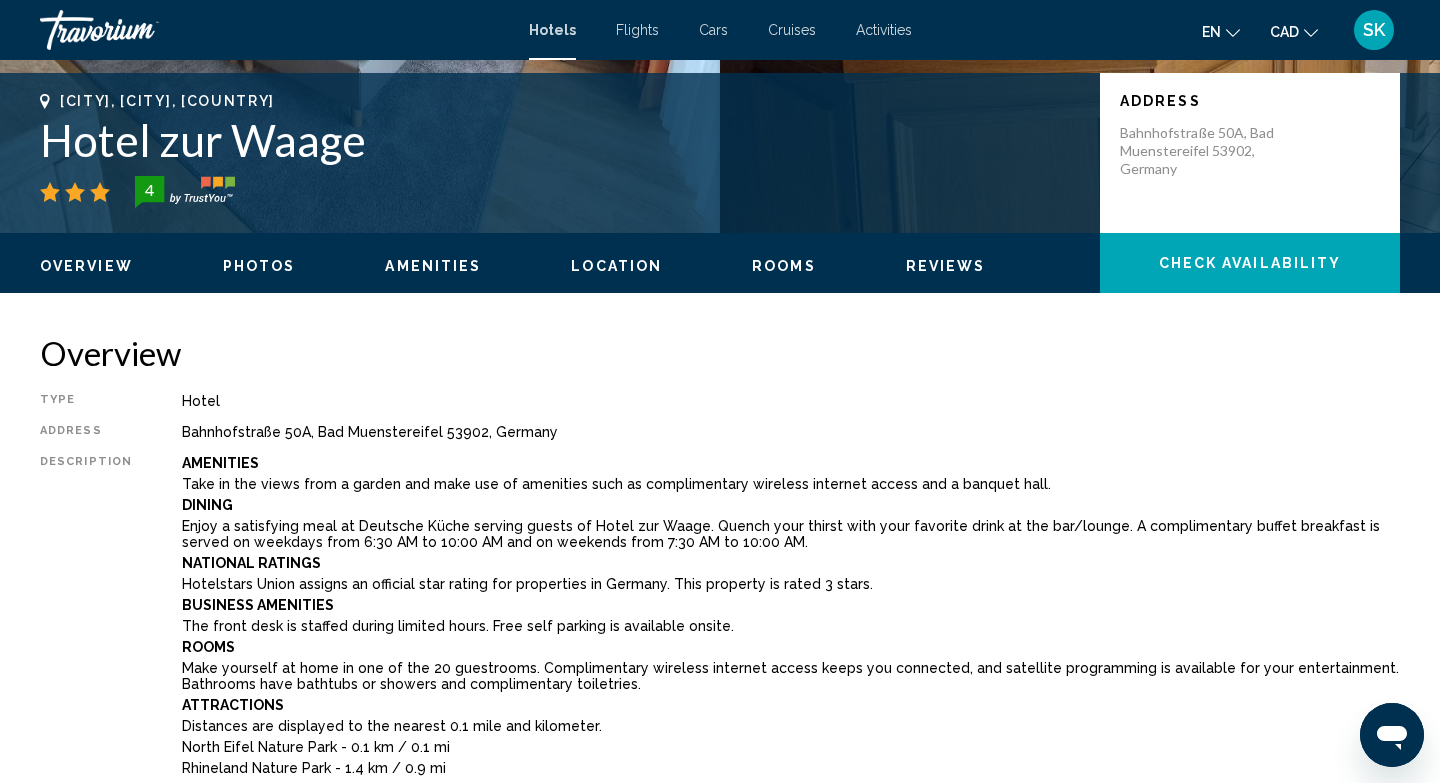 scroll, scrollTop: 0, scrollLeft: 0, axis: both 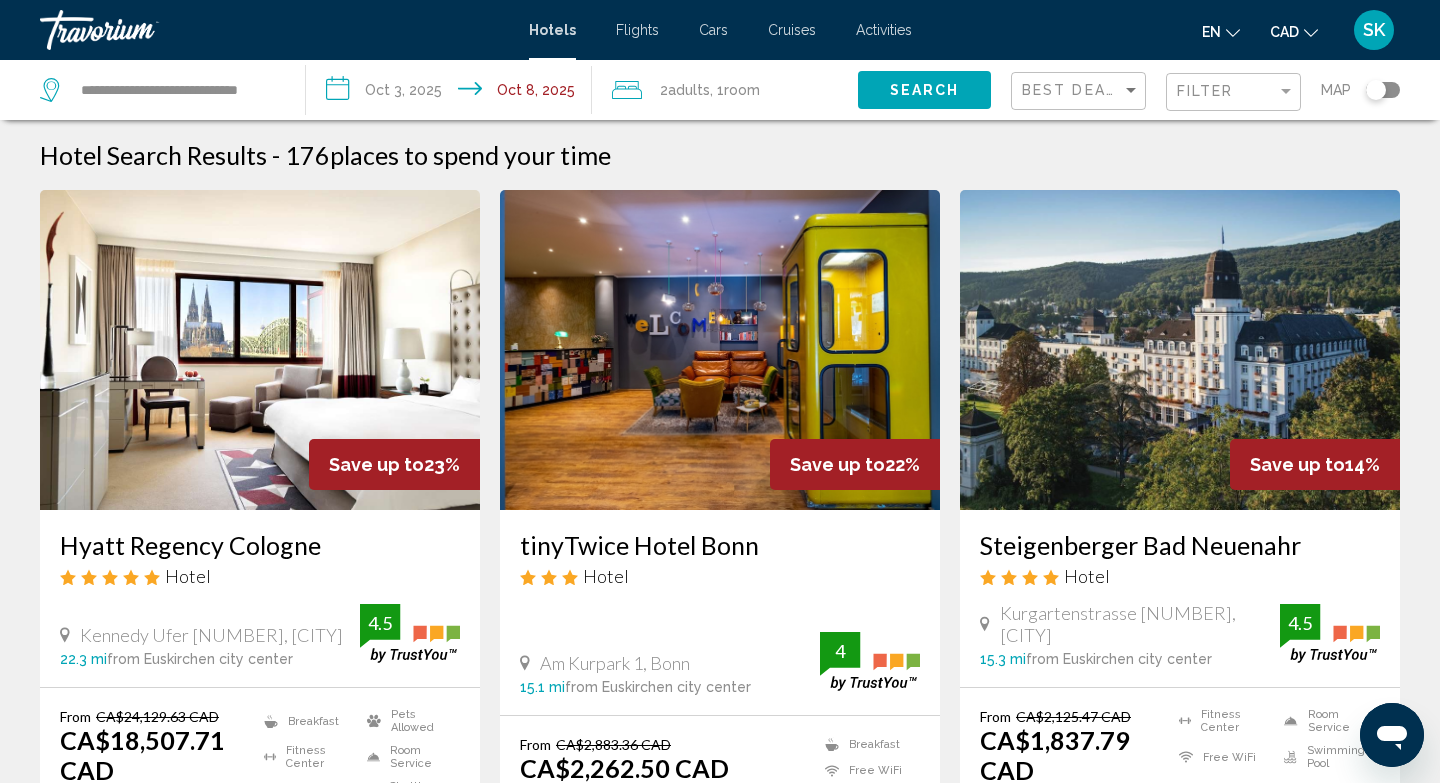click 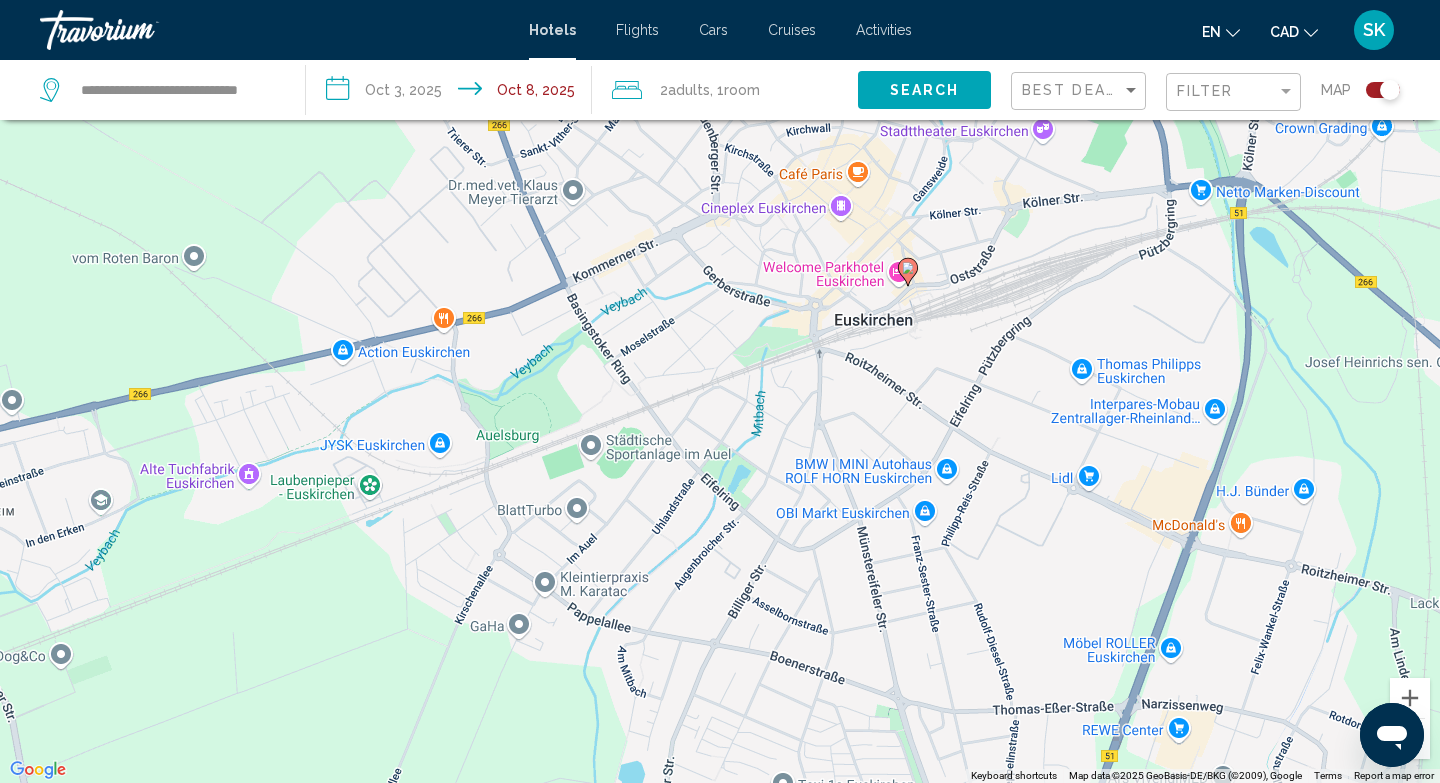 click 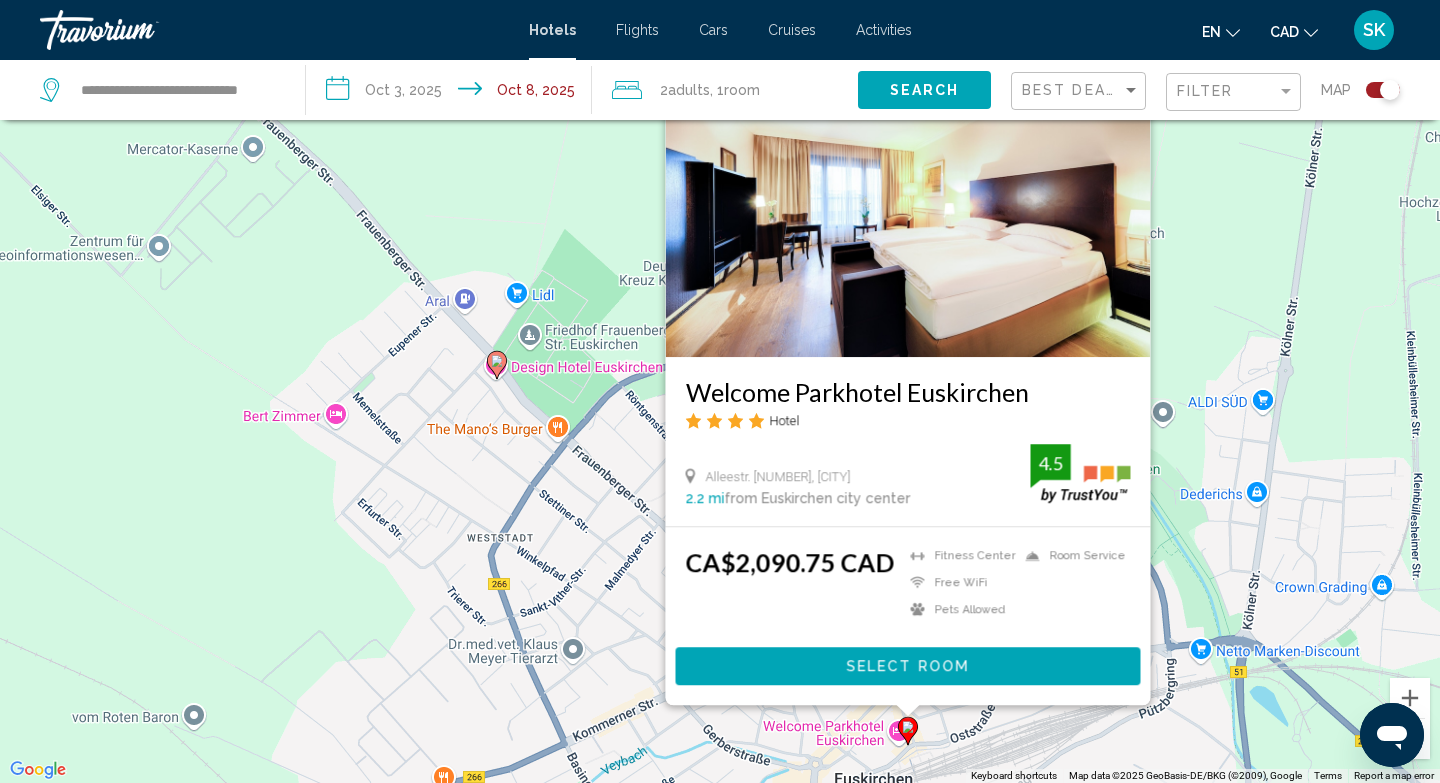 click on "Select Room" at bounding box center (907, 667) 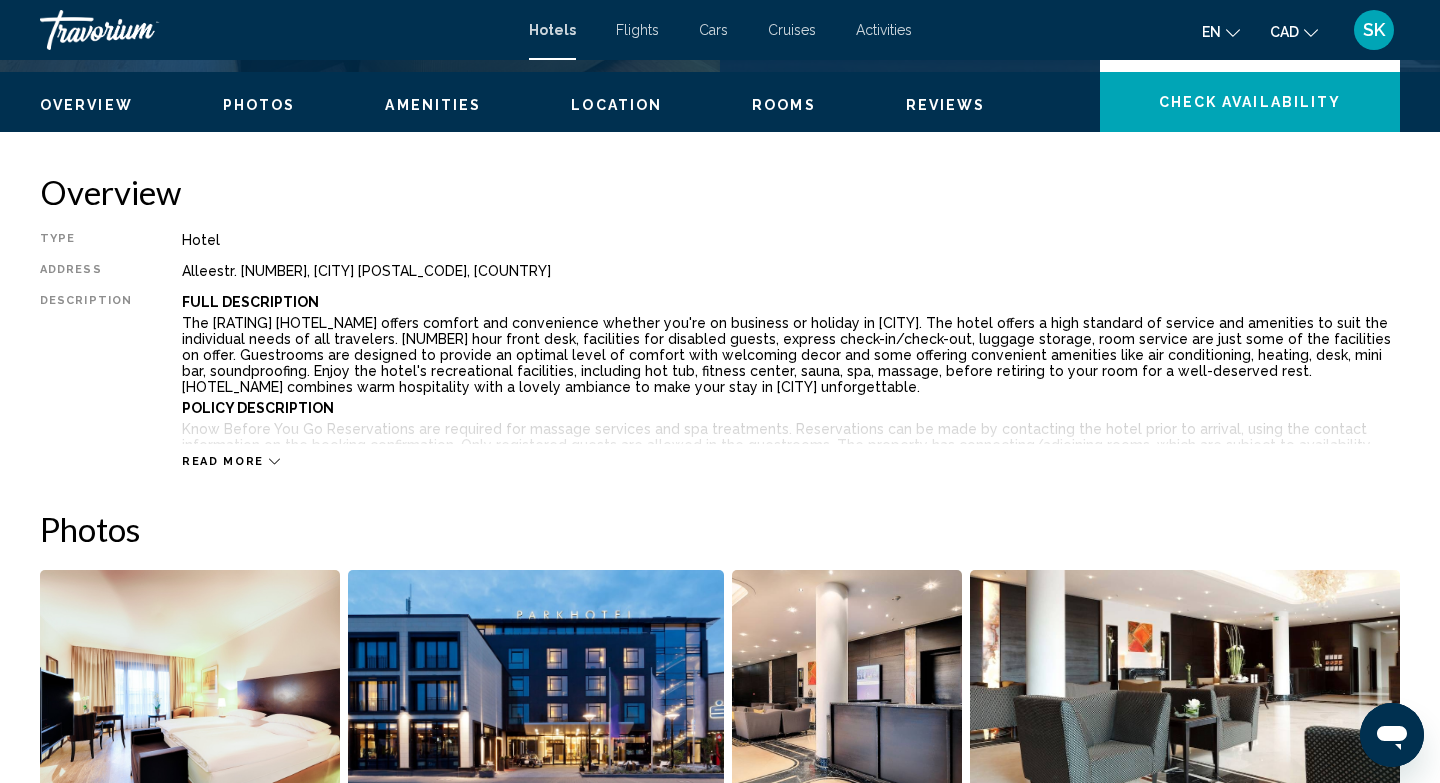 scroll, scrollTop: 604, scrollLeft: 0, axis: vertical 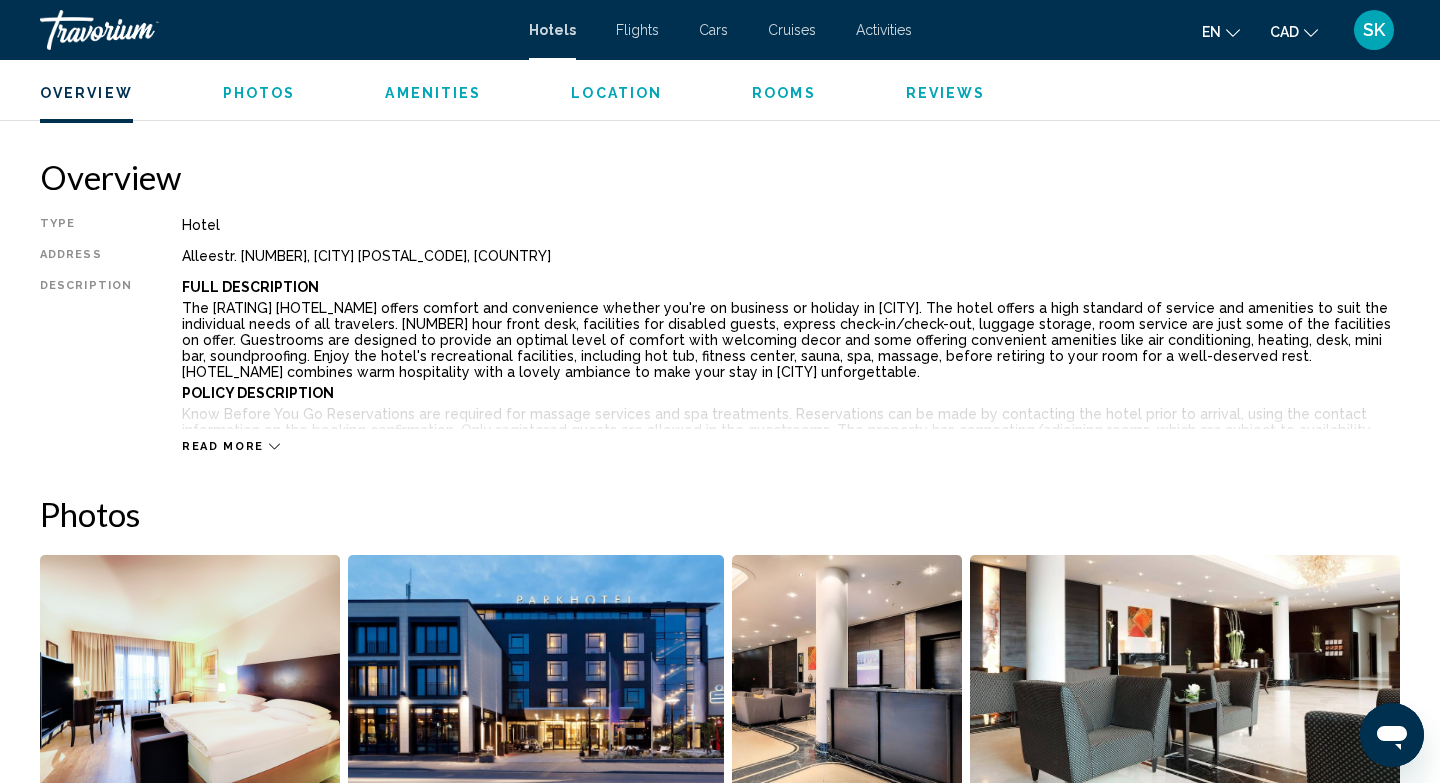 click on "Read more" at bounding box center [791, 426] 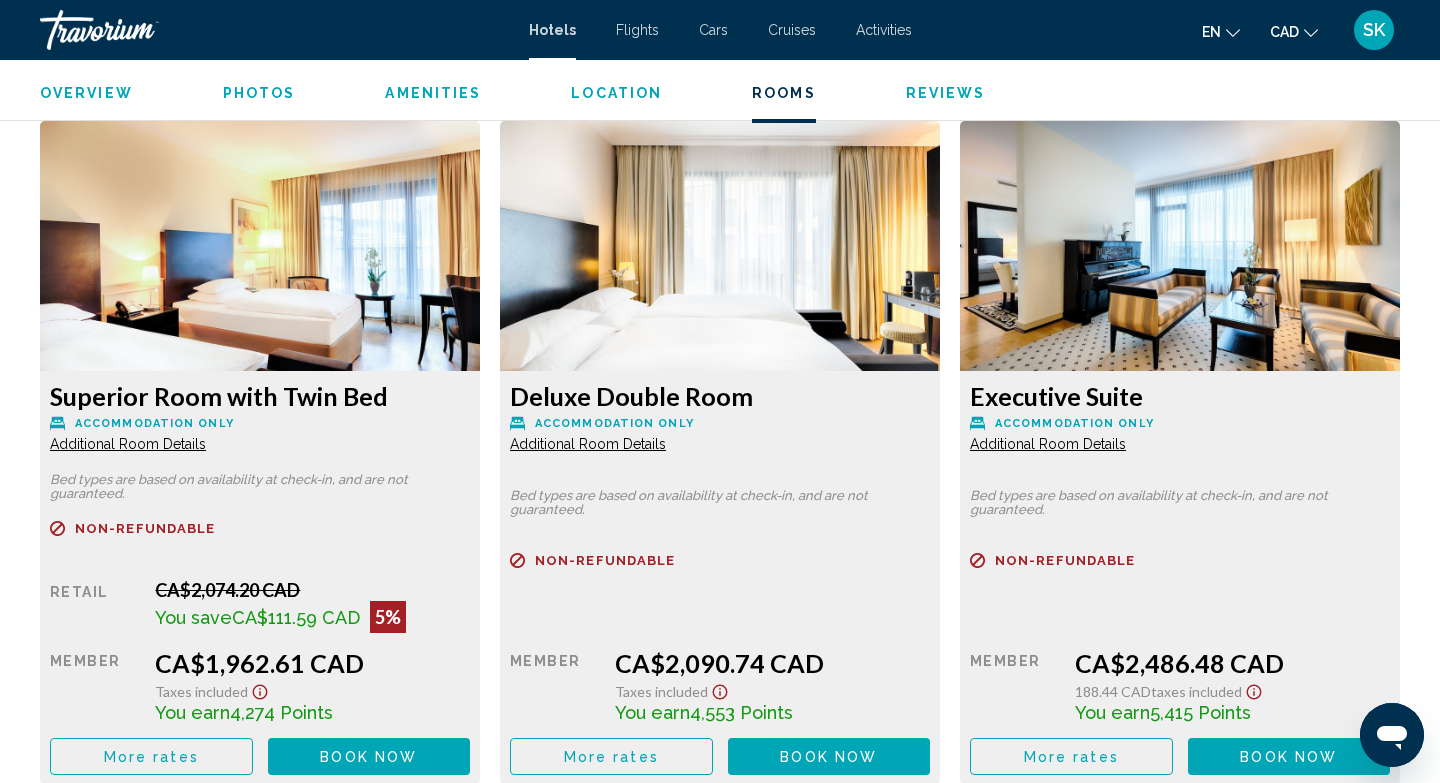 scroll, scrollTop: 2712, scrollLeft: 0, axis: vertical 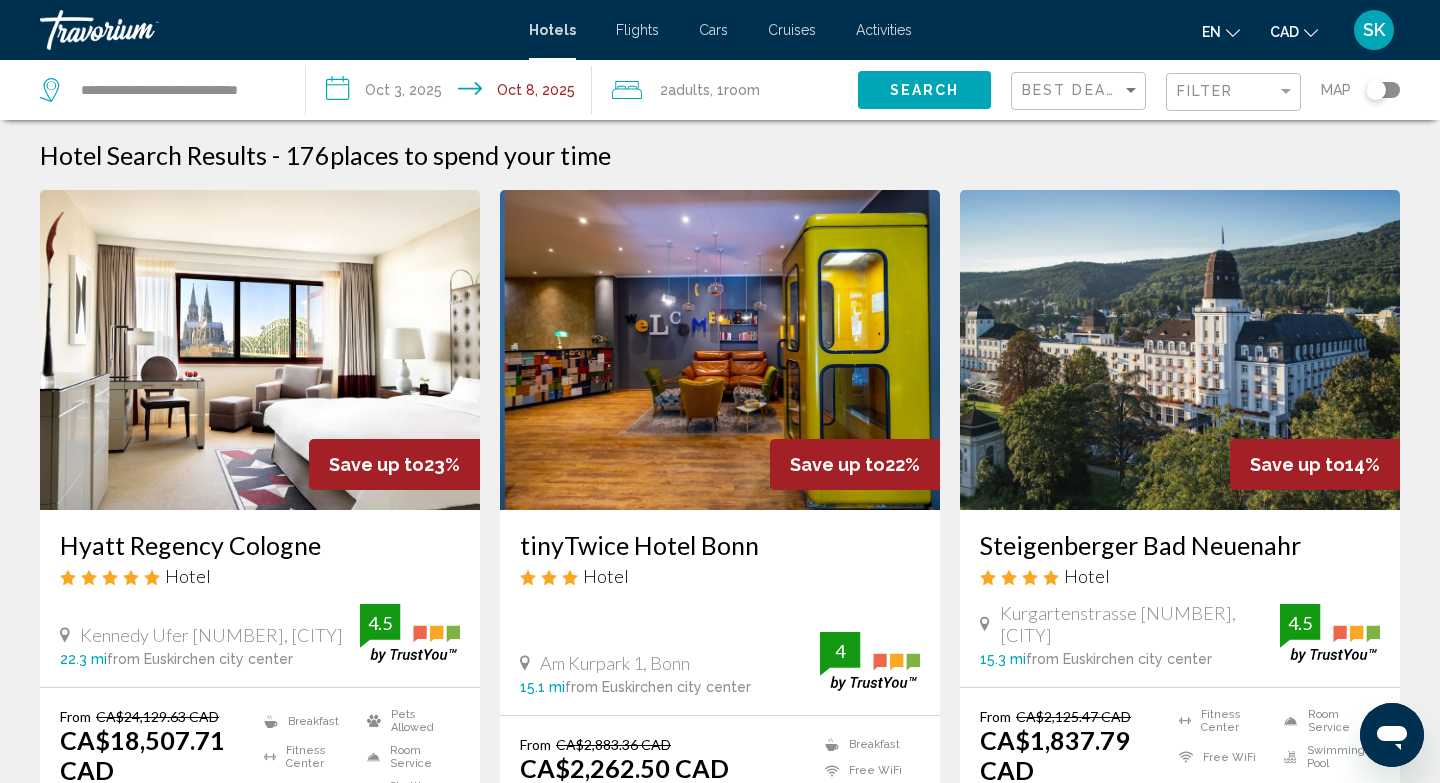 click 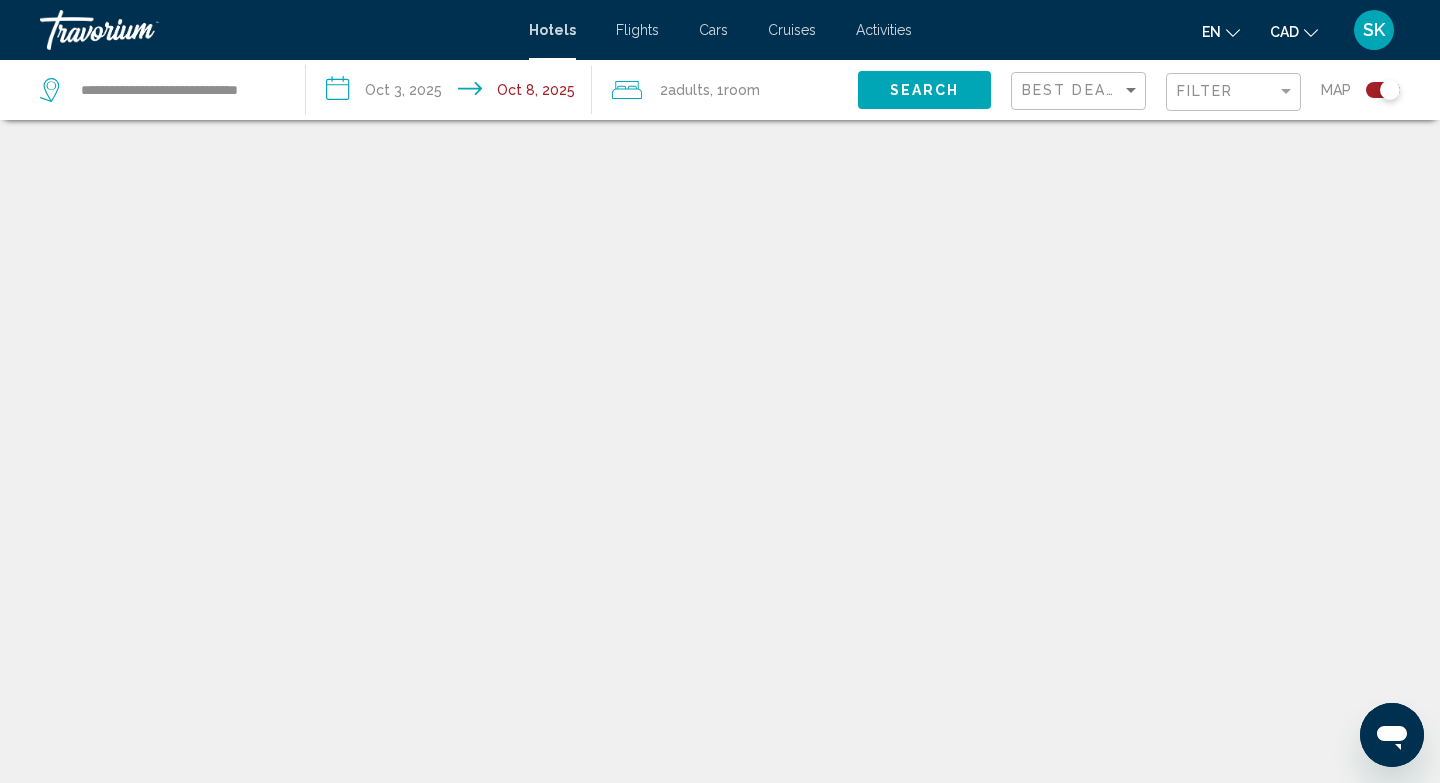 scroll, scrollTop: 120, scrollLeft: 0, axis: vertical 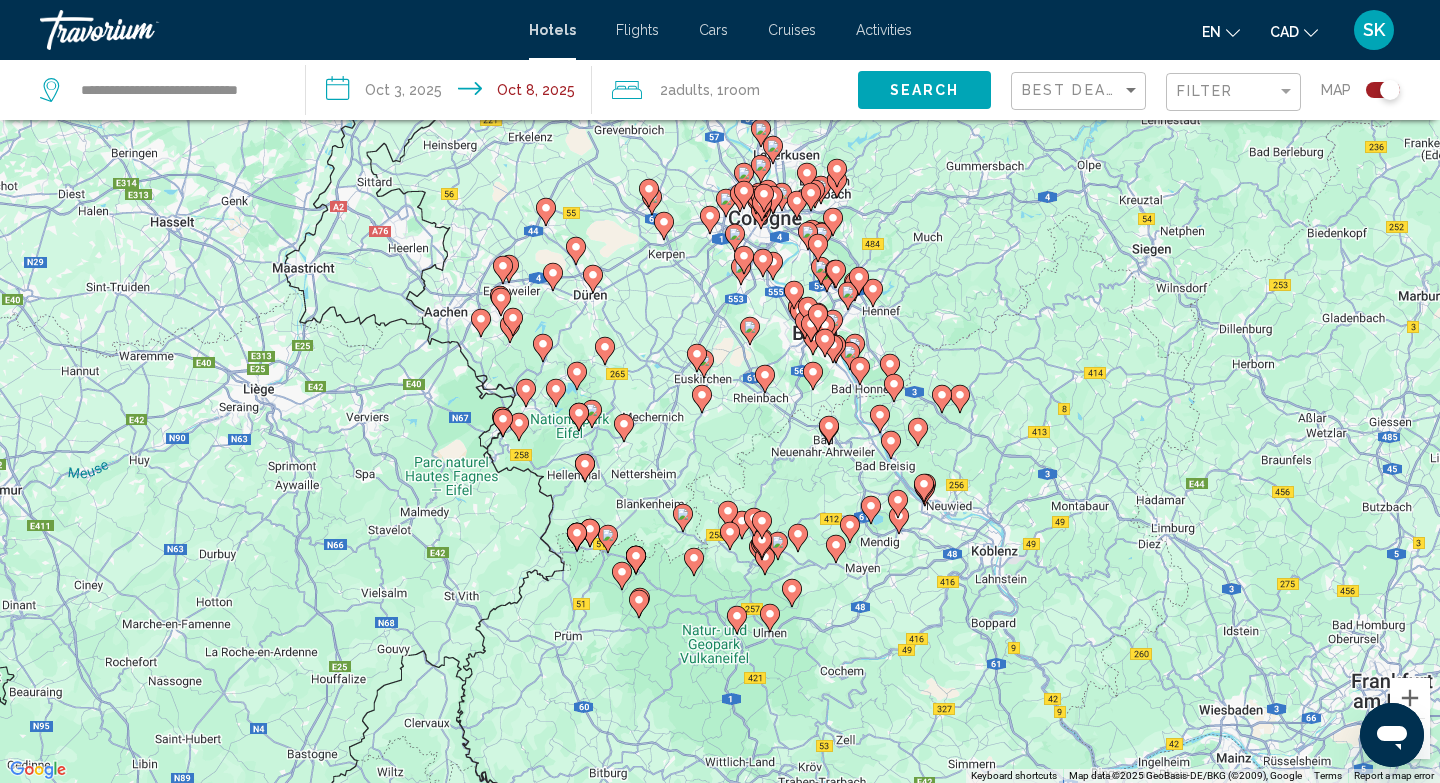 click on "To activate drag with keyboard, press Alt + Enter. Once in keyboard drag state, use the arrow keys to move the marker. To complete the drag, press the Enter key. To cancel, press Escape." at bounding box center [720, 391] 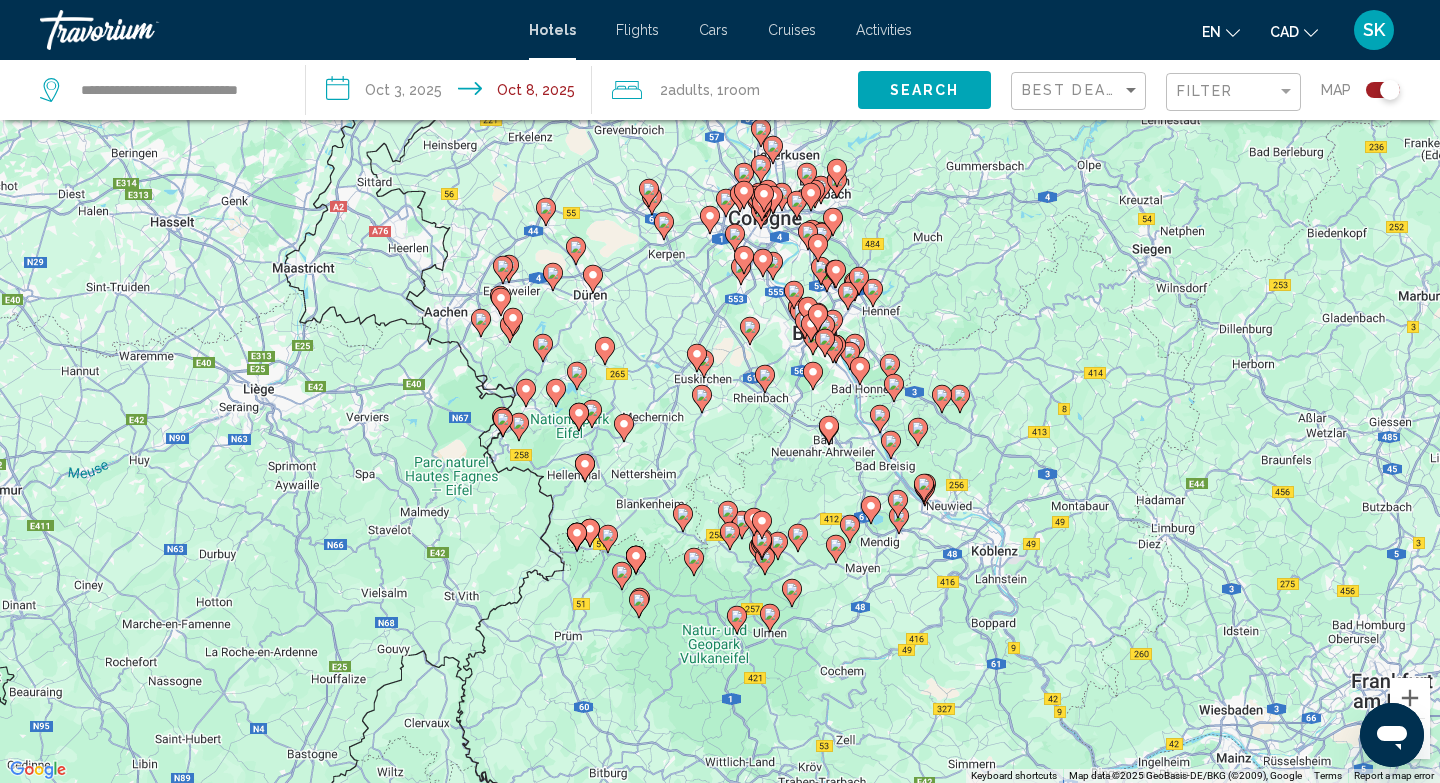 click on "To activate drag with keyboard, press Alt + Enter. Once in keyboard drag state, use the arrow keys to move the marker. To complete the drag, press the Enter key. To cancel, press Escape." at bounding box center (720, 391) 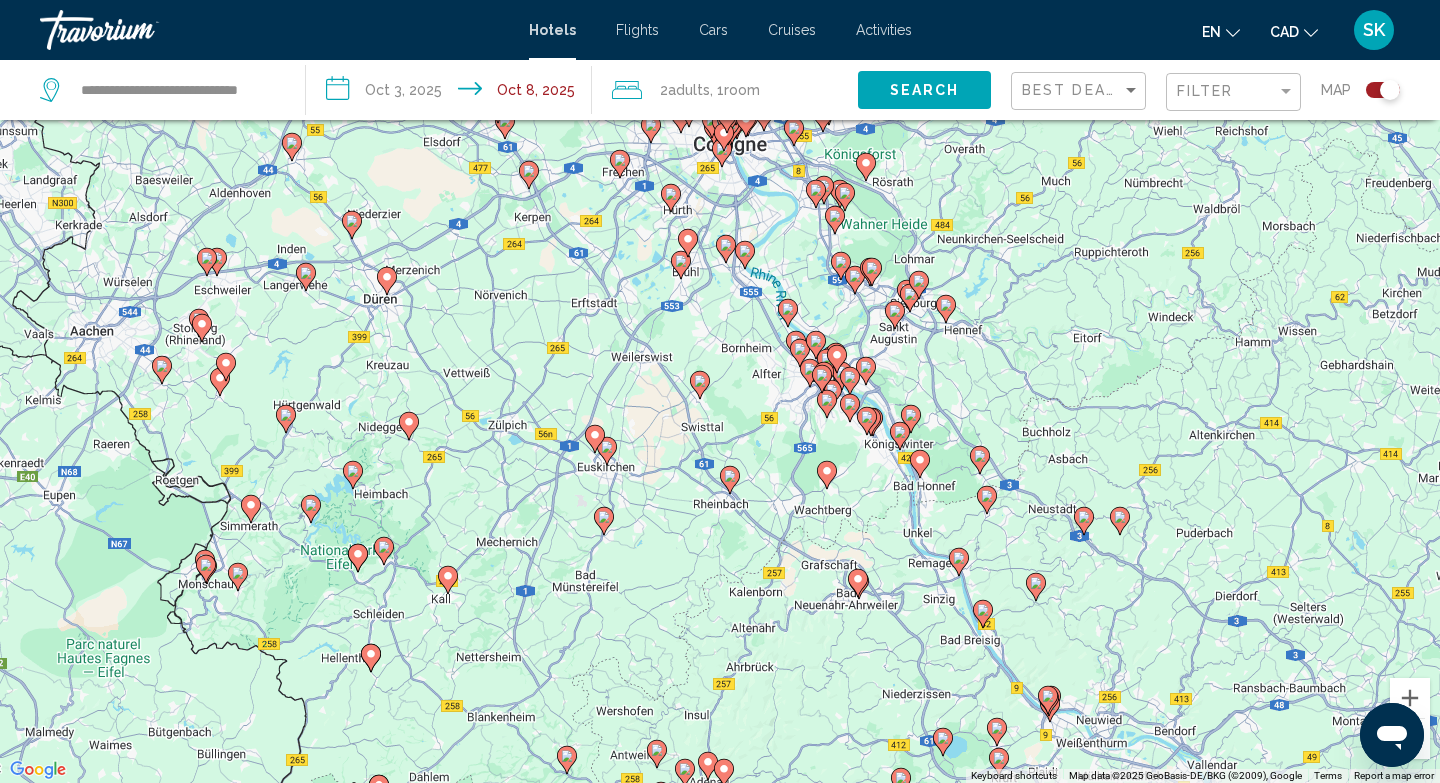 drag, startPoint x: 815, startPoint y: 298, endPoint x: 779, endPoint y: 434, distance: 140.68404 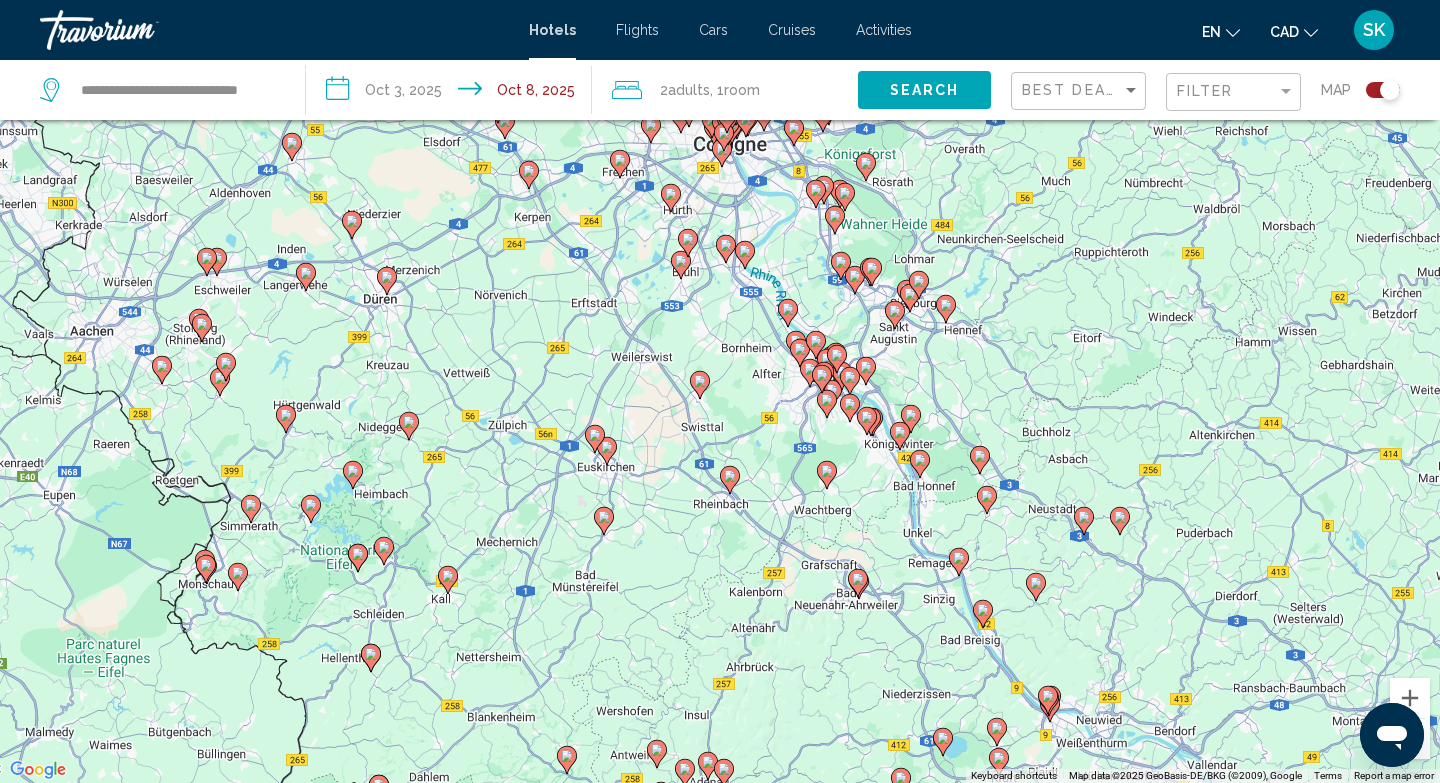 click on "To activate drag with keyboard, press Alt + Enter. Once in keyboard drag state, use the arrow keys to move the marker. To complete the drag, press the Enter key. To cancel, press Escape." at bounding box center (720, 391) 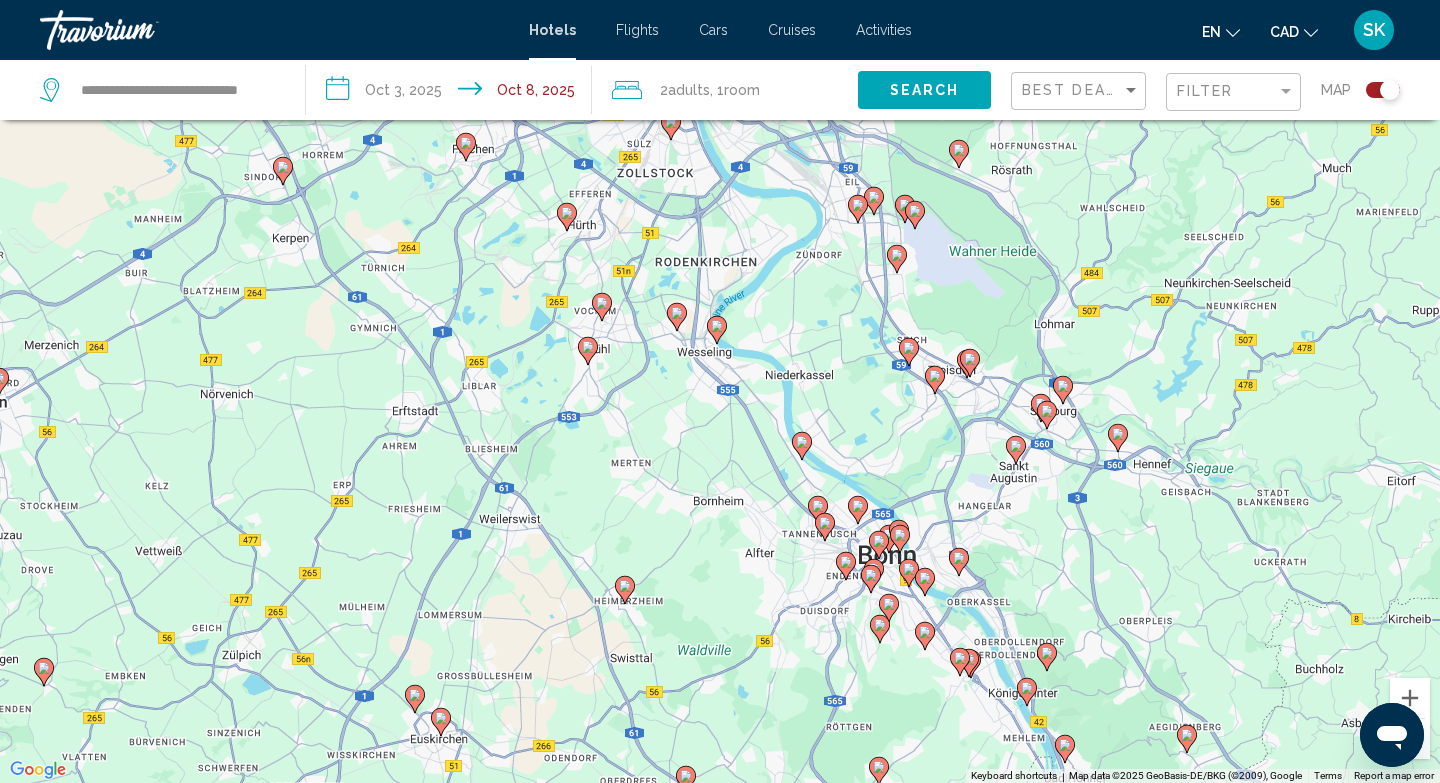 drag, startPoint x: 719, startPoint y: 260, endPoint x: 724, endPoint y: 502, distance: 242.05165 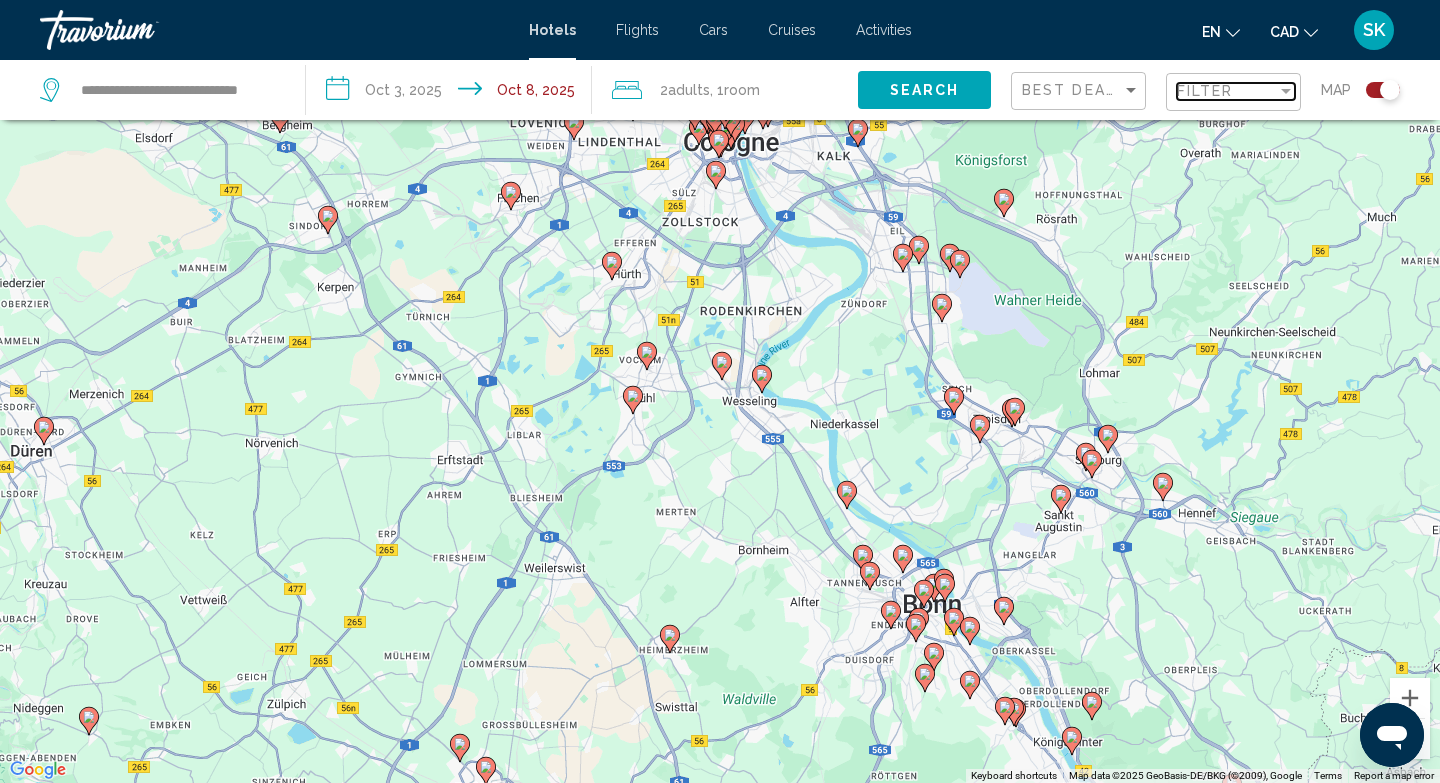 click on "Filter" at bounding box center [1227, 91] 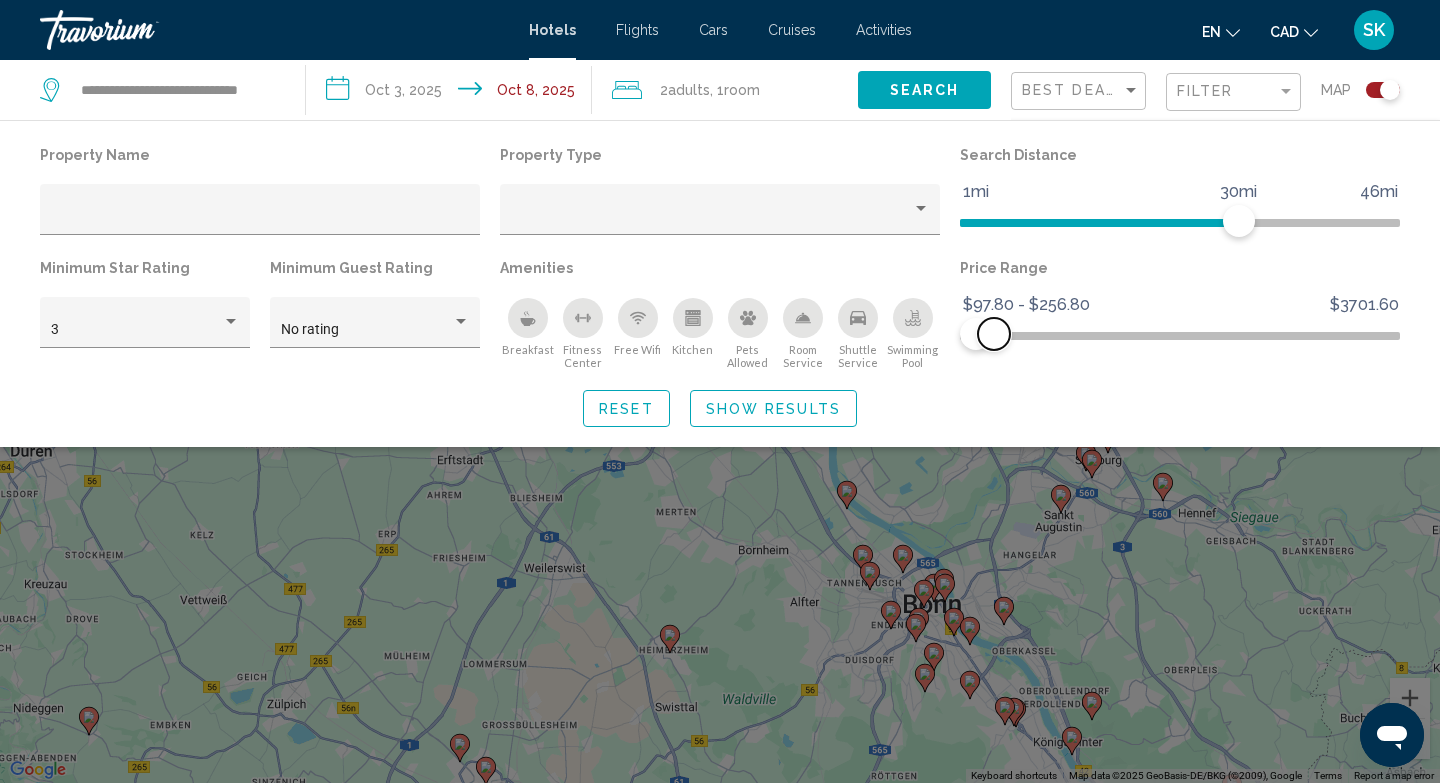 drag, startPoint x: 1377, startPoint y: 332, endPoint x: 994, endPoint y: 350, distance: 383.42273 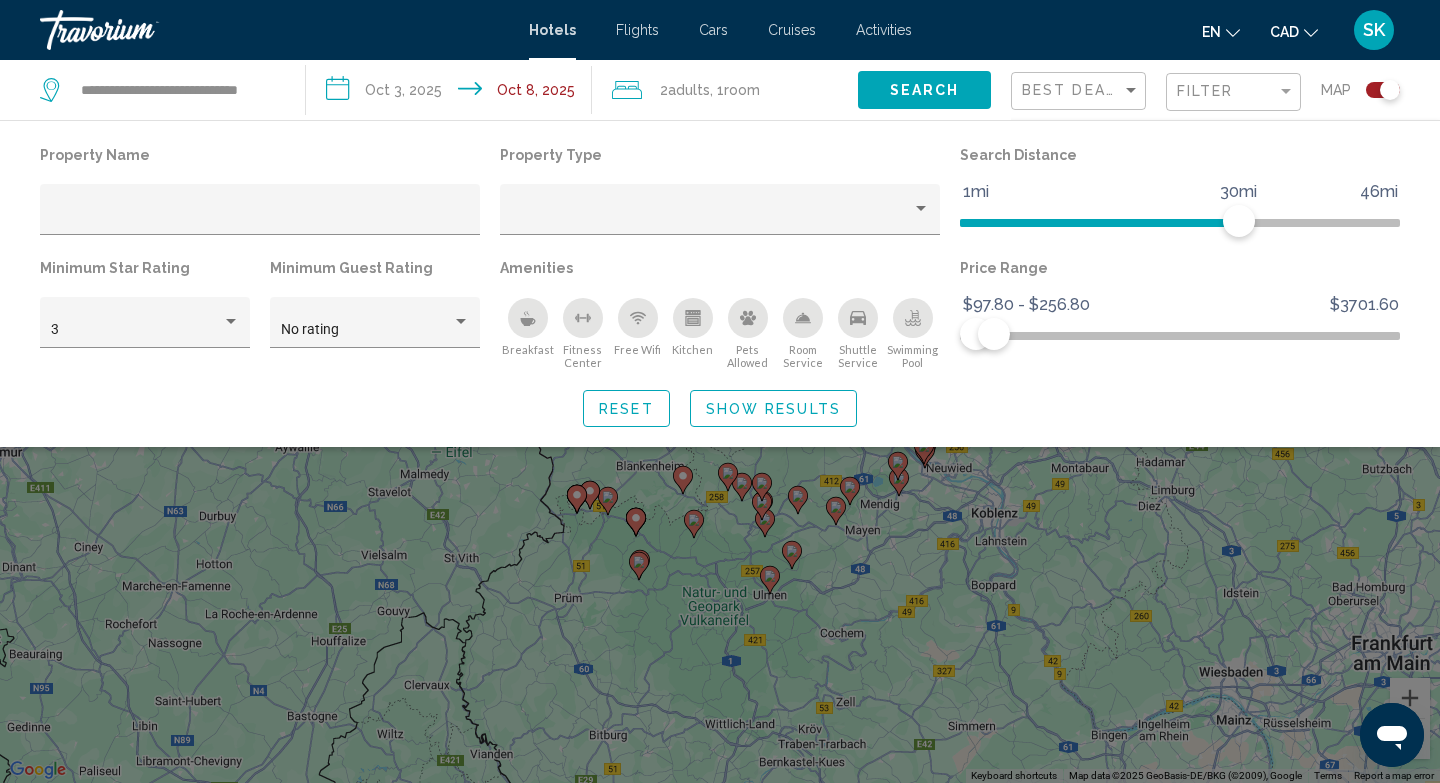 click on "Show Results" 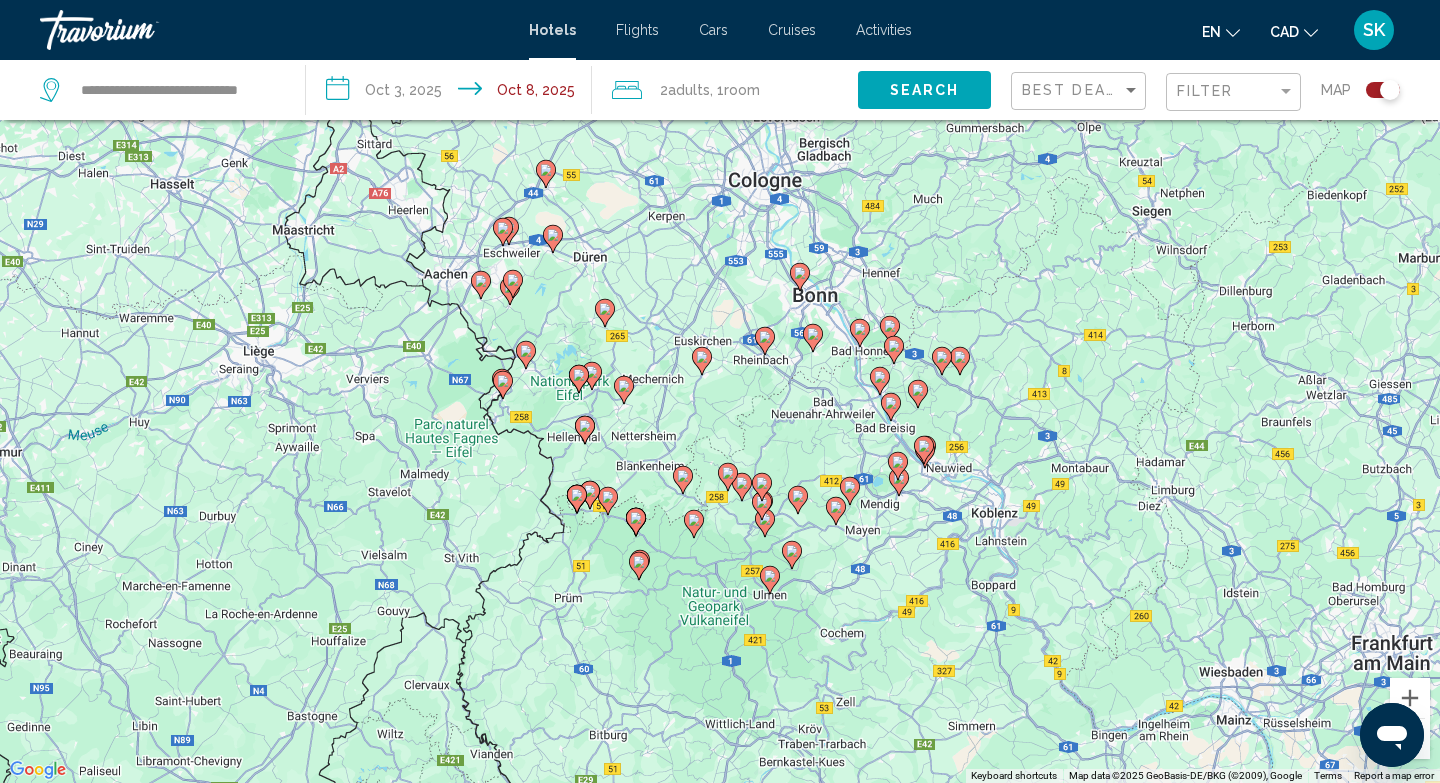 click on "To activate drag with keyboard, press Alt + Enter. Once in keyboard drag state, use the arrow keys to move the marker. To complete the drag, press the Enter key. To cancel, press Escape." at bounding box center (720, 391) 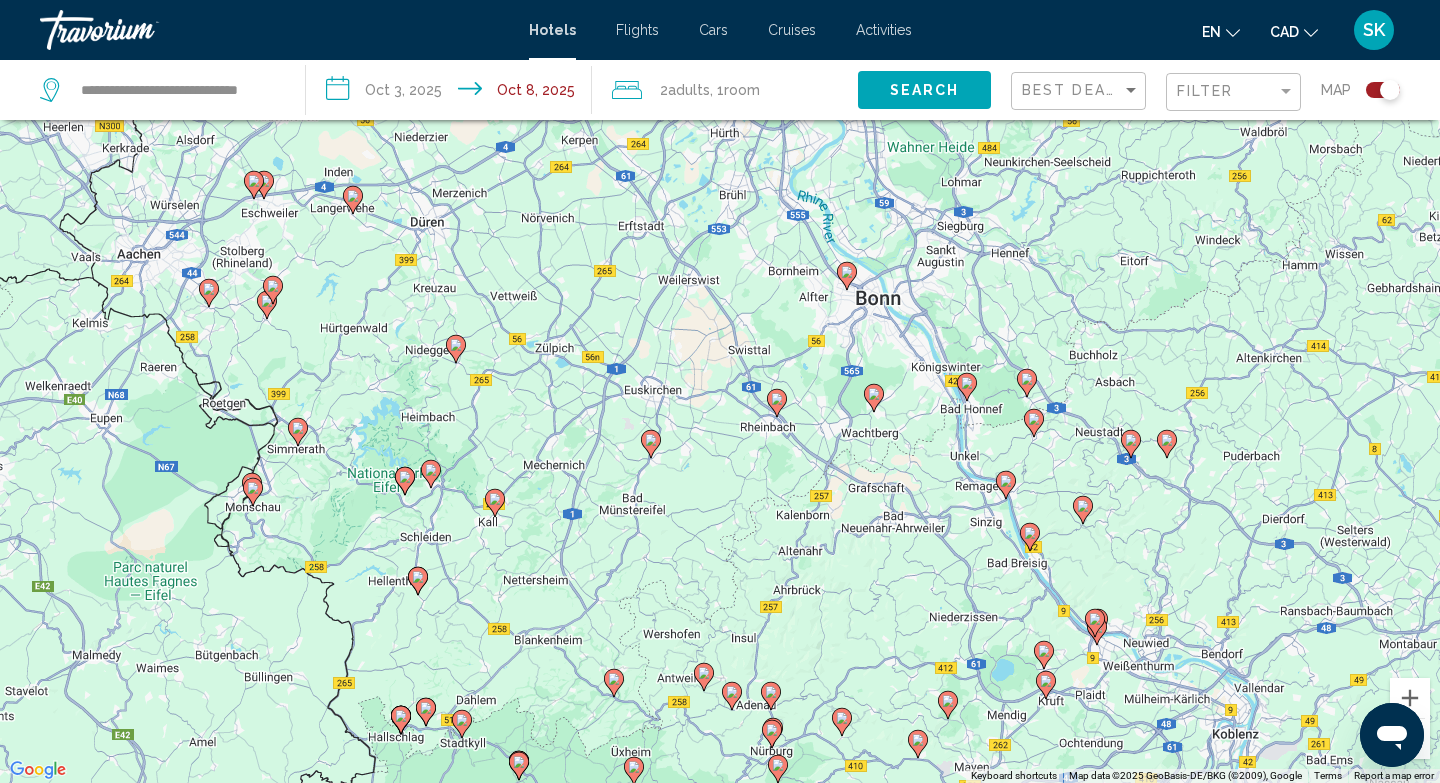 click 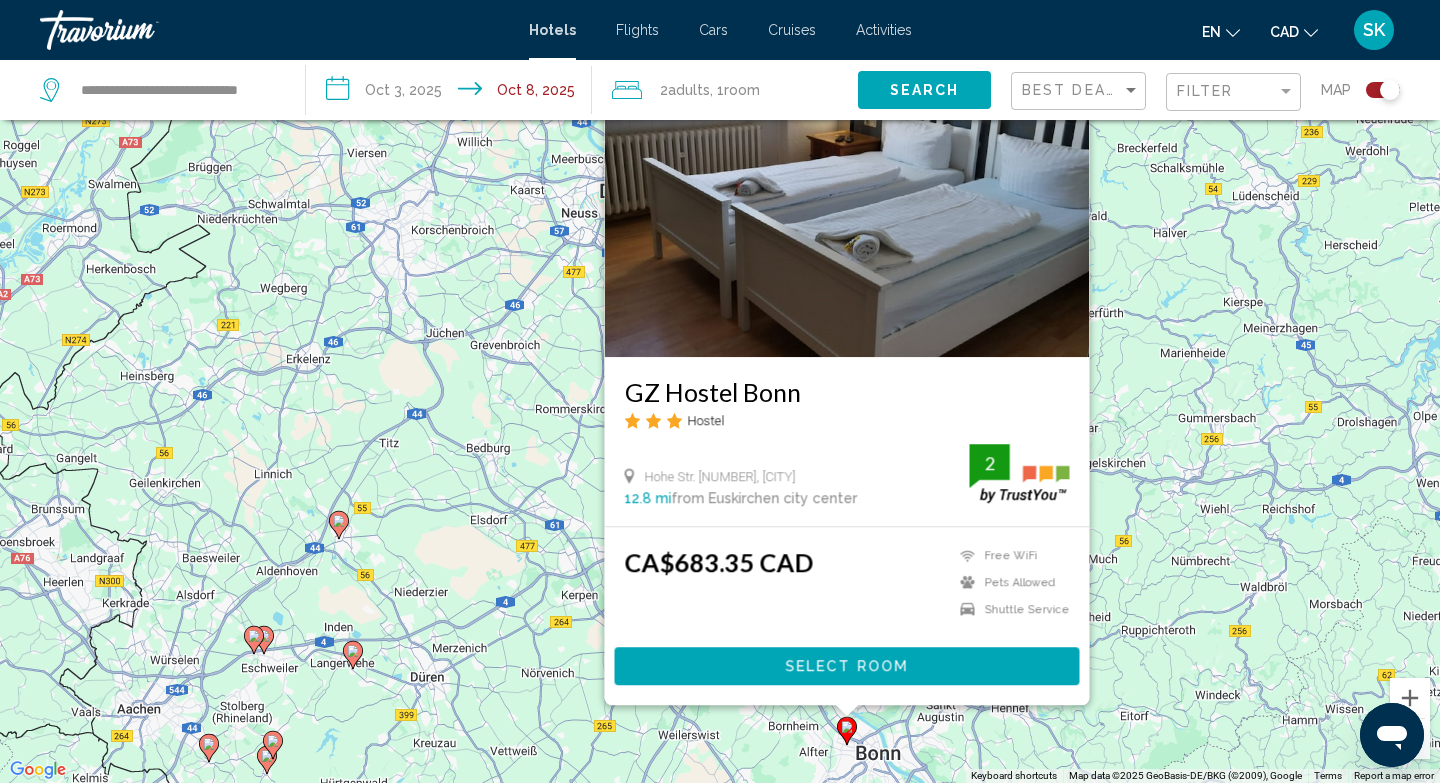 click on "To activate drag with keyboard, press Alt + Enter. Once in keyboard drag state, use the arrow keys to move the marker. To complete the drag, press the Enter key. To cancel, press Escape.  GZ Hostel Bonn
Hostel
Hohe Str. 57, Bonn 12.8 mi  from Euskirchen city center from hotel 2 CA$683.35 CAD
Free WiFi
Pets Allowed
Shuttle Service  2 Select Room" at bounding box center (720, 391) 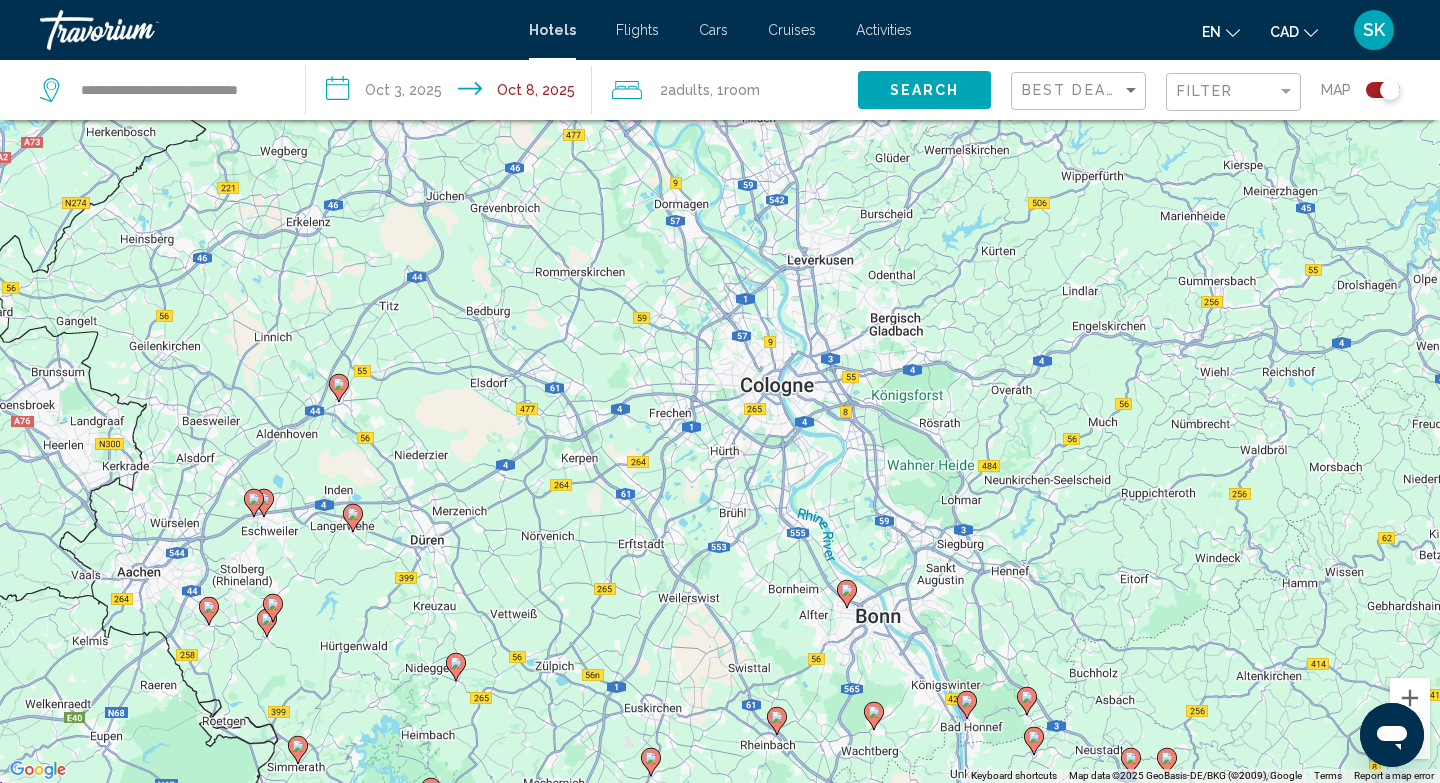 drag, startPoint x: 724, startPoint y: 629, endPoint x: 723, endPoint y: 491, distance: 138.00362 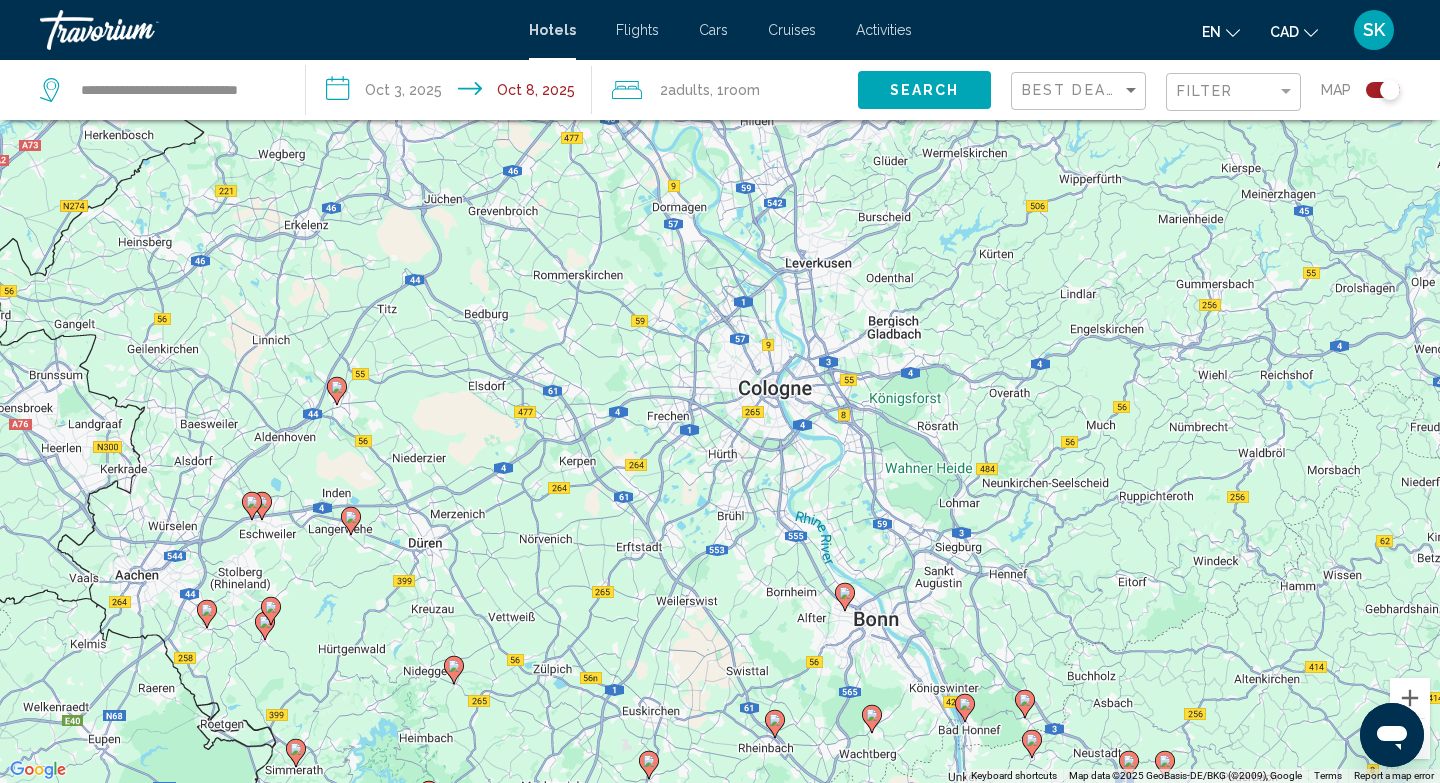click 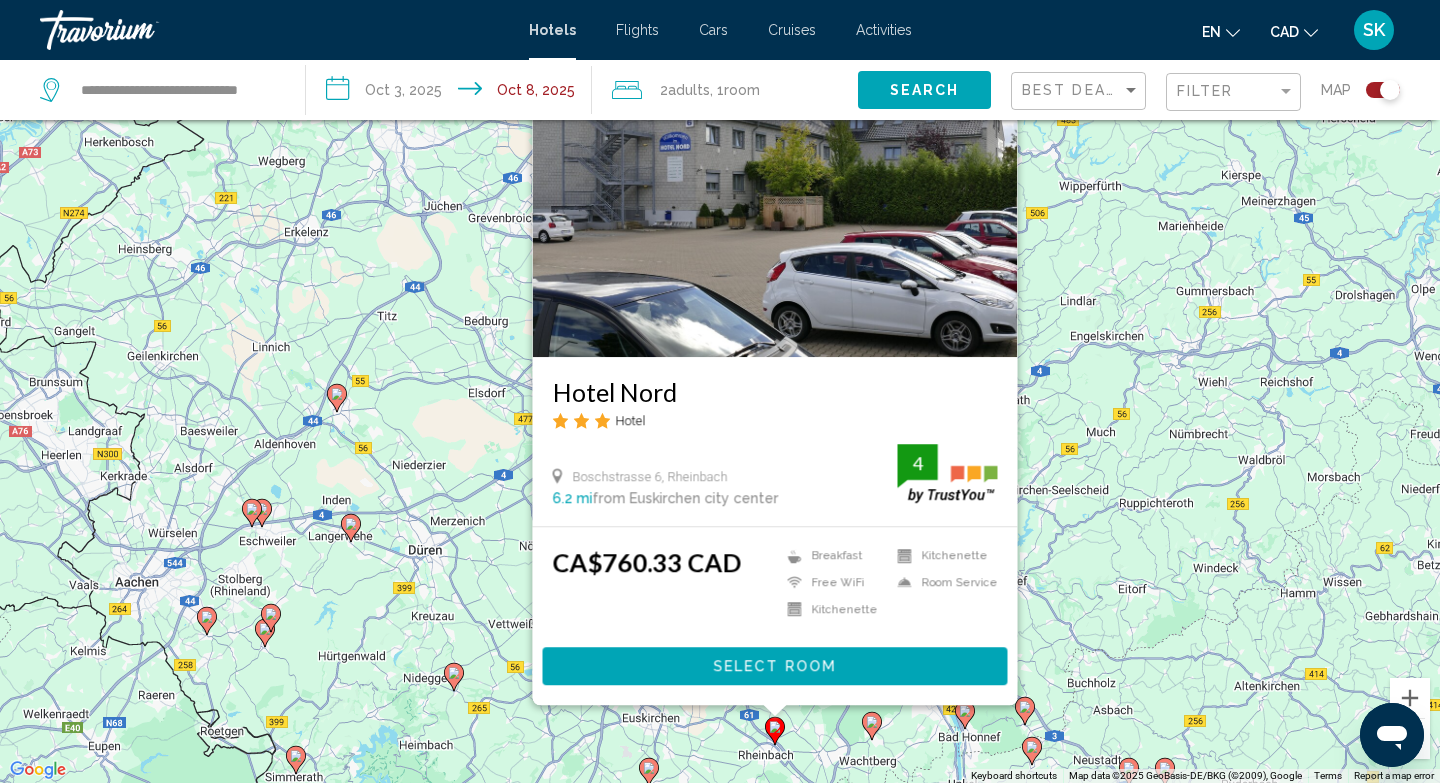 click on "Boschstrasse [NUMBER], [CITY] [DISTANCE] from [CITY] city center from hotel [RATING] [PRICE]" at bounding box center [720, 391] 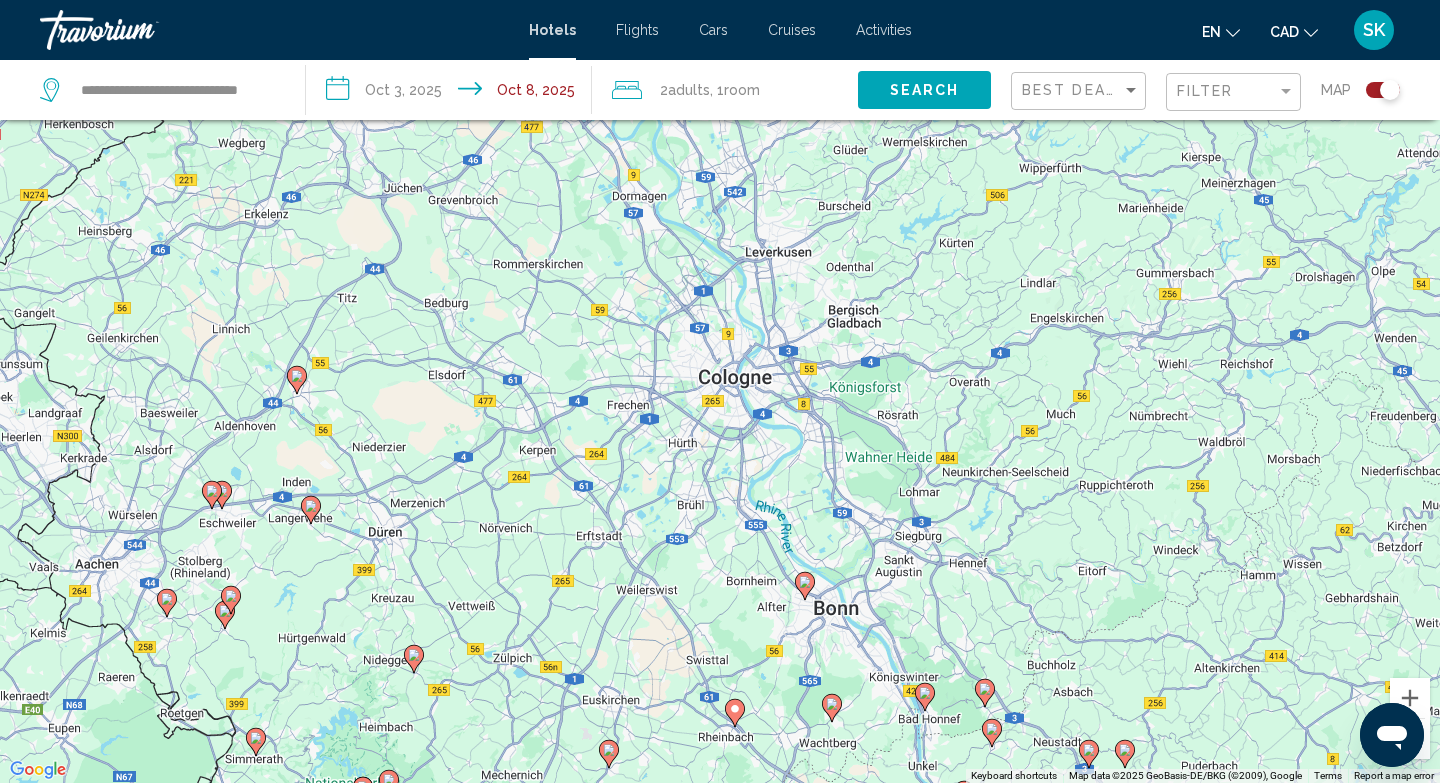 drag, startPoint x: 1263, startPoint y: 472, endPoint x: 1224, endPoint y: 451, distance: 44.294468 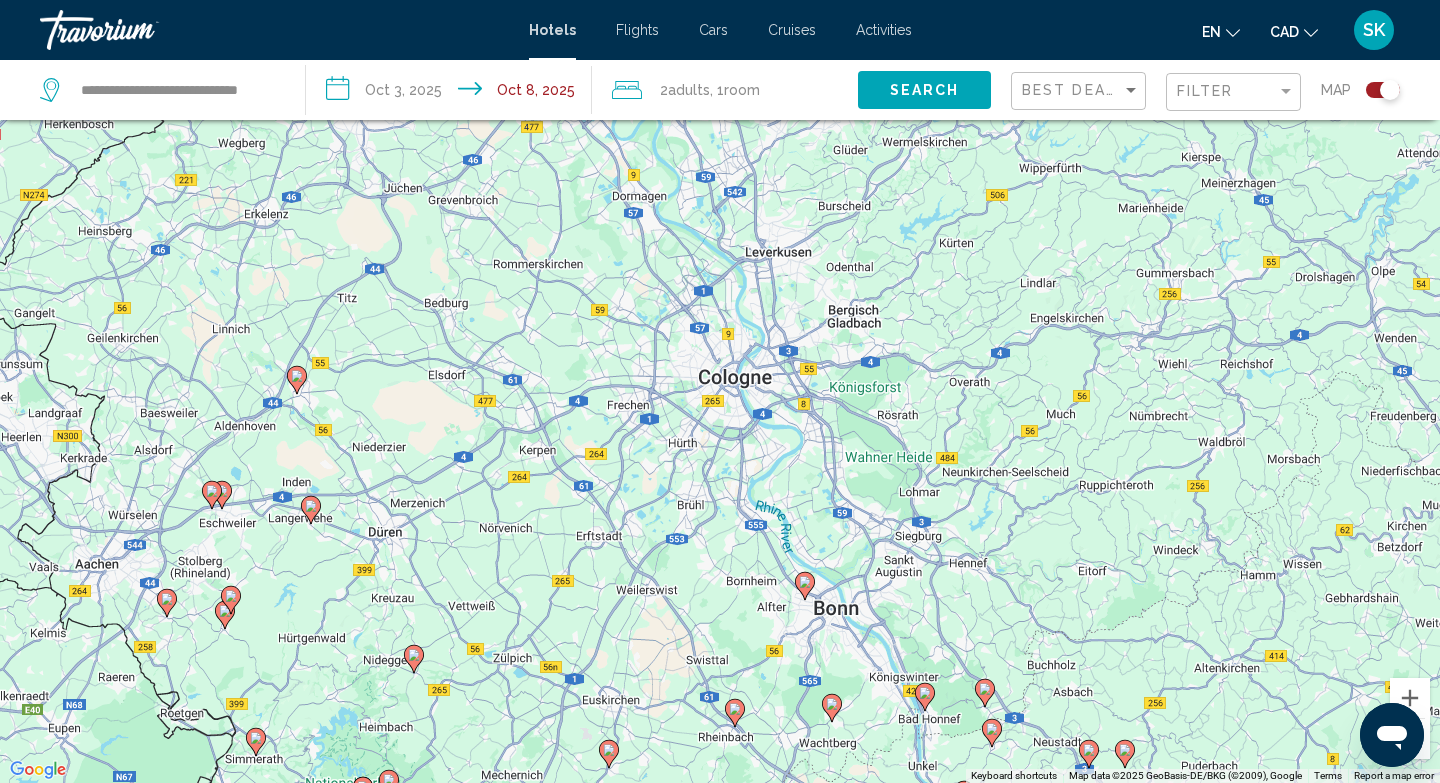 click on "To activate drag with keyboard, press Alt + Enter. Once in keyboard drag state, use the arrow keys to move the marker. To complete the drag, press the Enter key. To cancel, press Escape." at bounding box center (720, 391) 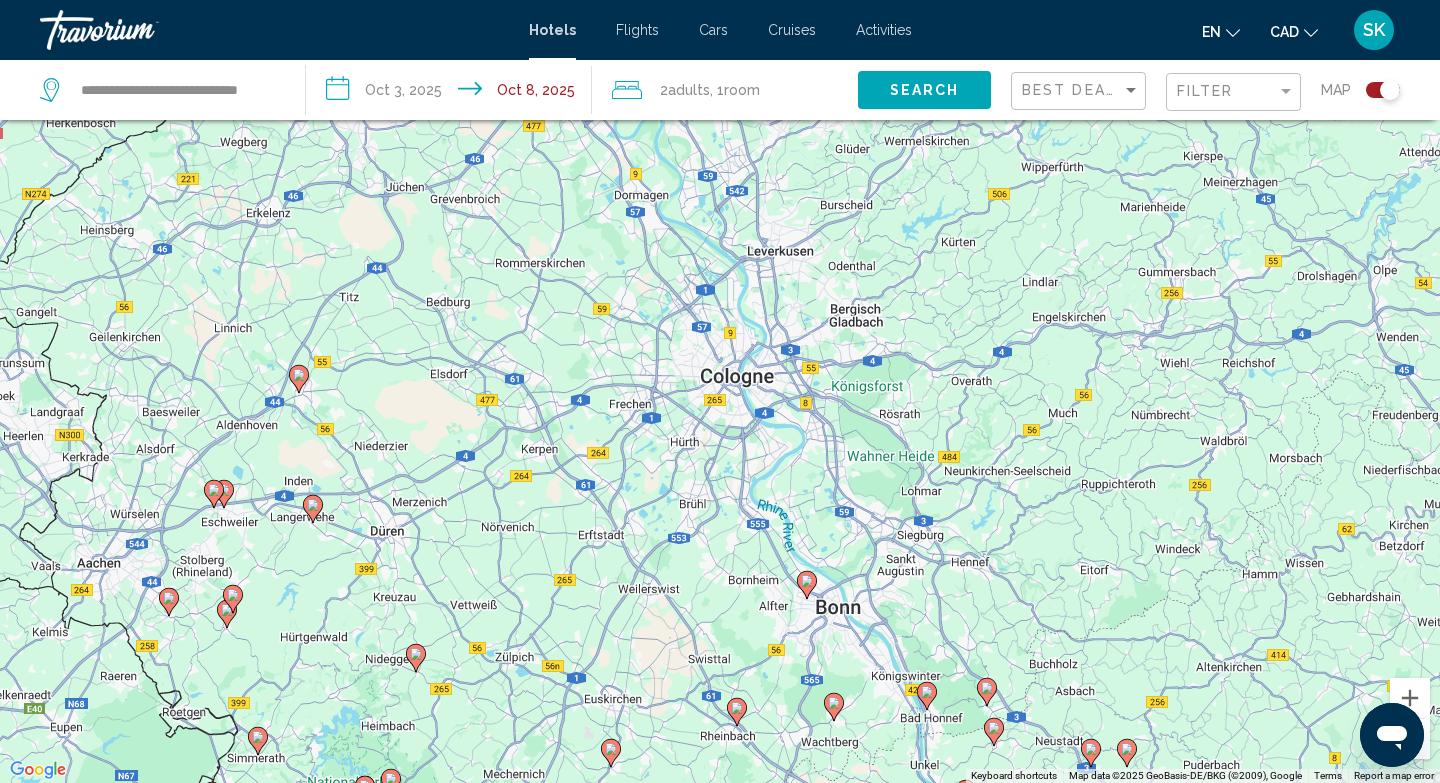 click on "Filter" 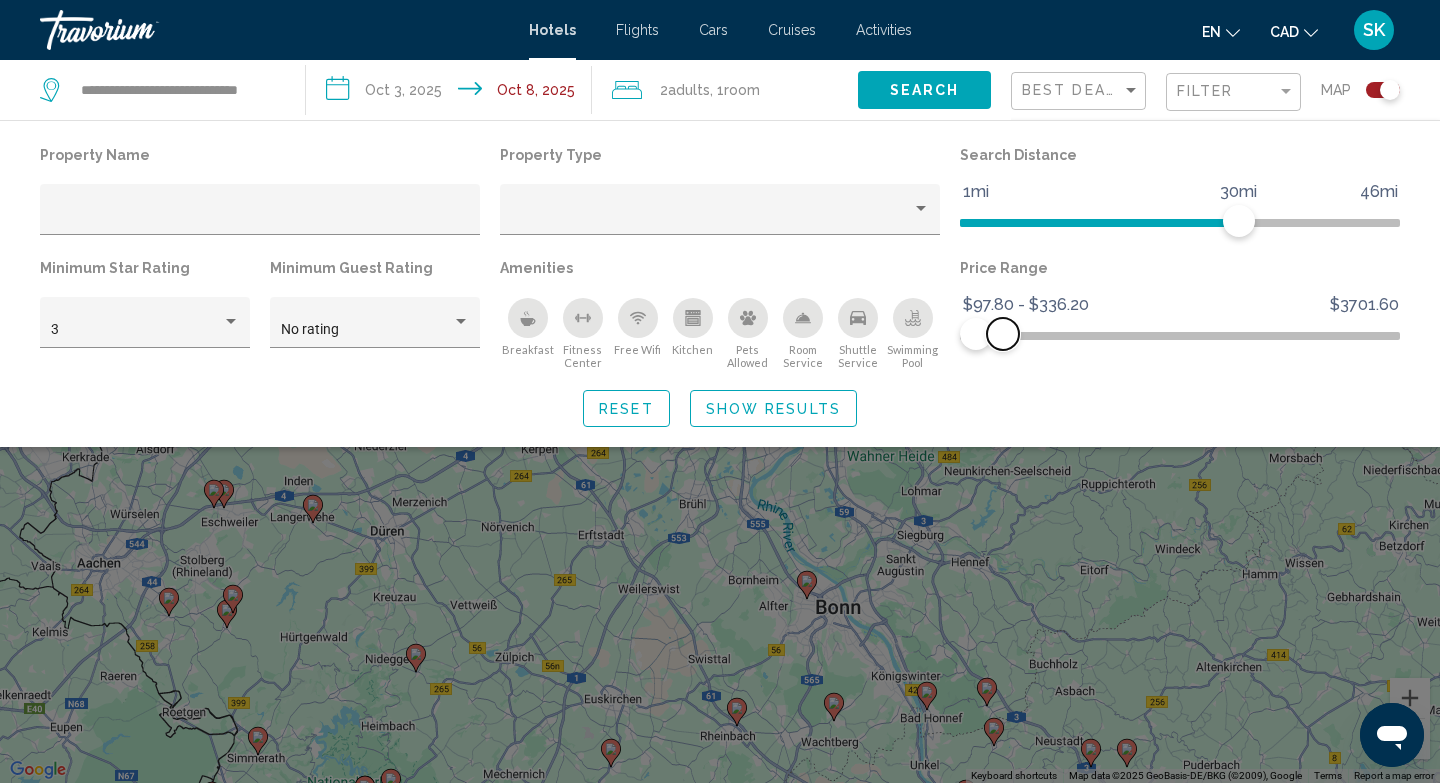 drag, startPoint x: 989, startPoint y: 334, endPoint x: 1003, endPoint y: 335, distance: 14.035668 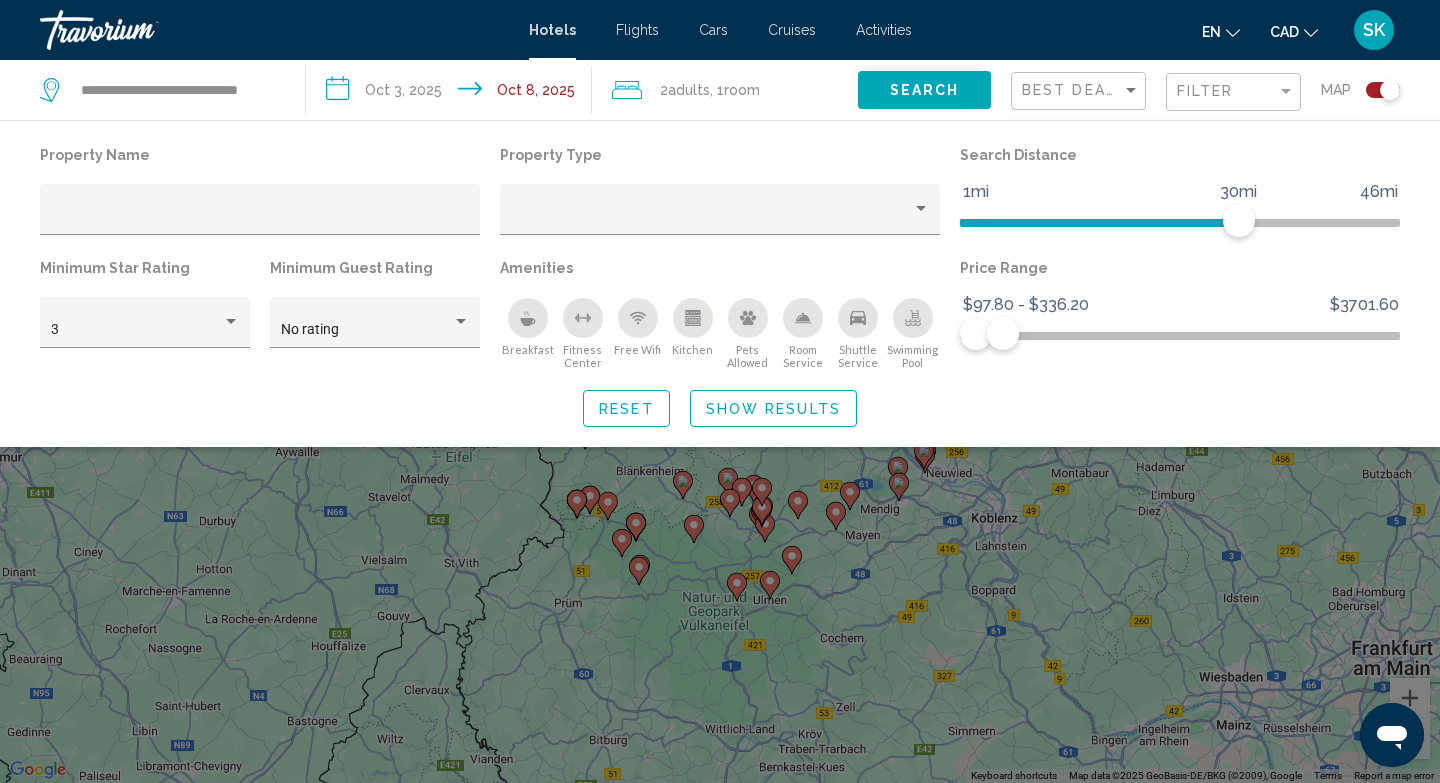 click 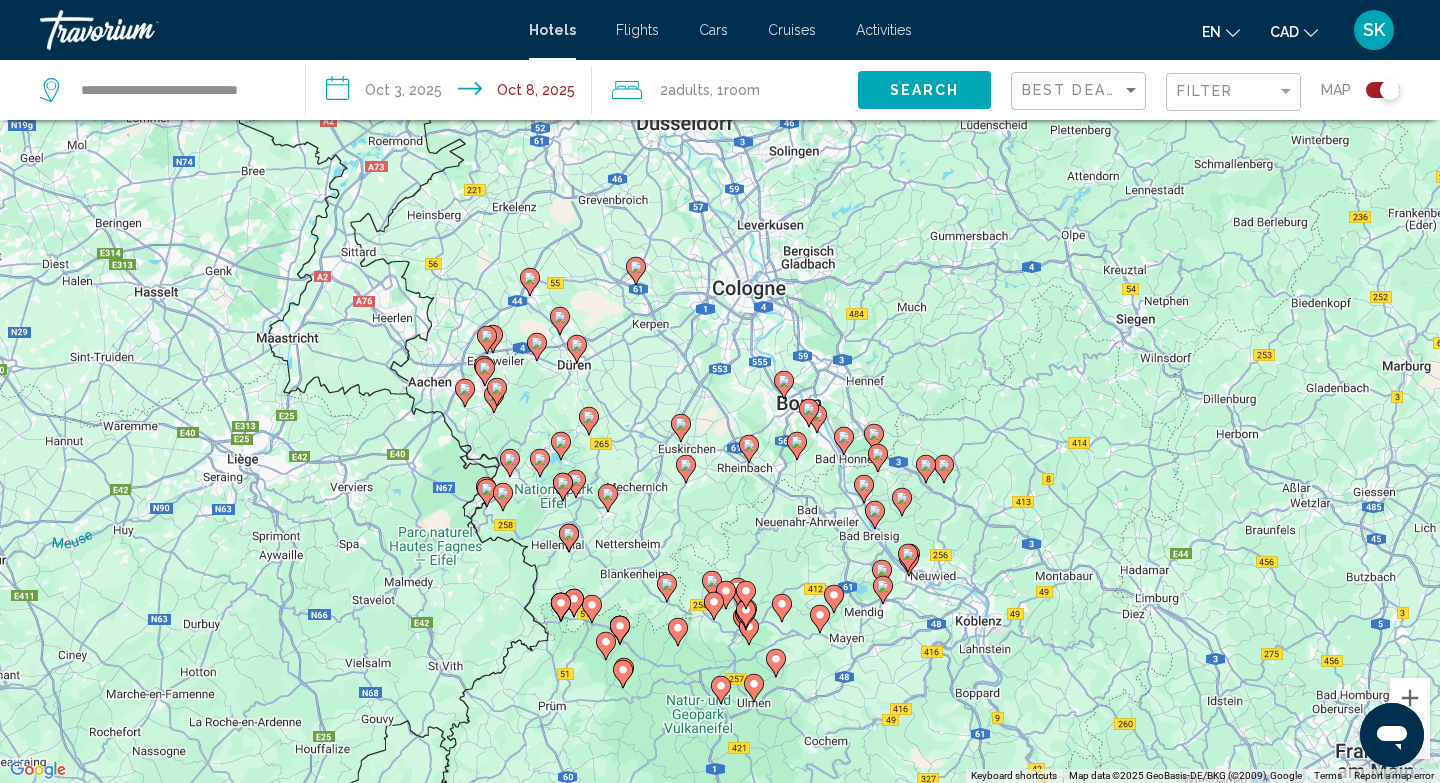 drag, startPoint x: 801, startPoint y: 416, endPoint x: 785, endPoint y: 528, distance: 113.137085 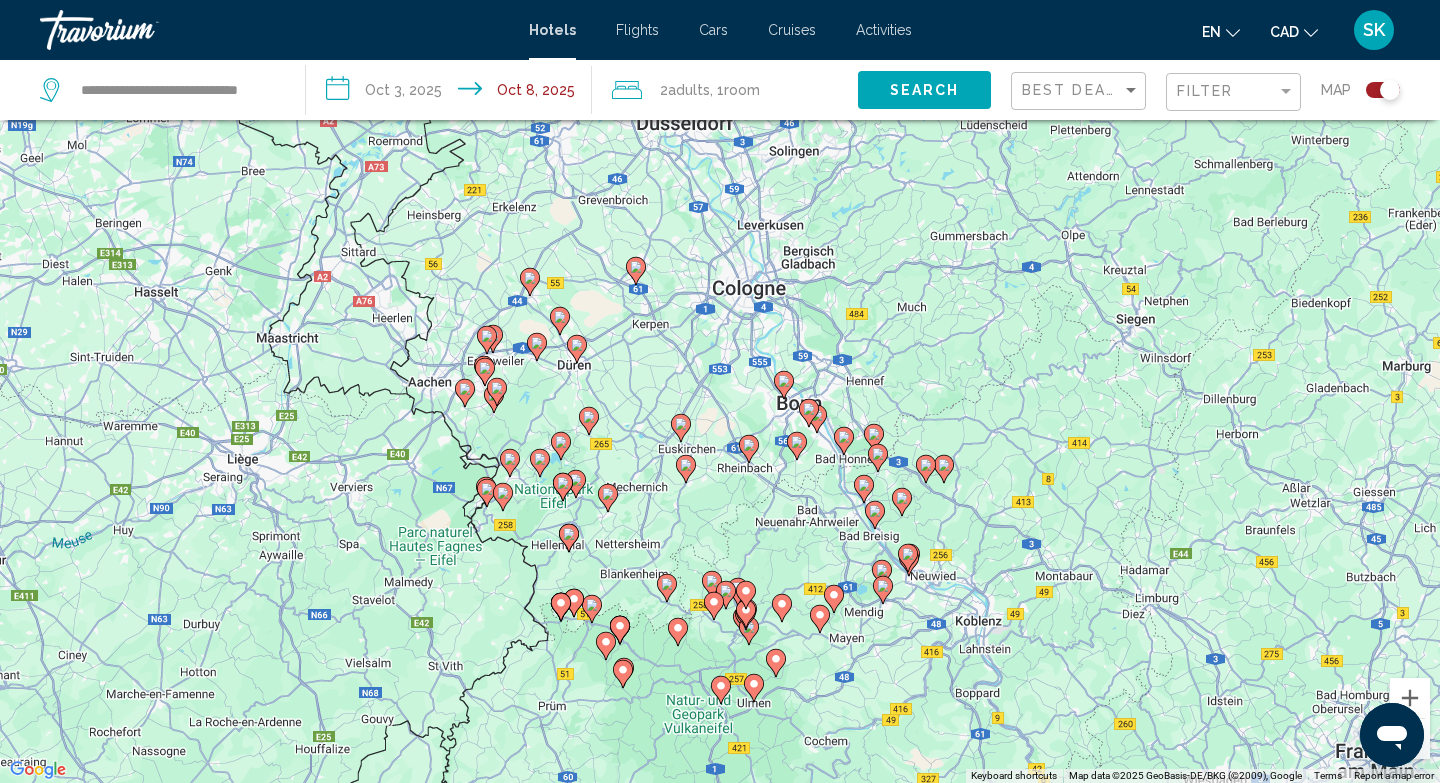 click on "To activate drag with keyboard, press Alt + Enter. Once in keyboard drag state, use the arrow keys to move the marker. To complete the drag, press the Enter key. To cancel, press Escape." at bounding box center [720, 391] 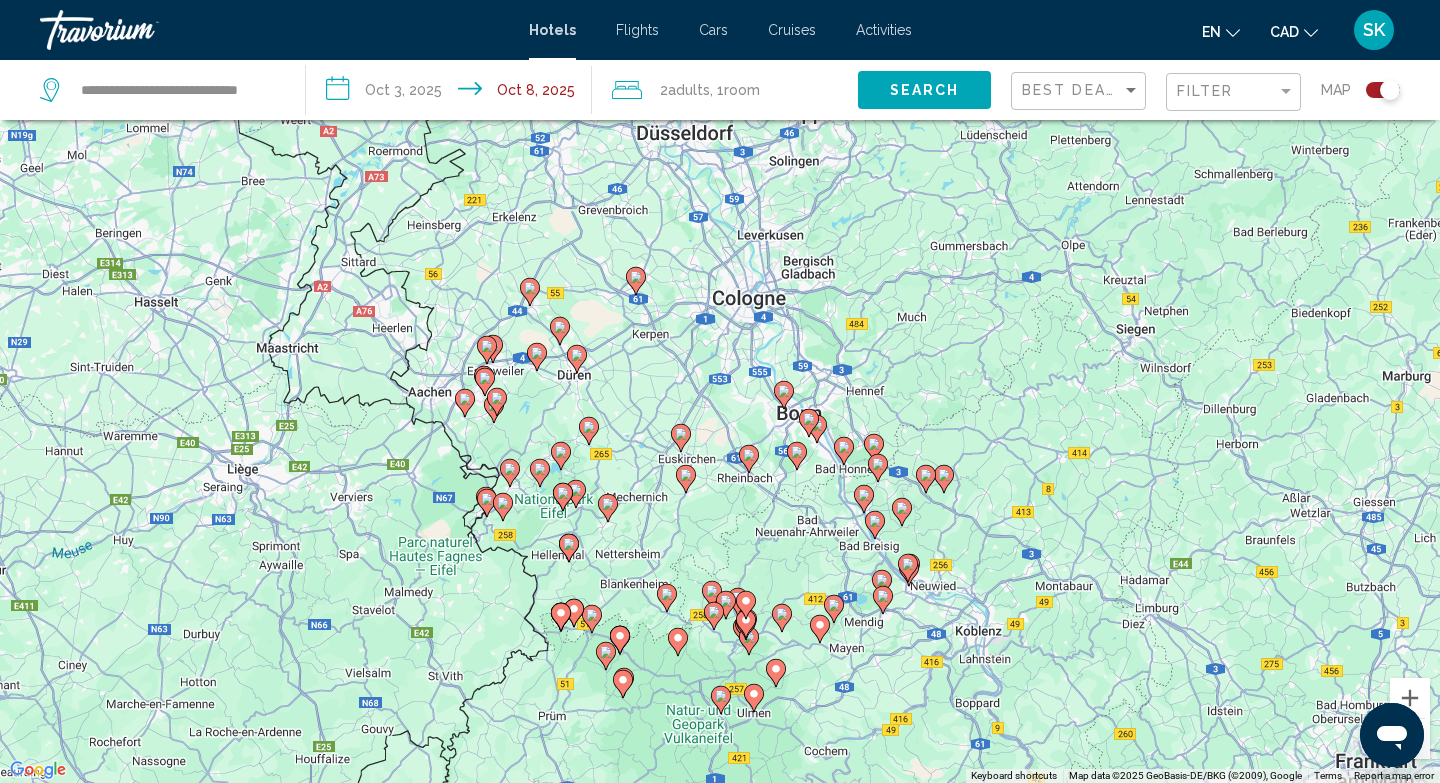 click on "To activate drag with keyboard, press Alt + Enter. Once in keyboard drag state, use the arrow keys to move the marker. To complete the drag, press the Enter key. To cancel, press Escape." at bounding box center [720, 391] 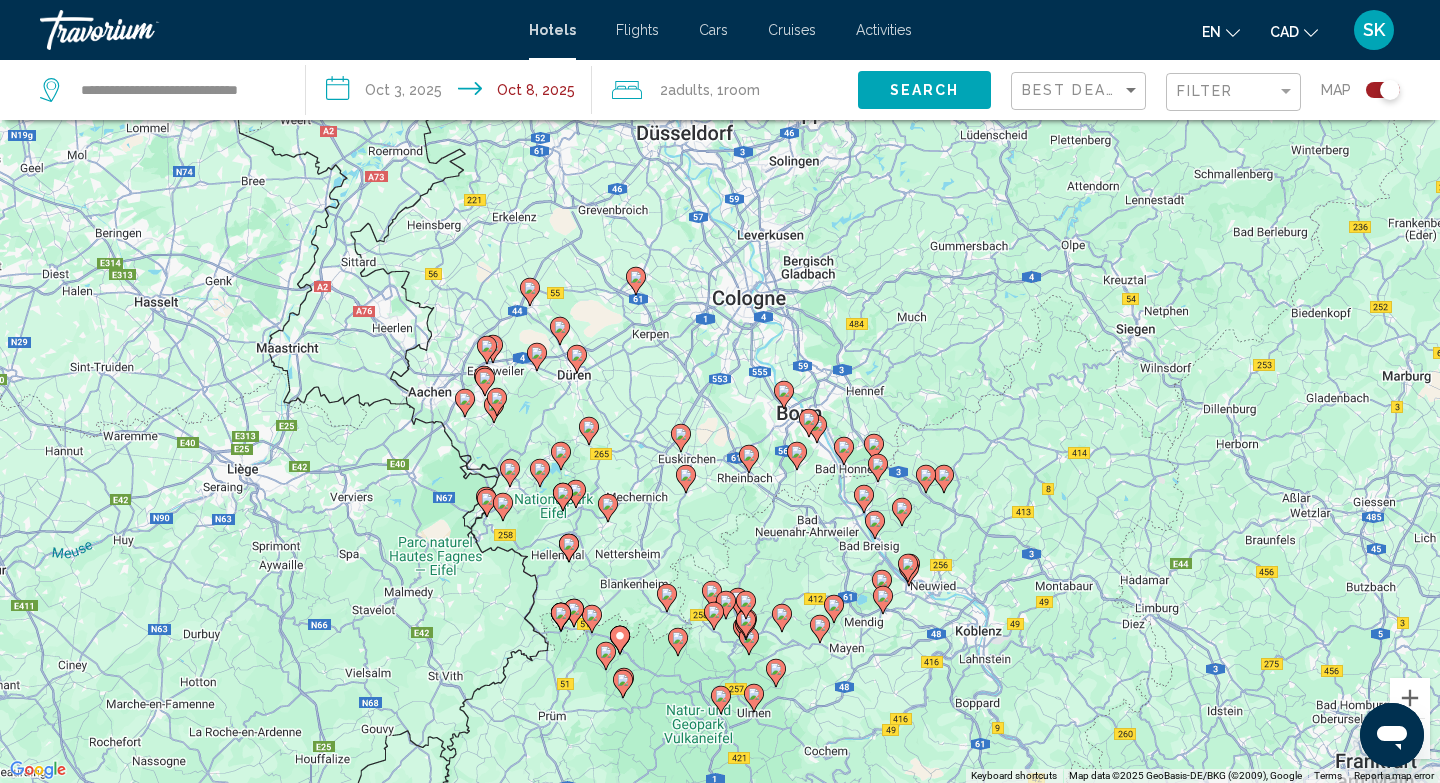 click on "To activate drag with keyboard, press Alt + Enter. Once in keyboard drag state, use the arrow keys to move the marker. To complete the drag, press the Enter key. To cancel, press Escape." at bounding box center (720, 391) 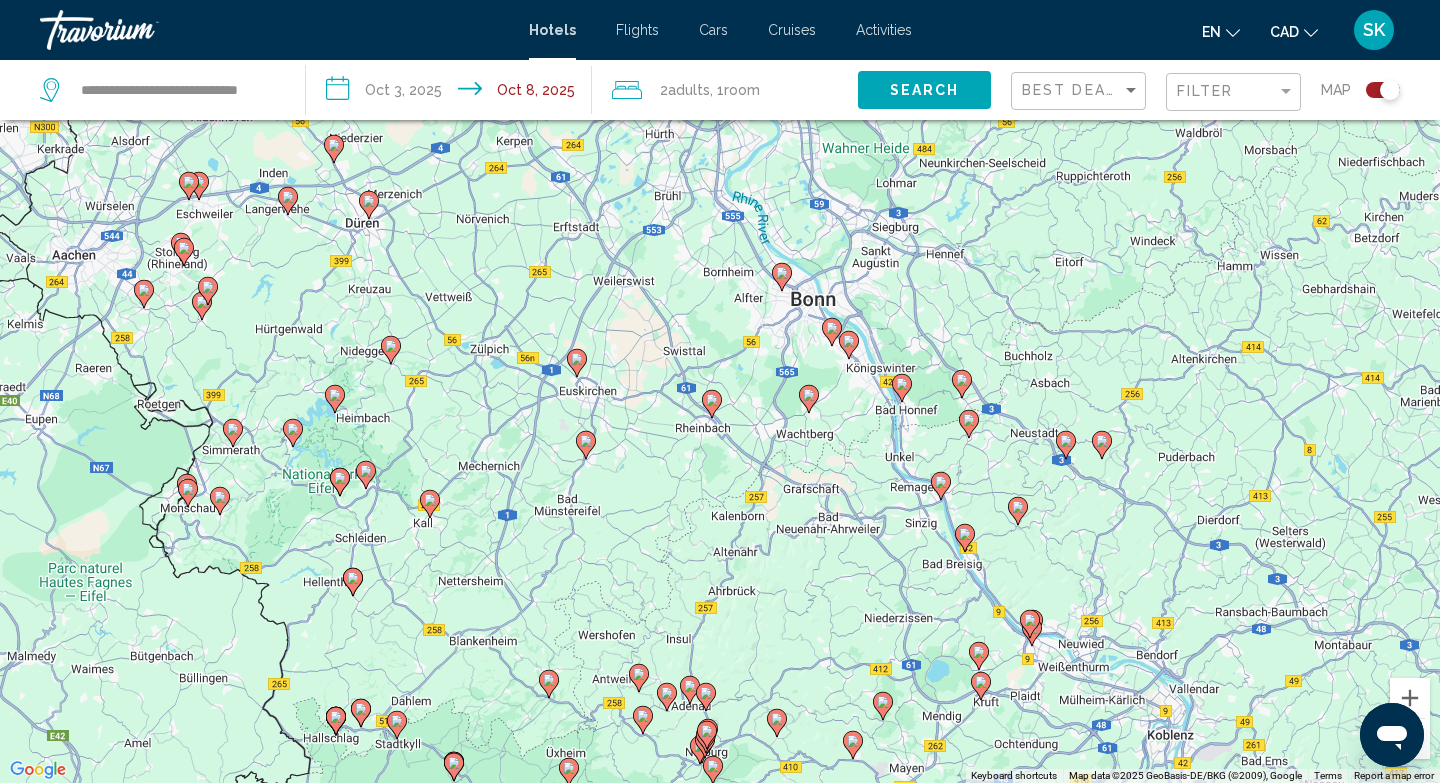 click 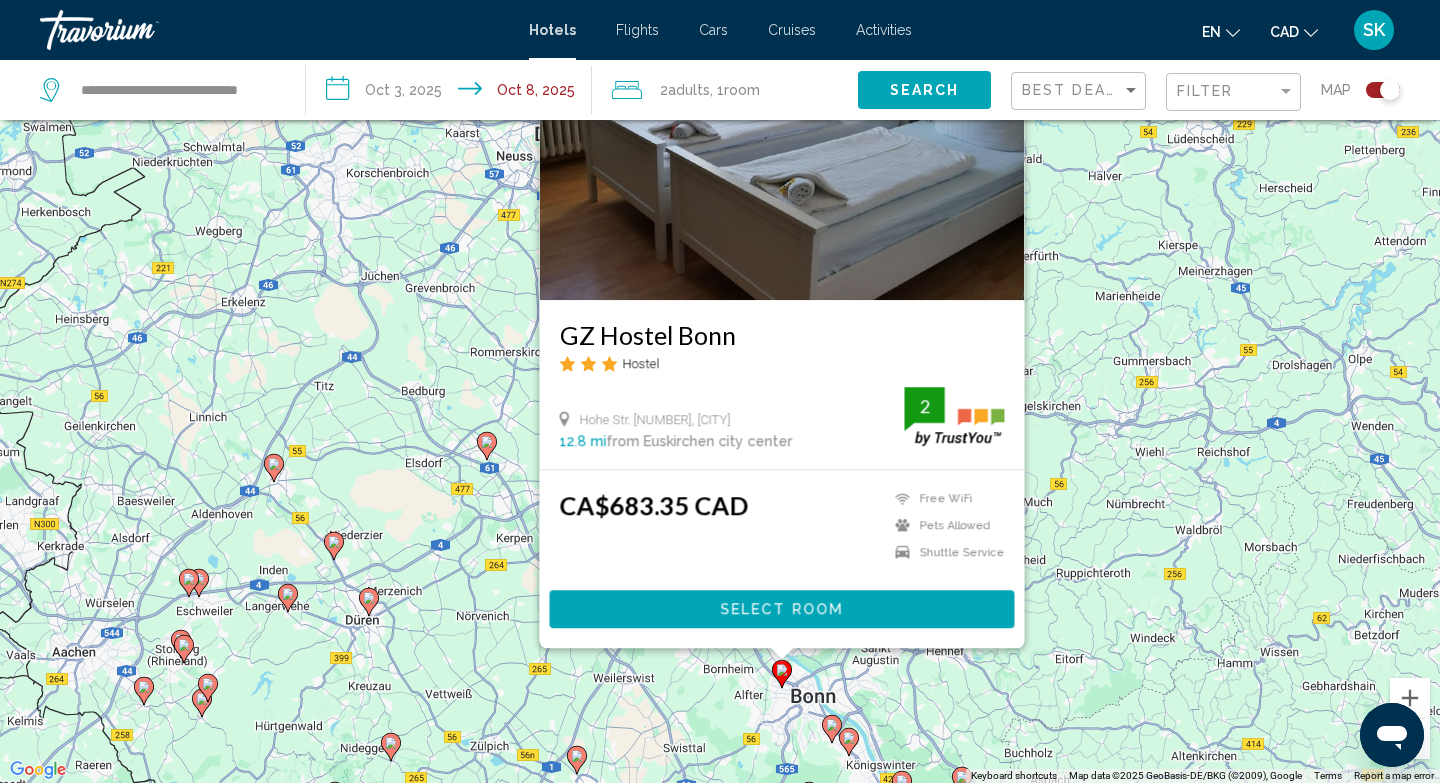 drag, startPoint x: 826, startPoint y: 746, endPoint x: 826, endPoint y: 686, distance: 60 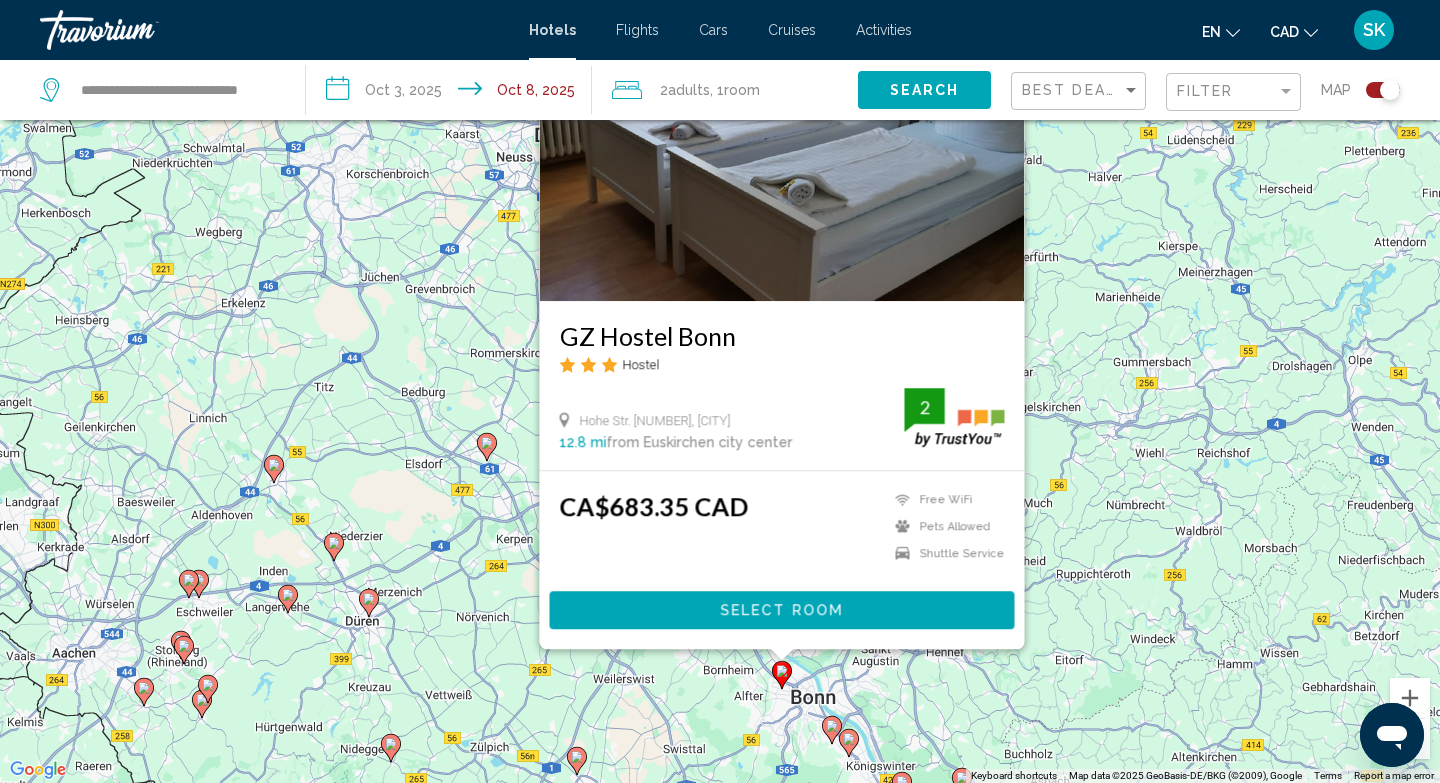 click on "To activate drag with keyboard, press Alt + Enter. Once in keyboard drag state, use the arrow keys to move the marker. To complete the drag, press the Enter key. To cancel, press Escape.  GZ Hostel Bonn
Hostel
Hohe Str. 57, Bonn 12.8 mi  from Euskirchen city center from hotel 2 CA$683.35 CAD
Free WiFi
Pets Allowed
Shuttle Service  2 Select Room" at bounding box center [720, 391] 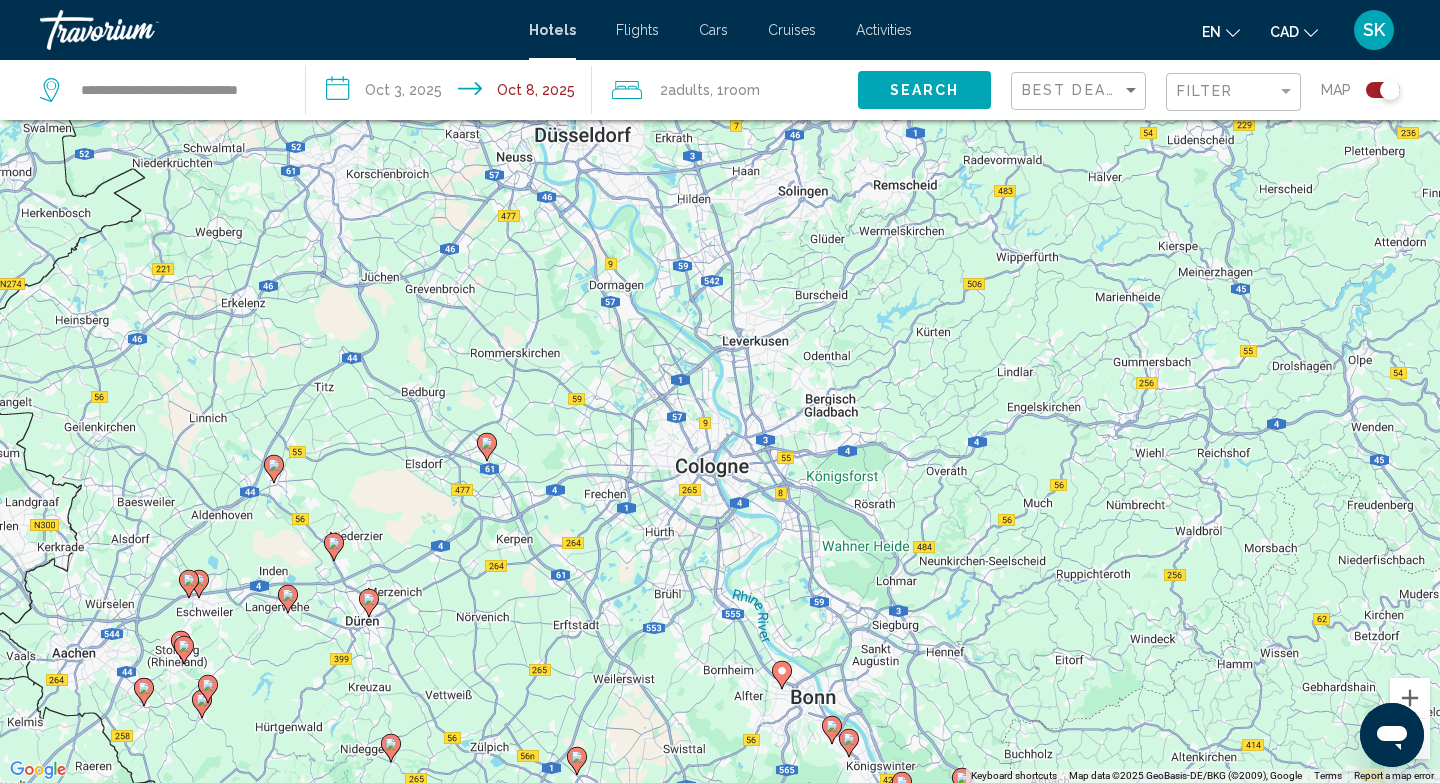 click 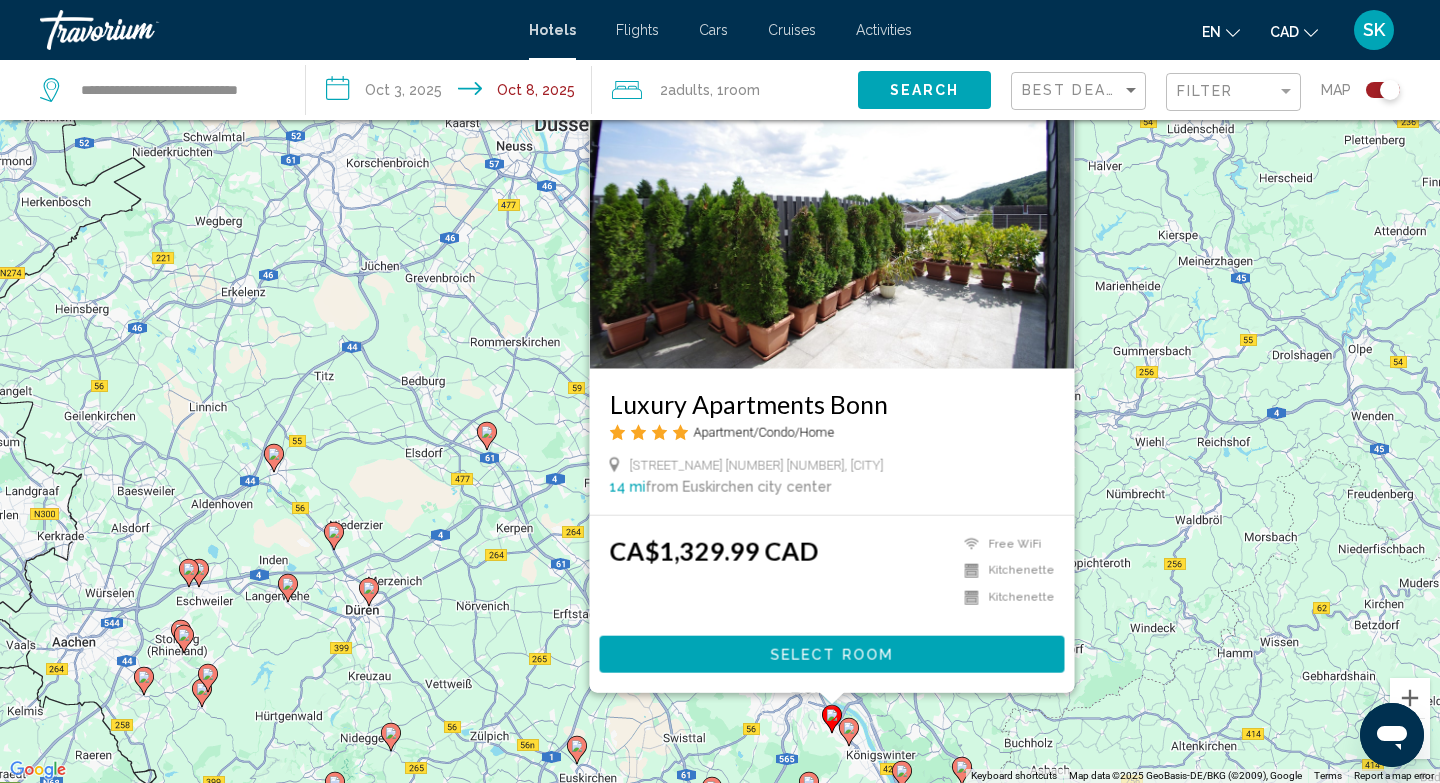 click 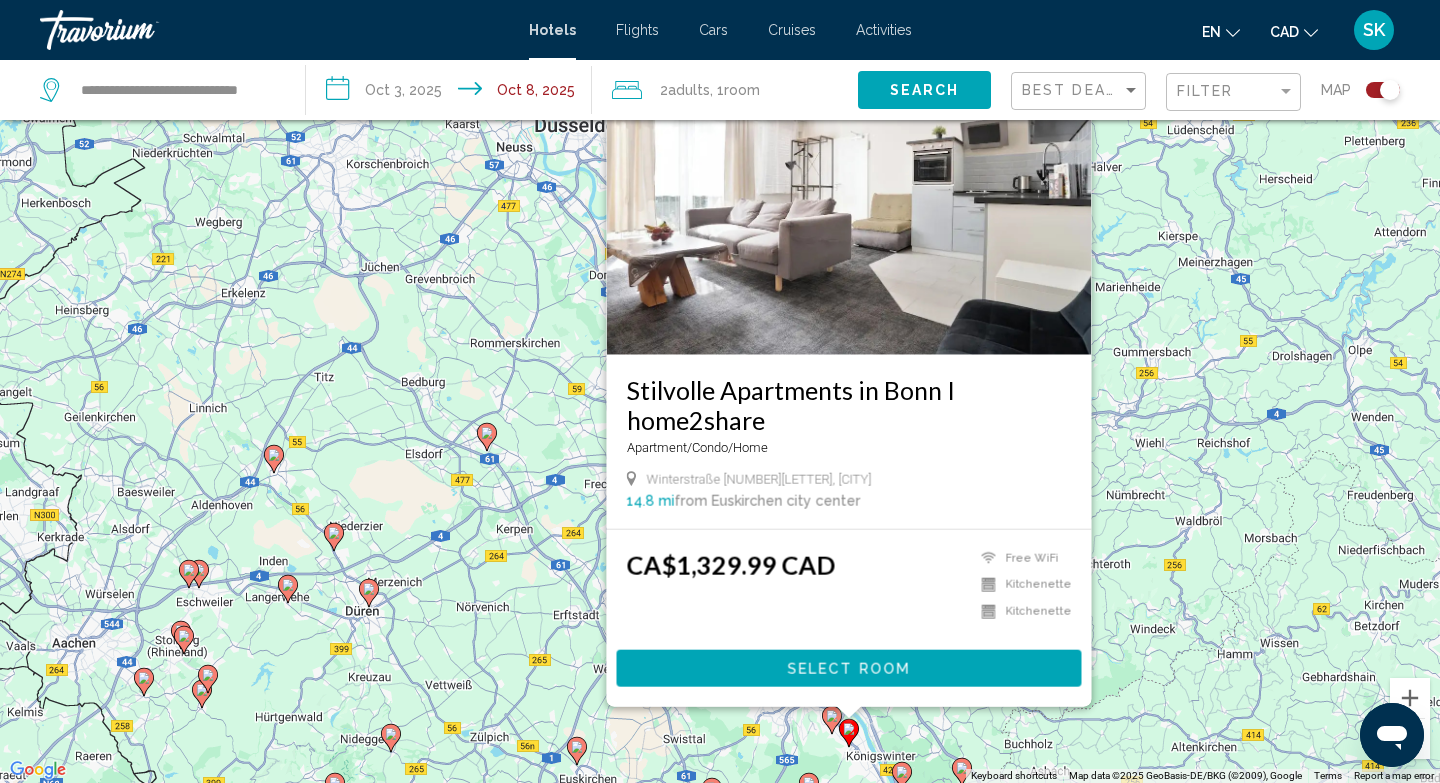 click on "Winterstraße [NUMBER][LETTER], [CITY] [DISTANCE] from [CITY] city center from hotel [PRICE]" at bounding box center (720, 391) 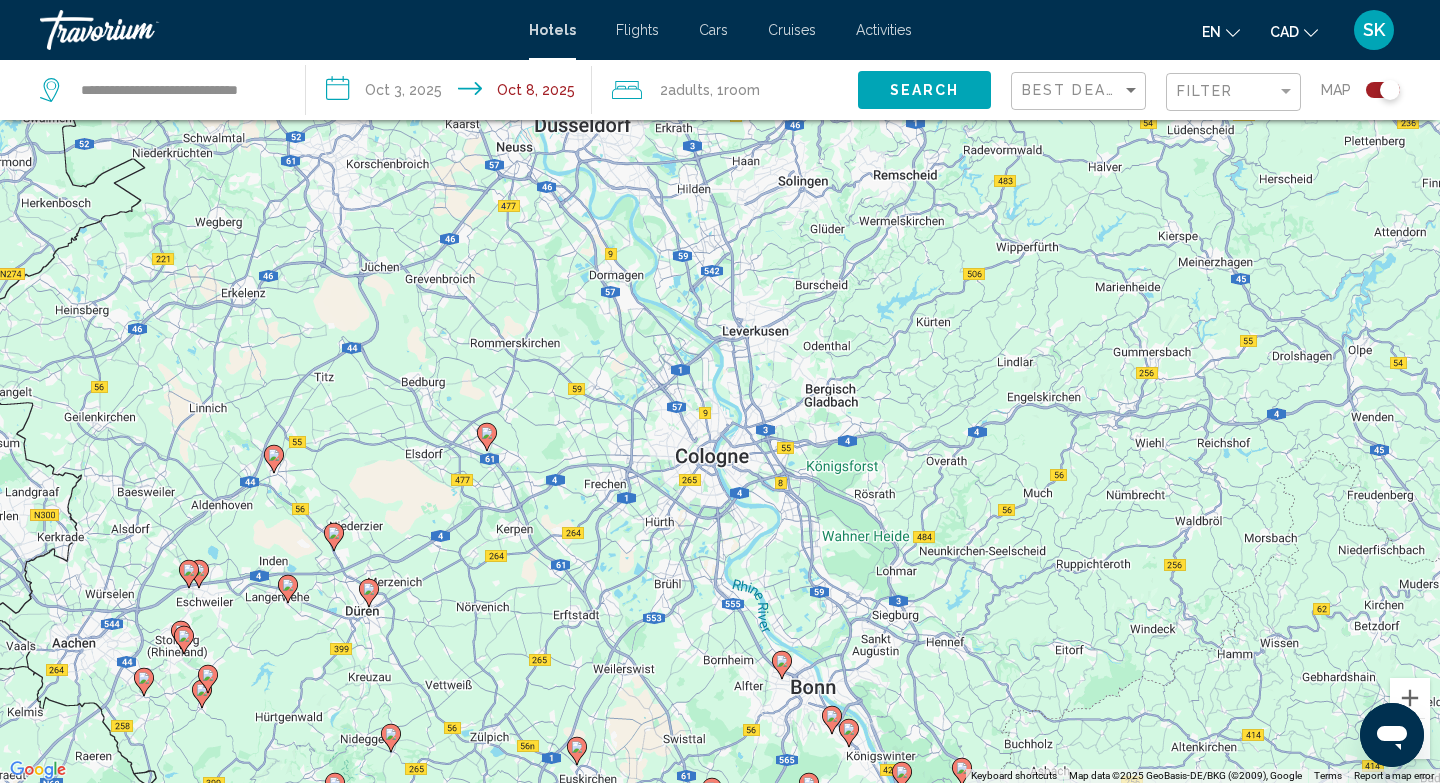 click on "To activate drag with keyboard, press Alt + Enter. Once in keyboard drag state, use the arrow keys to move the marker. To complete the drag, press the Enter key. To cancel, press Escape." at bounding box center [720, 391] 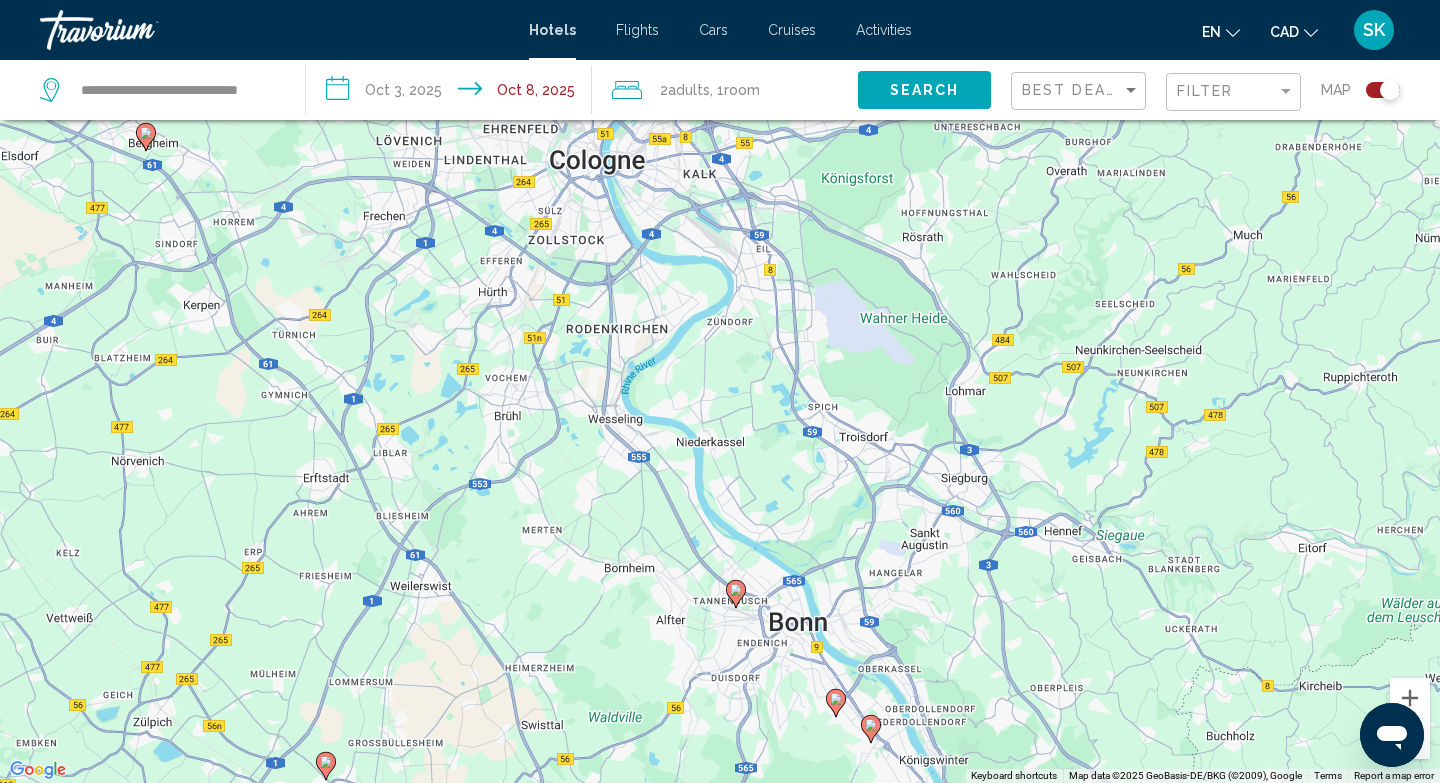 click on "To activate drag with keyboard, press Alt + Enter. Once in keyboard drag state, use the arrow keys to move the marker. To complete the drag, press the Enter key. To cancel, press Escape." at bounding box center [720, 391] 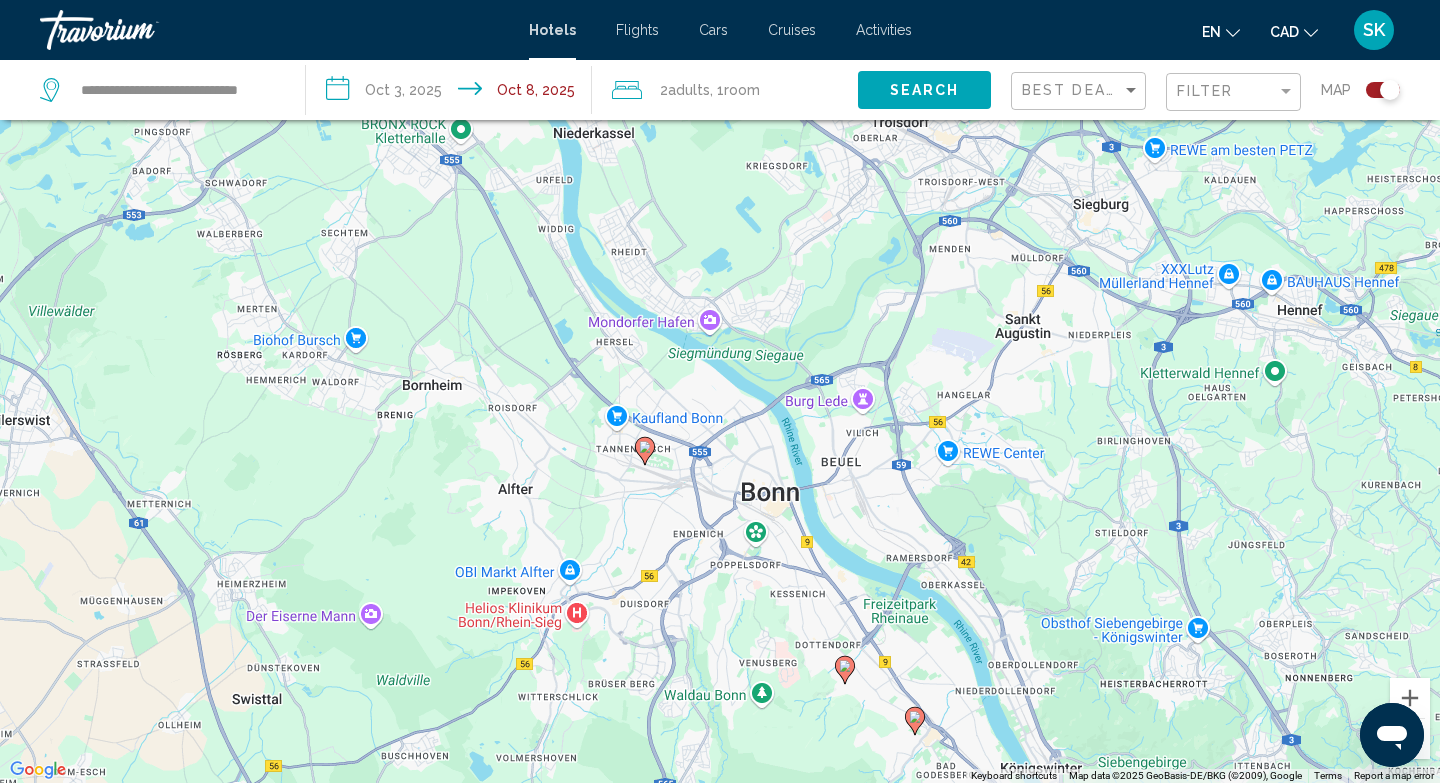 click on "To activate drag with keyboard, press Alt + Enter. Once in keyboard drag state, use the arrow keys to move the marker. To complete the drag, press the Enter key. To cancel, press Escape." at bounding box center [720, 391] 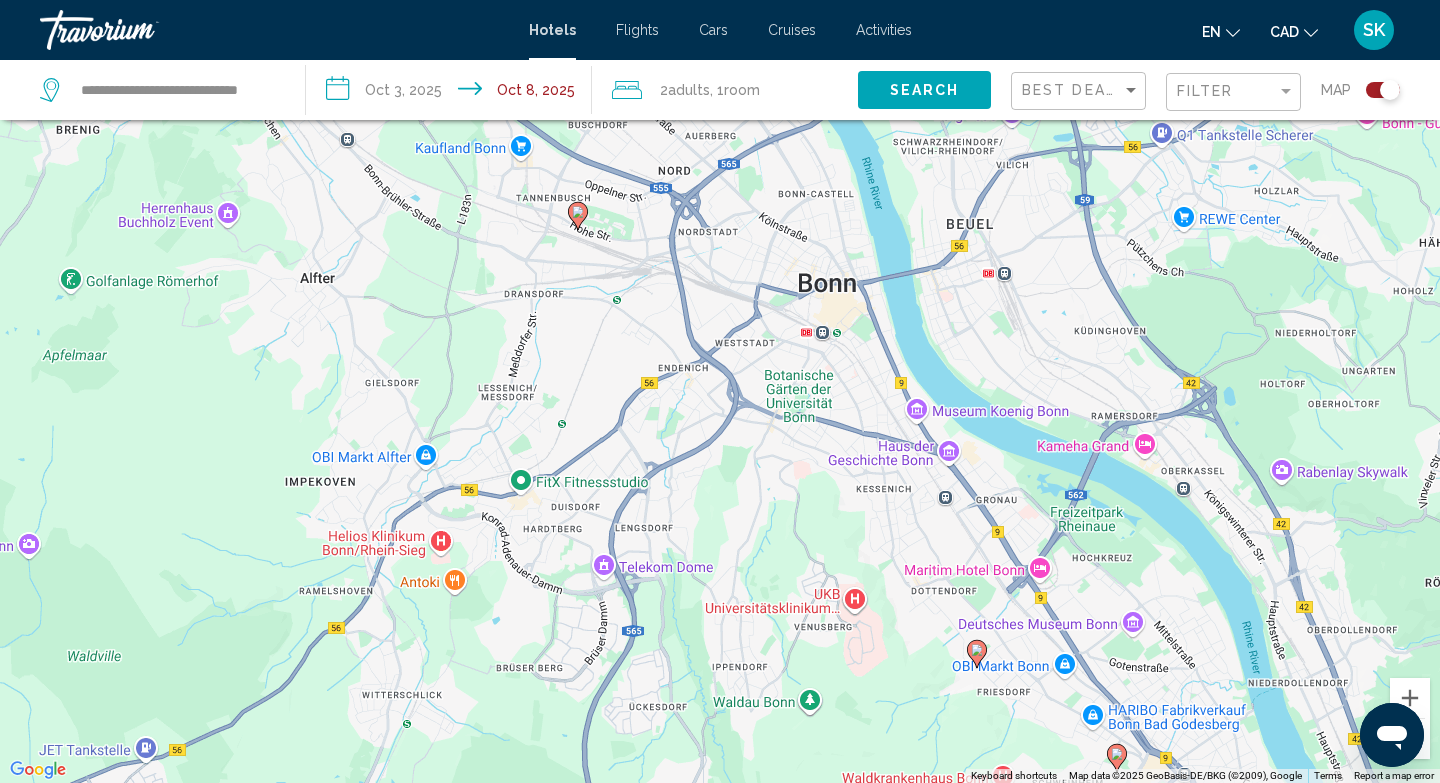 drag, startPoint x: 548, startPoint y: 402, endPoint x: 665, endPoint y: 456, distance: 128.86038 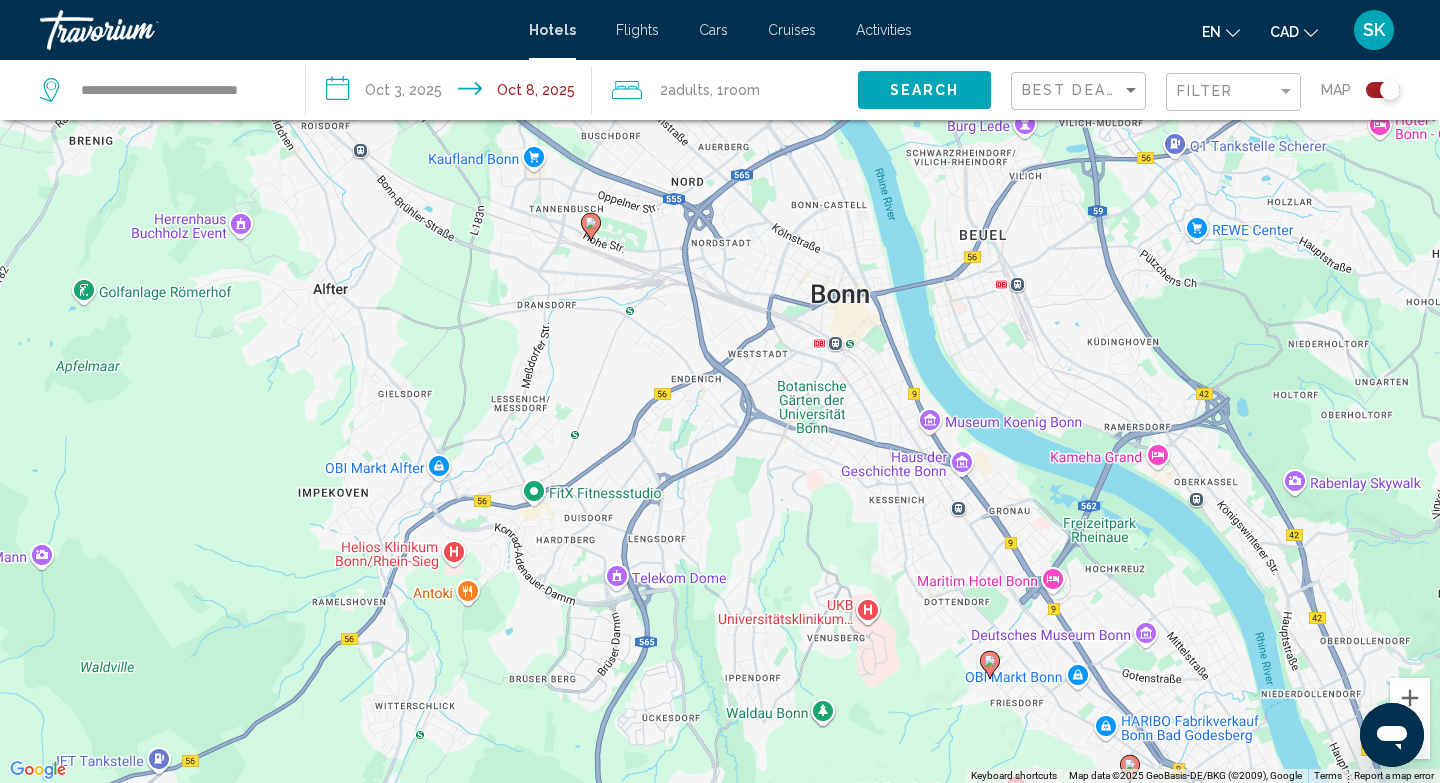 click on "To activate drag with keyboard, press Alt + Enter. Once in keyboard drag state, use the arrow keys to move the marker. To complete the drag, press the Enter key. To cancel, press Escape." at bounding box center [720, 391] 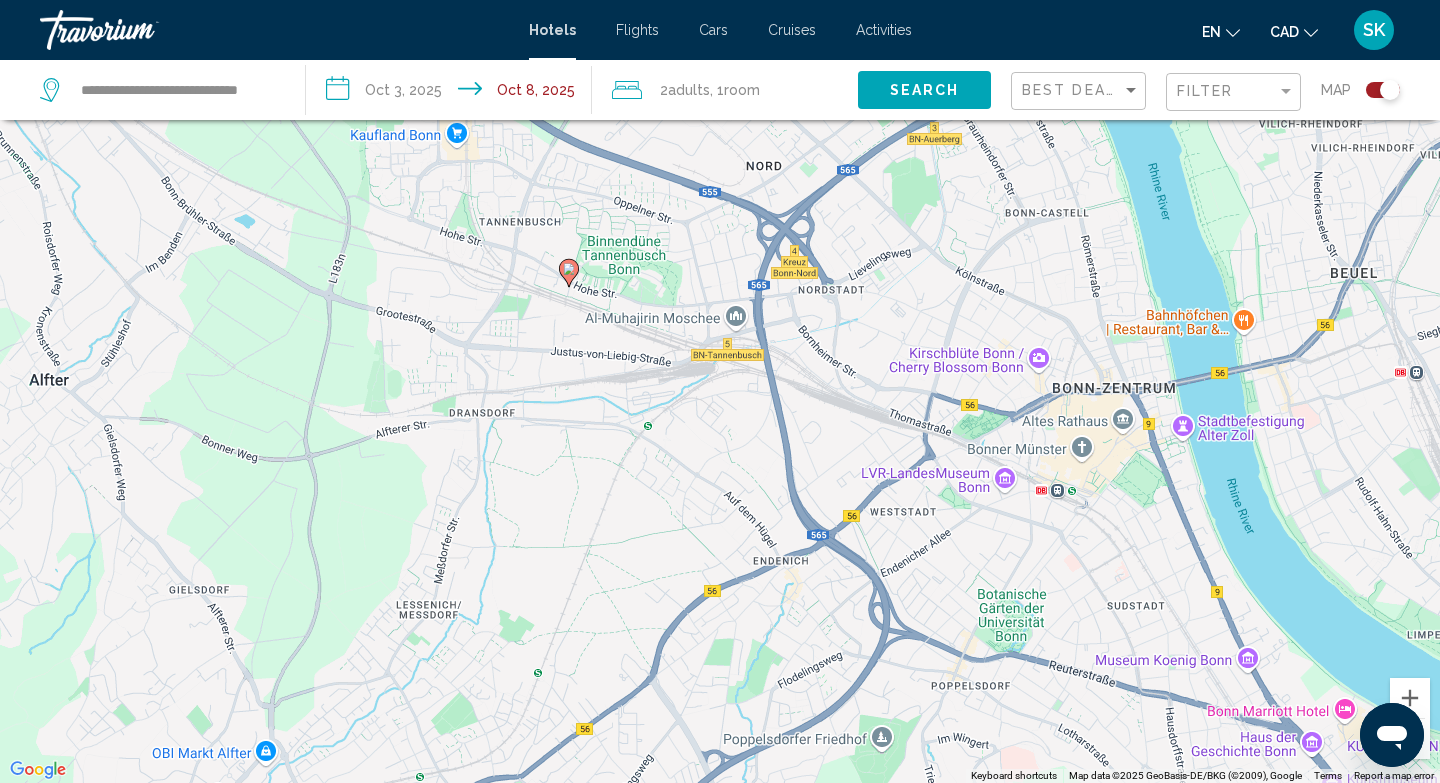 drag, startPoint x: 628, startPoint y: 270, endPoint x: 661, endPoint y: 399, distance: 133.15405 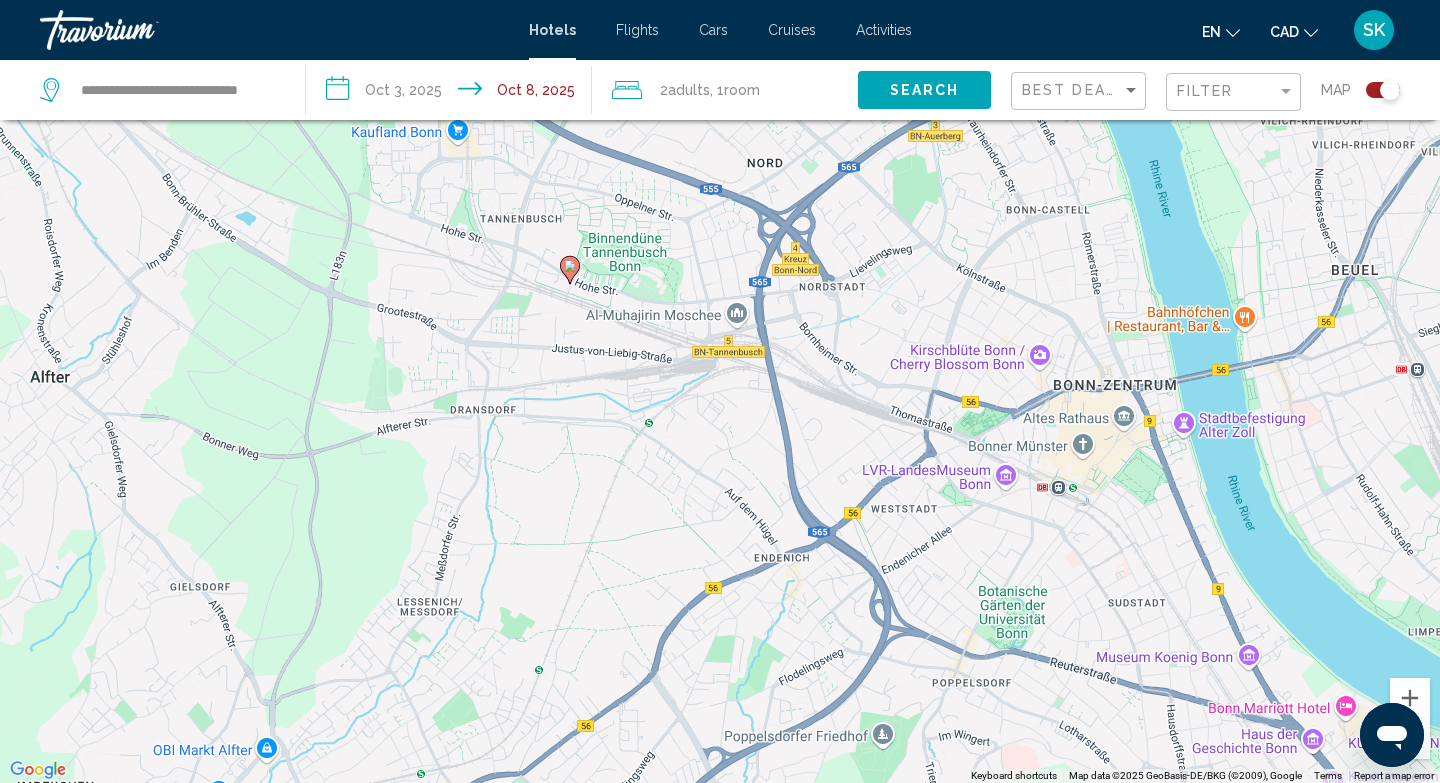 click on "To activate drag with keyboard, press Alt + Enter. Once in keyboard drag state, use the arrow keys to move the marker. To complete the drag, press the Enter key. To cancel, press Escape." at bounding box center [720, 391] 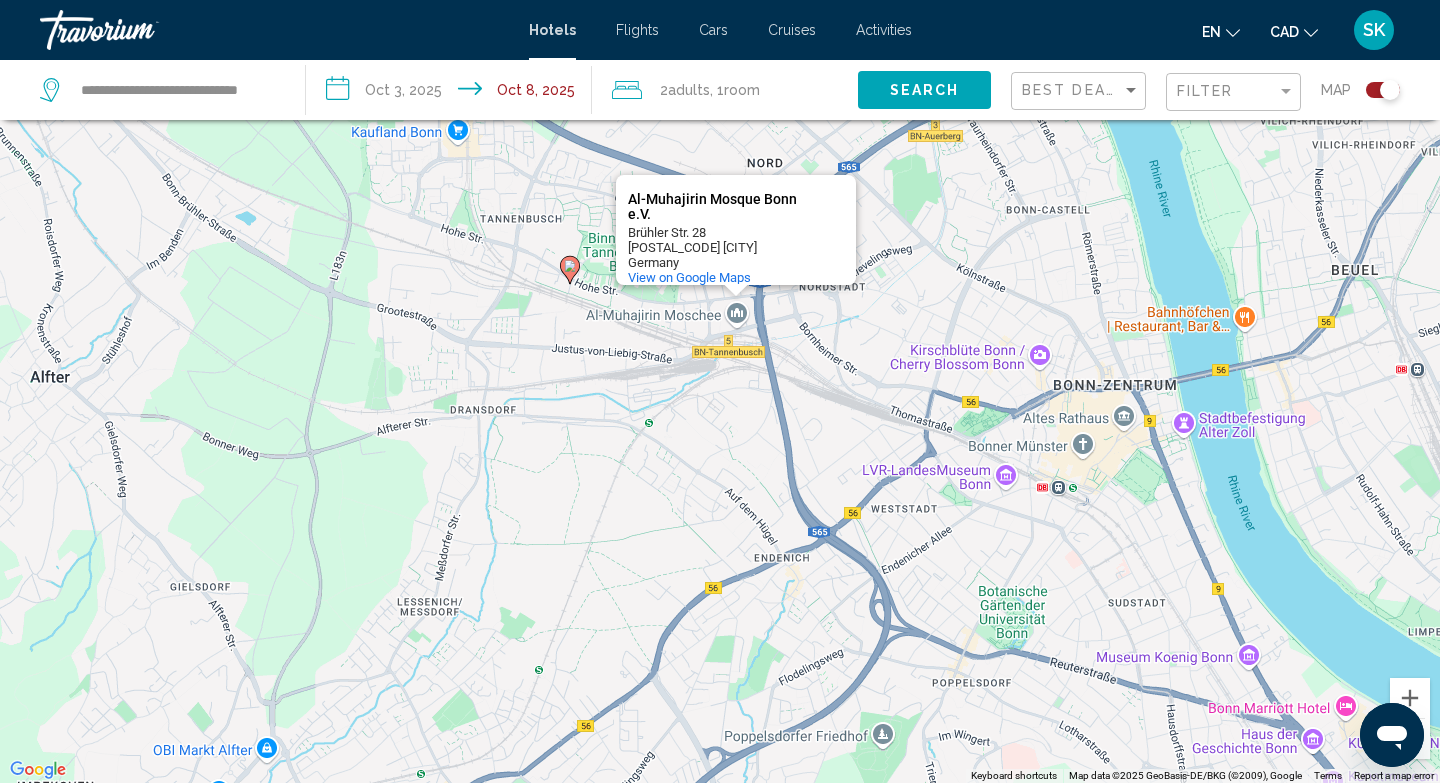 click 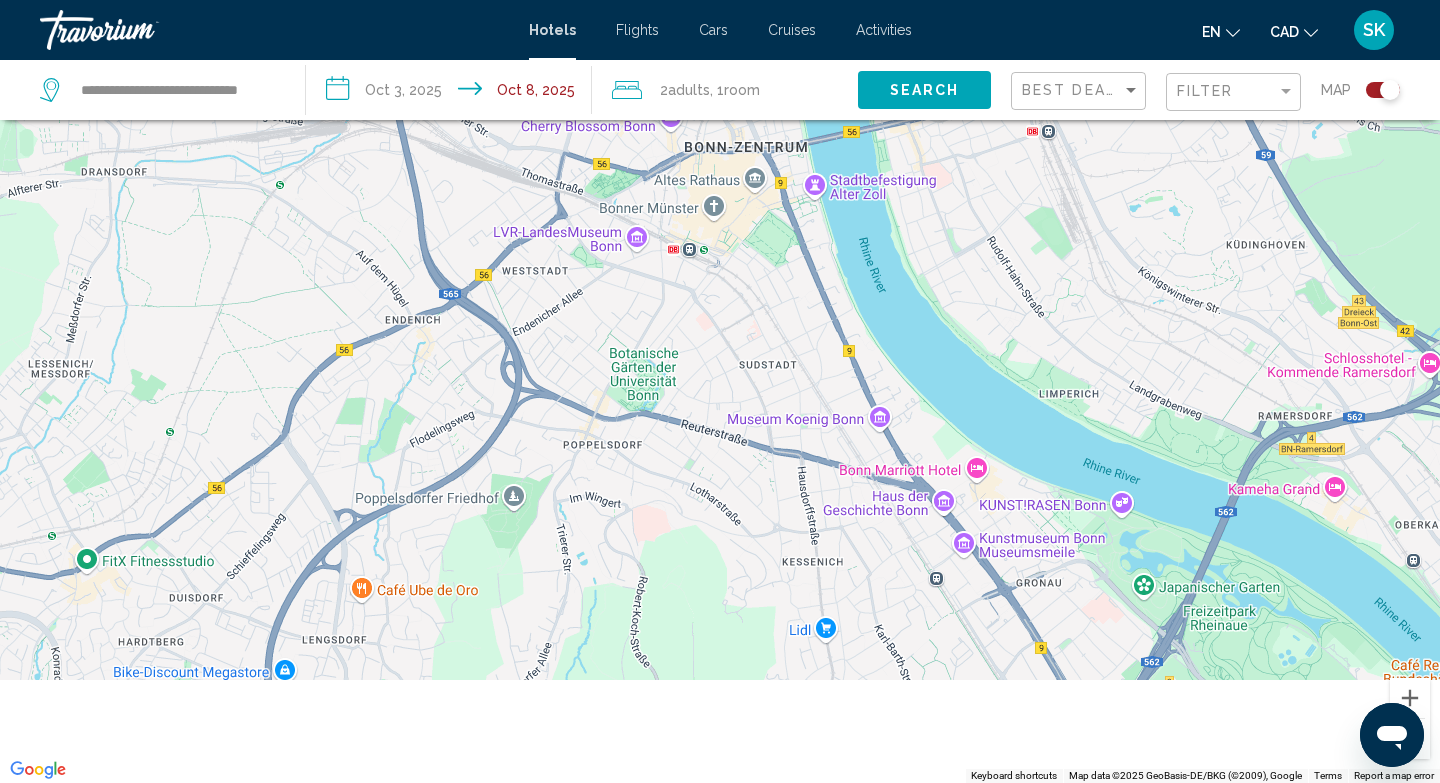 drag, startPoint x: 997, startPoint y: 640, endPoint x: 626, endPoint y: -81, distance: 810.85266 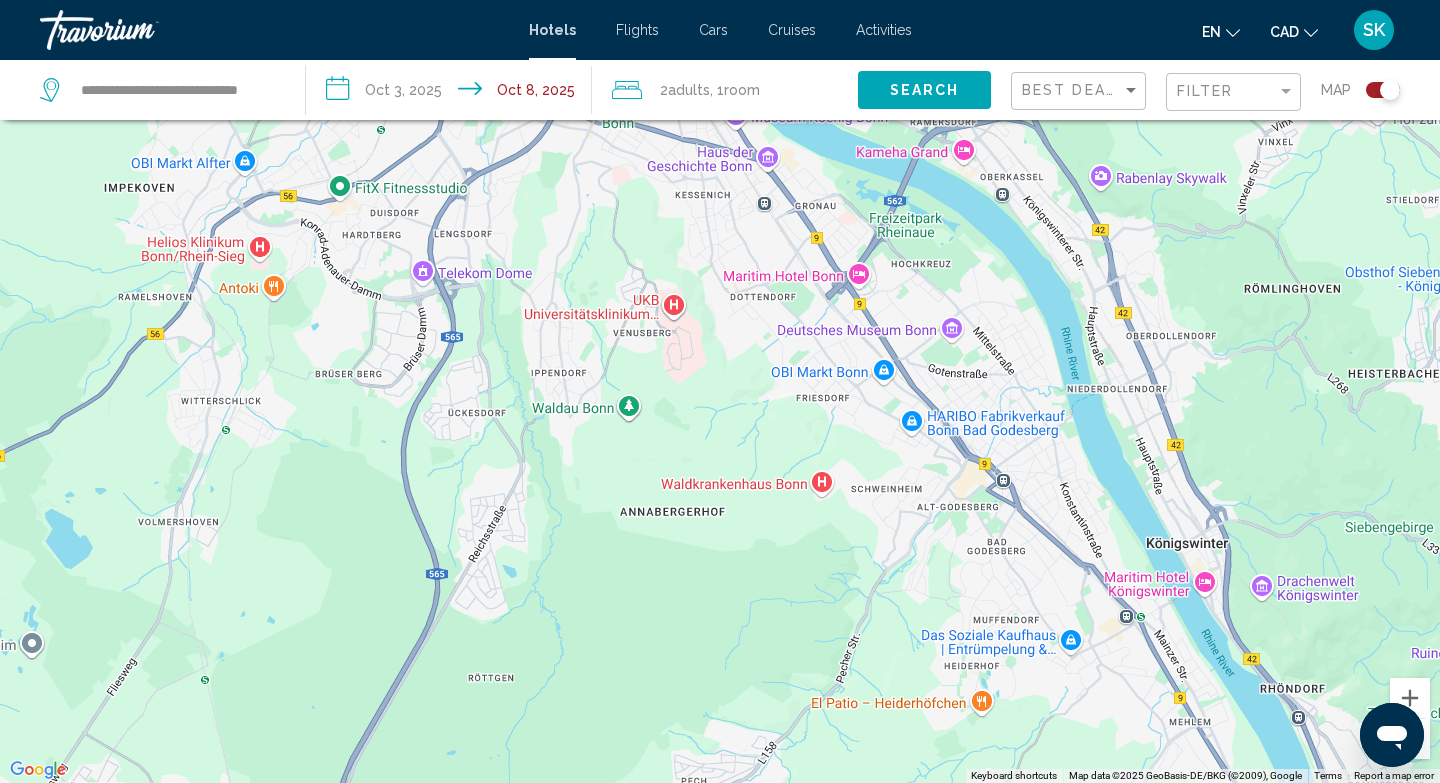 drag, startPoint x: 745, startPoint y: 584, endPoint x: 687, endPoint y: 446, distance: 149.69302 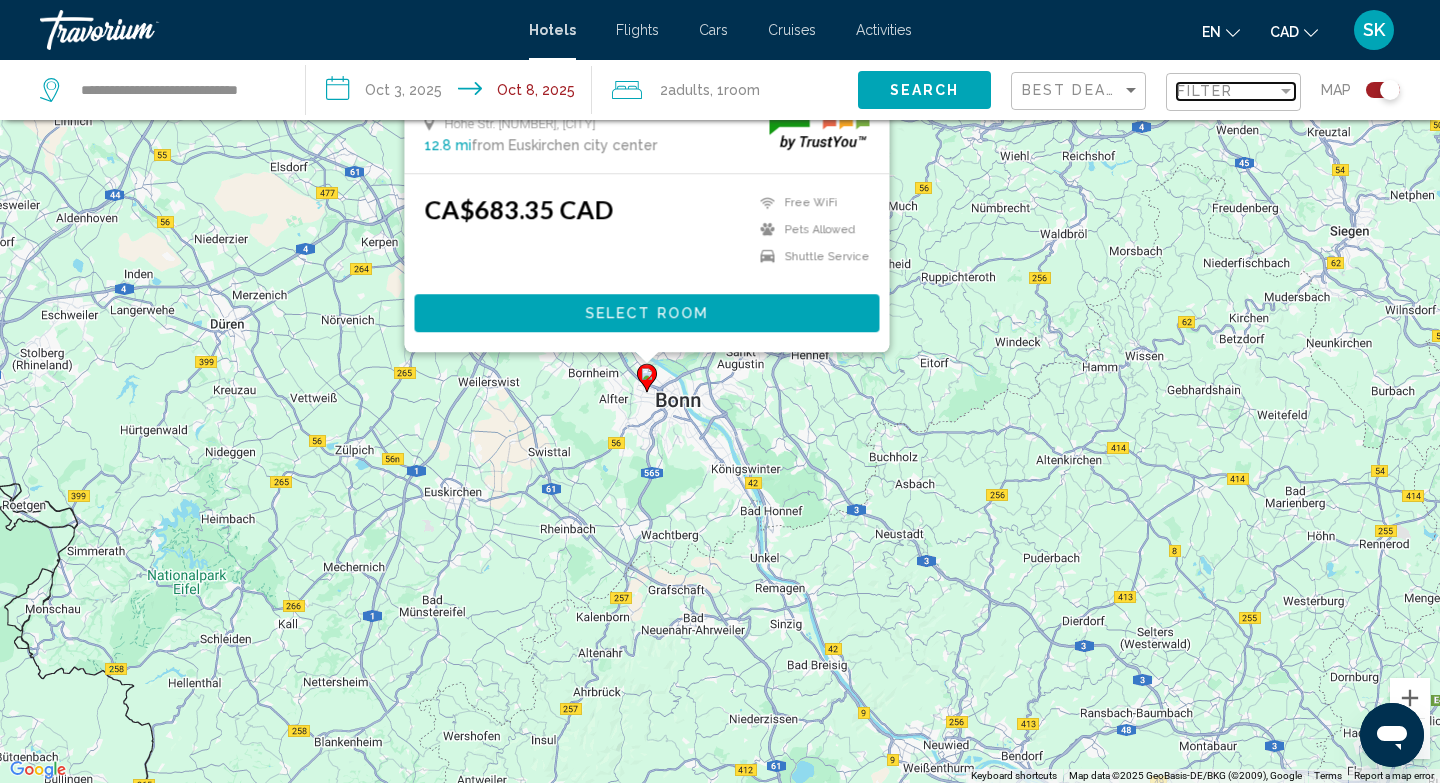 click on "Filter" at bounding box center [1227, 91] 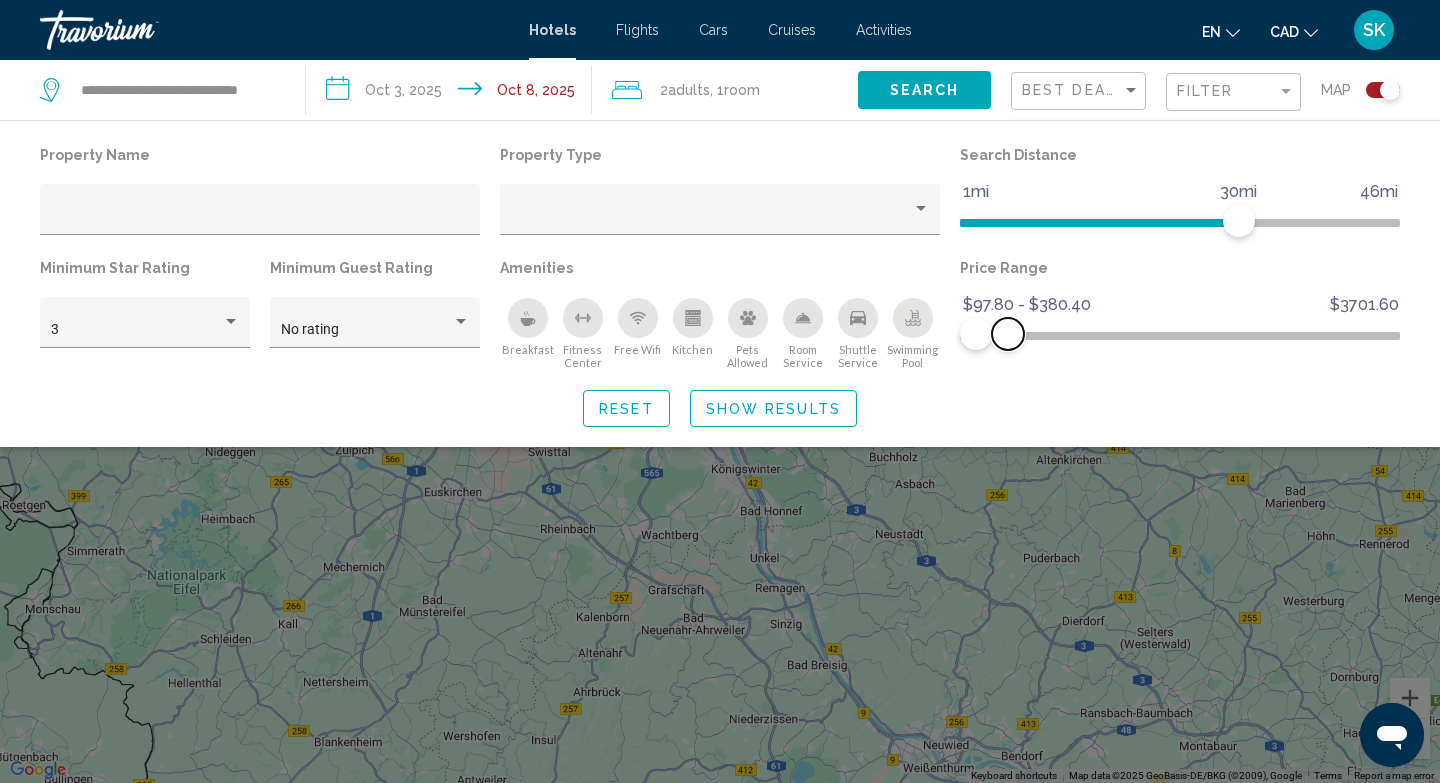 click 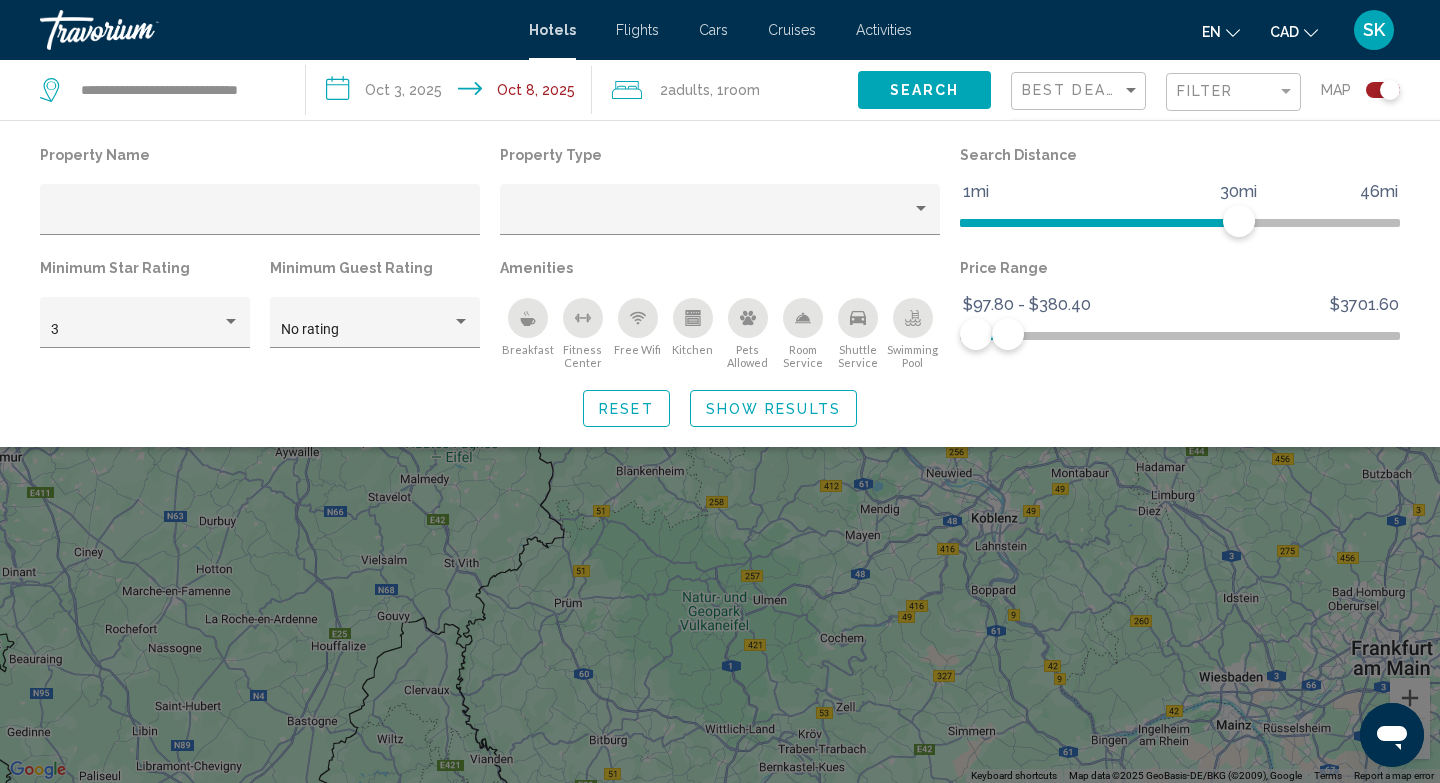 click on "Show Results" 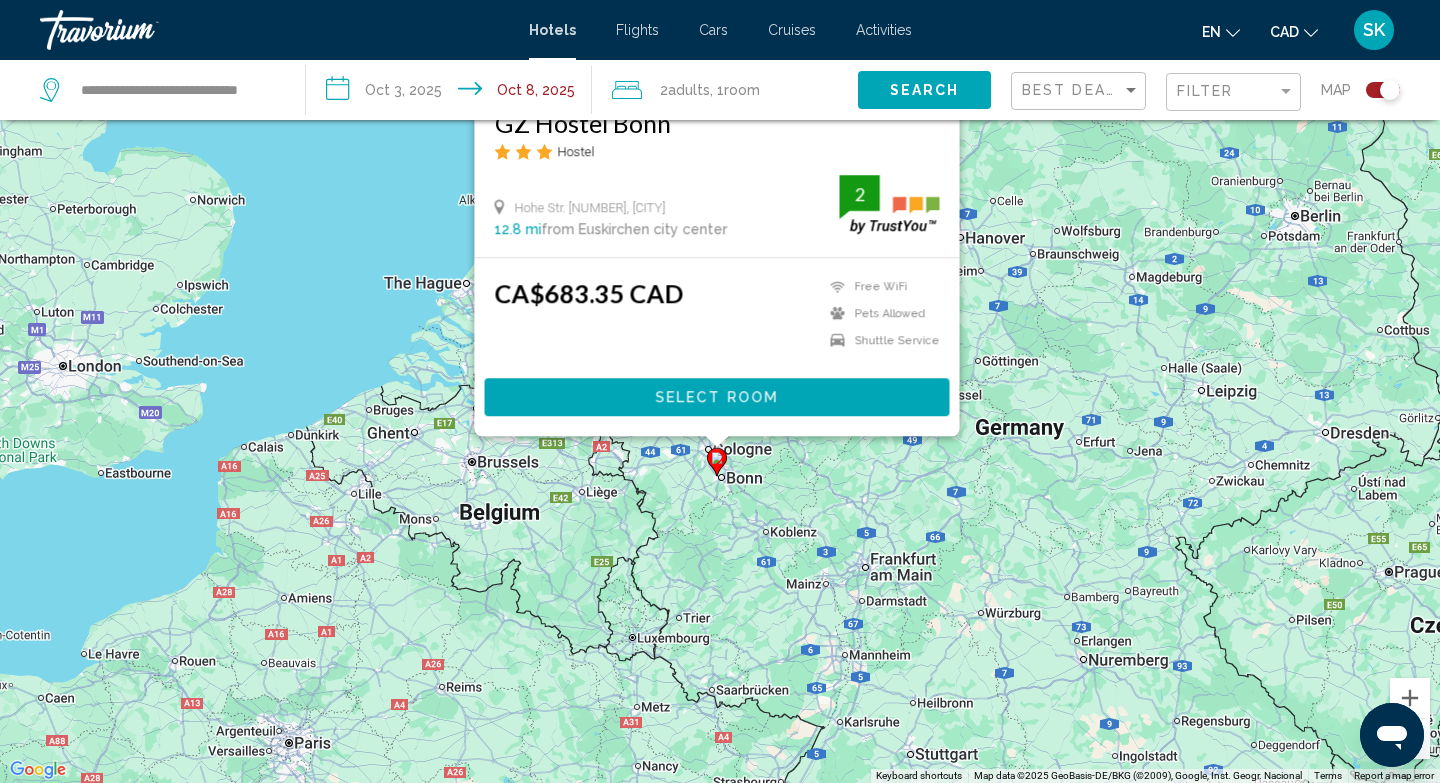 click on "To activate drag with keyboard, press Alt + Enter. Once in keyboard drag state, use the arrow keys to move the marker. To complete the drag, press the Enter key. To cancel, press Escape.  GZ Hostel Bonn
Hostel
Hohe Str. 57, Bonn 12.8 mi  from Euskirchen city center from hotel 2 CA$683.35 CAD
Free WiFi
Pets Allowed
Shuttle Service  2 Select Room" at bounding box center [720, 391] 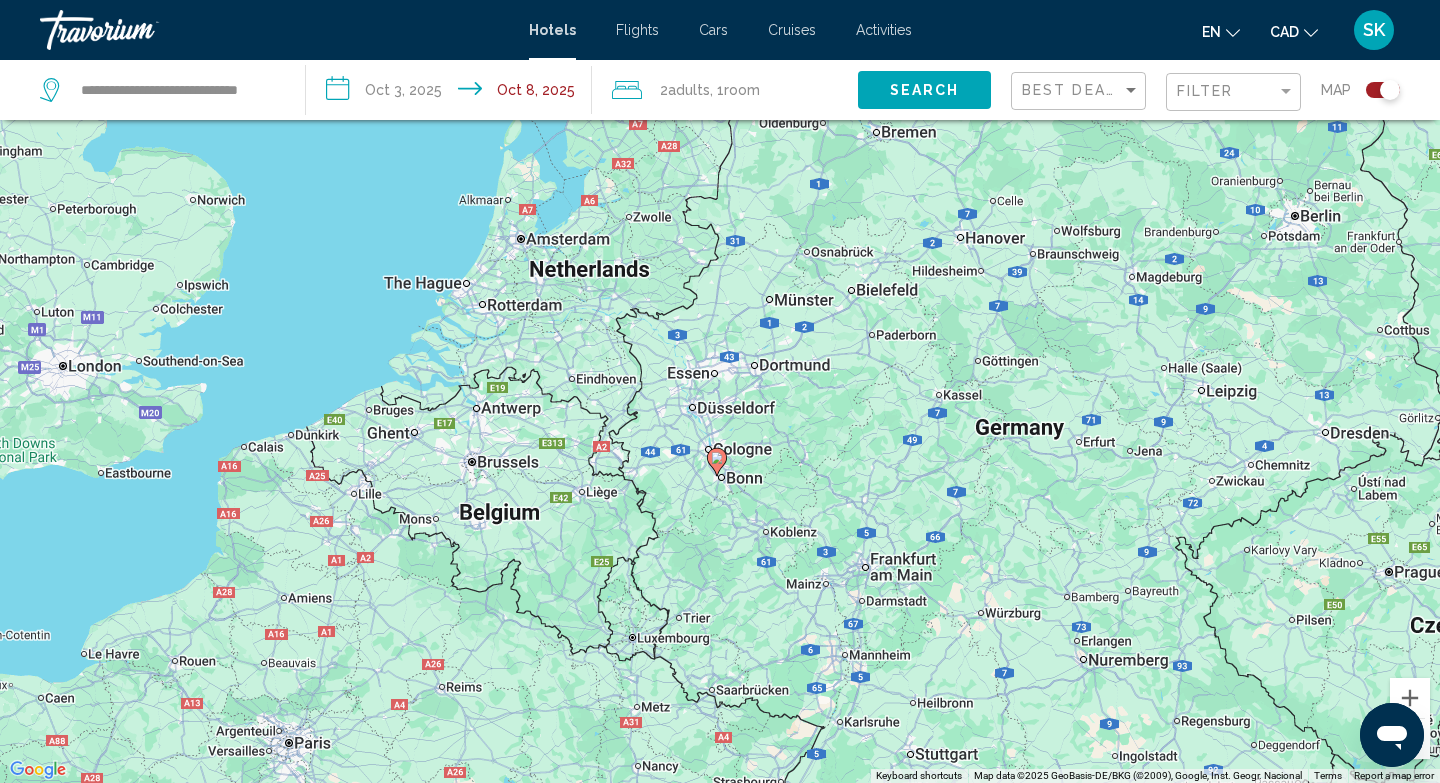click on "Search" 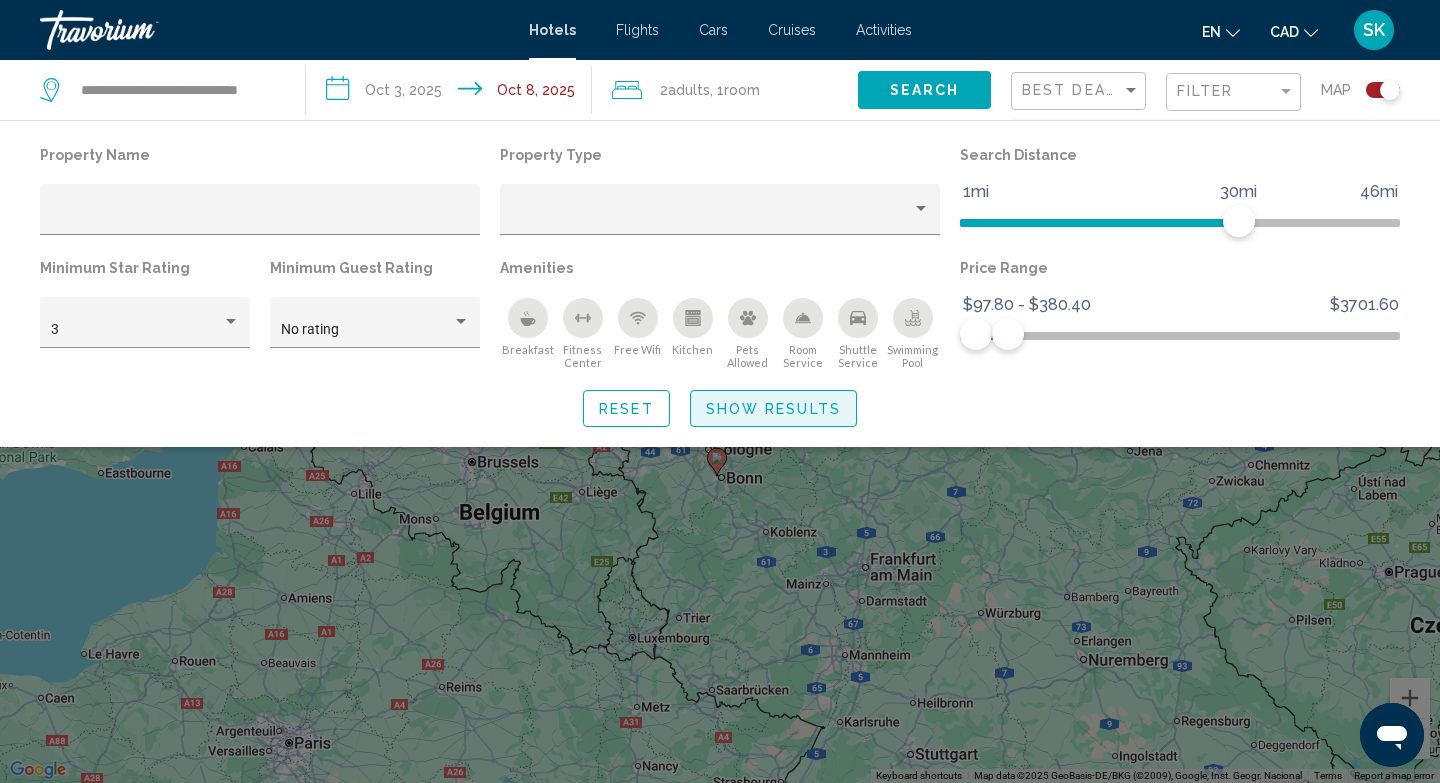 click on "Show Results" 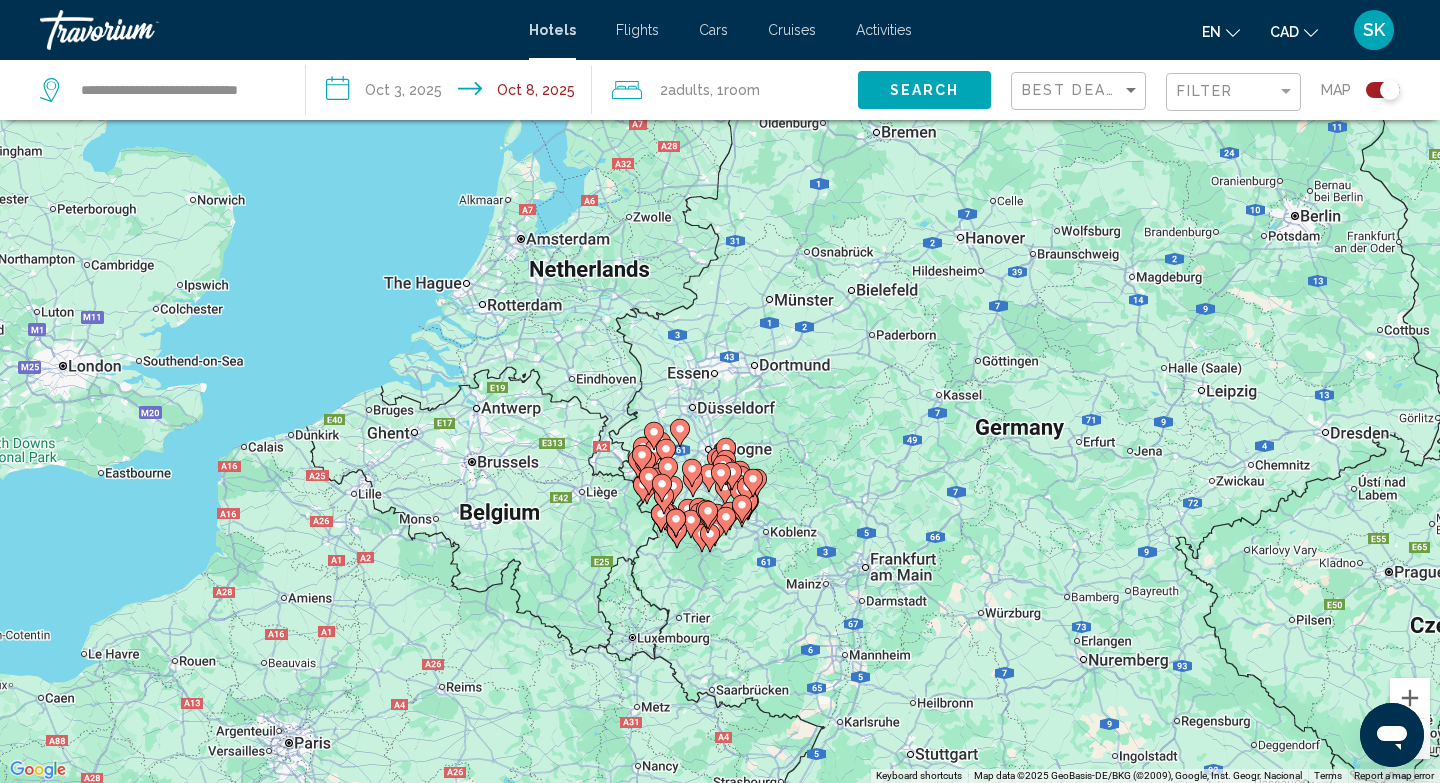 click on "To activate drag with keyboard, press Alt + Enter. Once in keyboard drag state, use the arrow keys to move the marker. To complete the drag, press the Enter key. To cancel, press Escape." at bounding box center [720, 391] 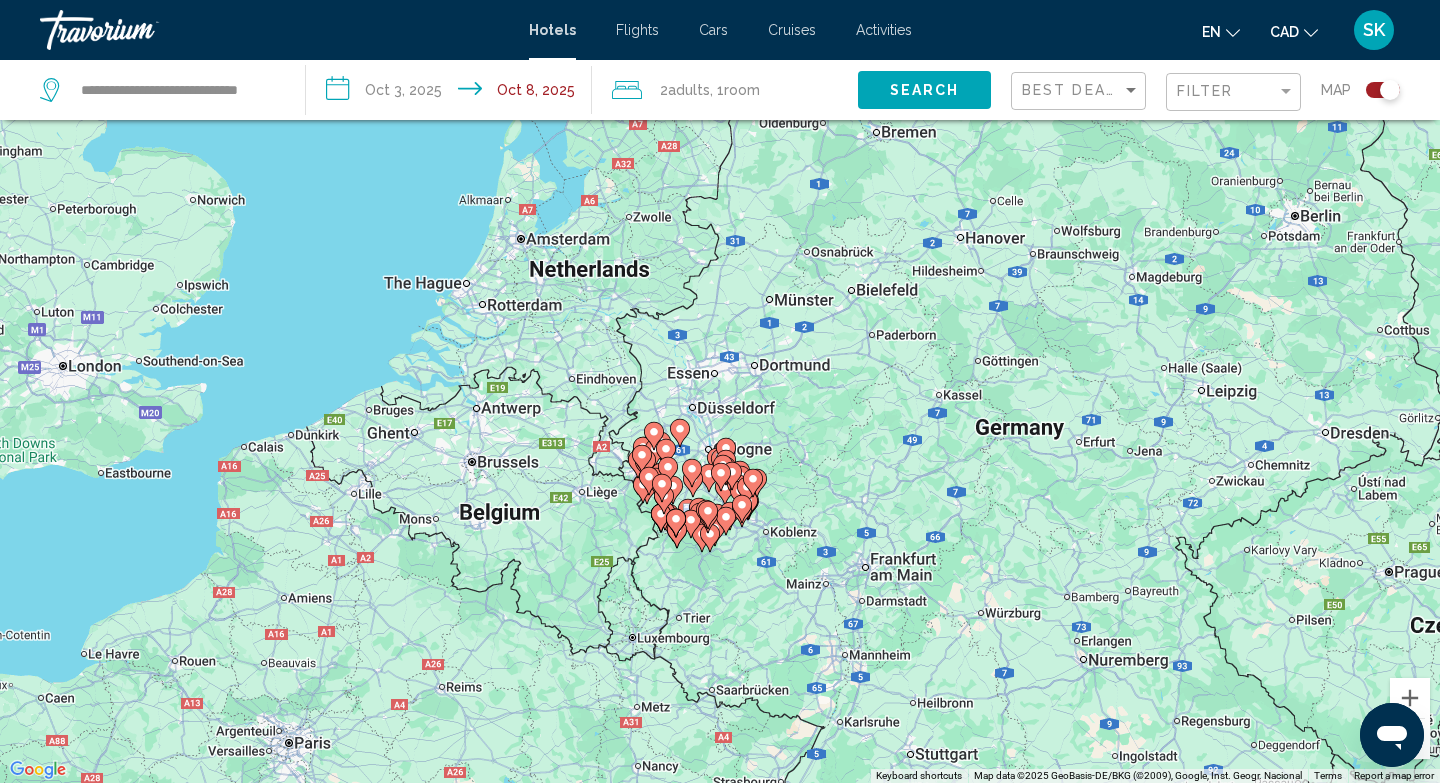 click on "To activate drag with keyboard, press Alt + Enter. Once in keyboard drag state, use the arrow keys to move the marker. To complete the drag, press the Enter key. To cancel, press Escape." at bounding box center (720, 391) 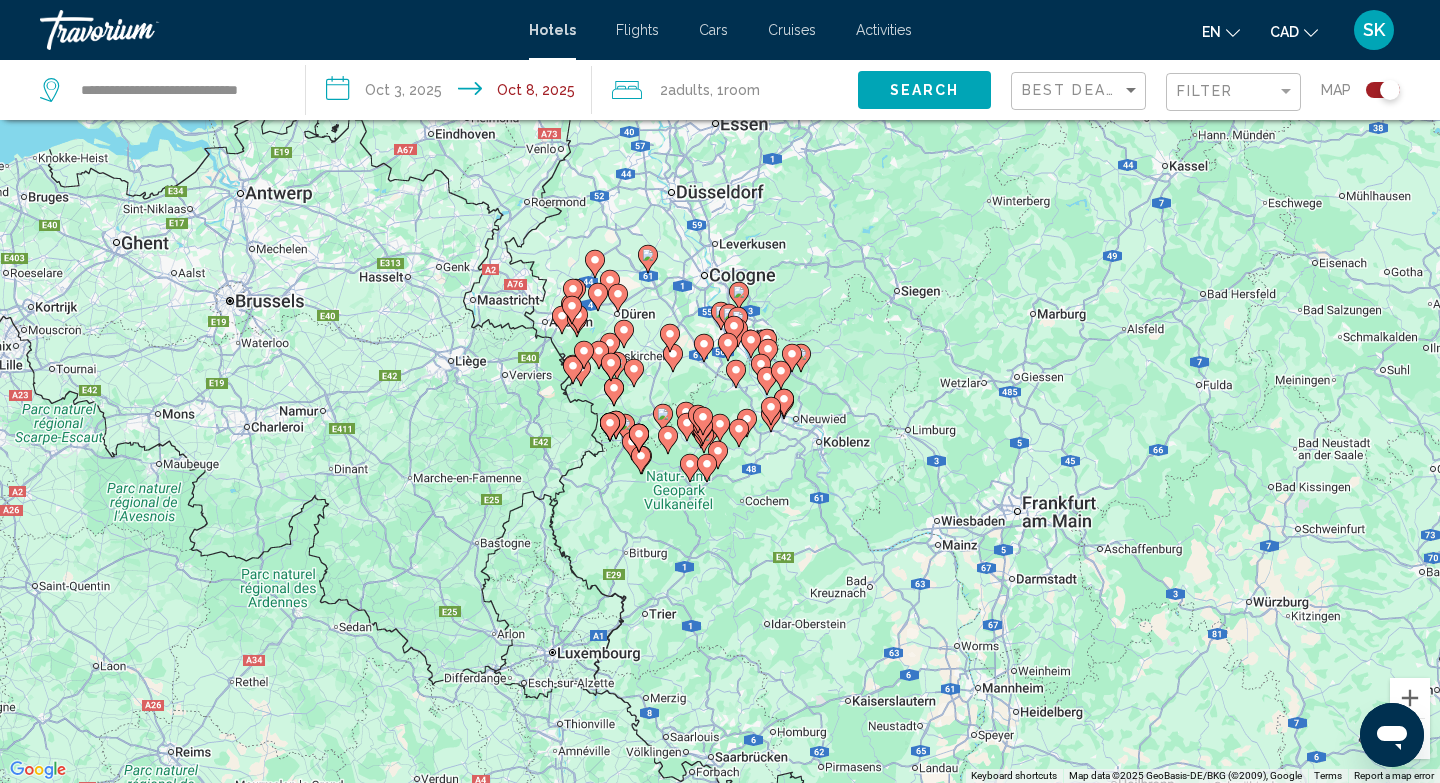 click on "To activate drag with keyboard, press Alt + Enter. Once in keyboard drag state, use the arrow keys to move the marker. To complete the drag, press the Enter key. To cancel, press Escape." at bounding box center (720, 391) 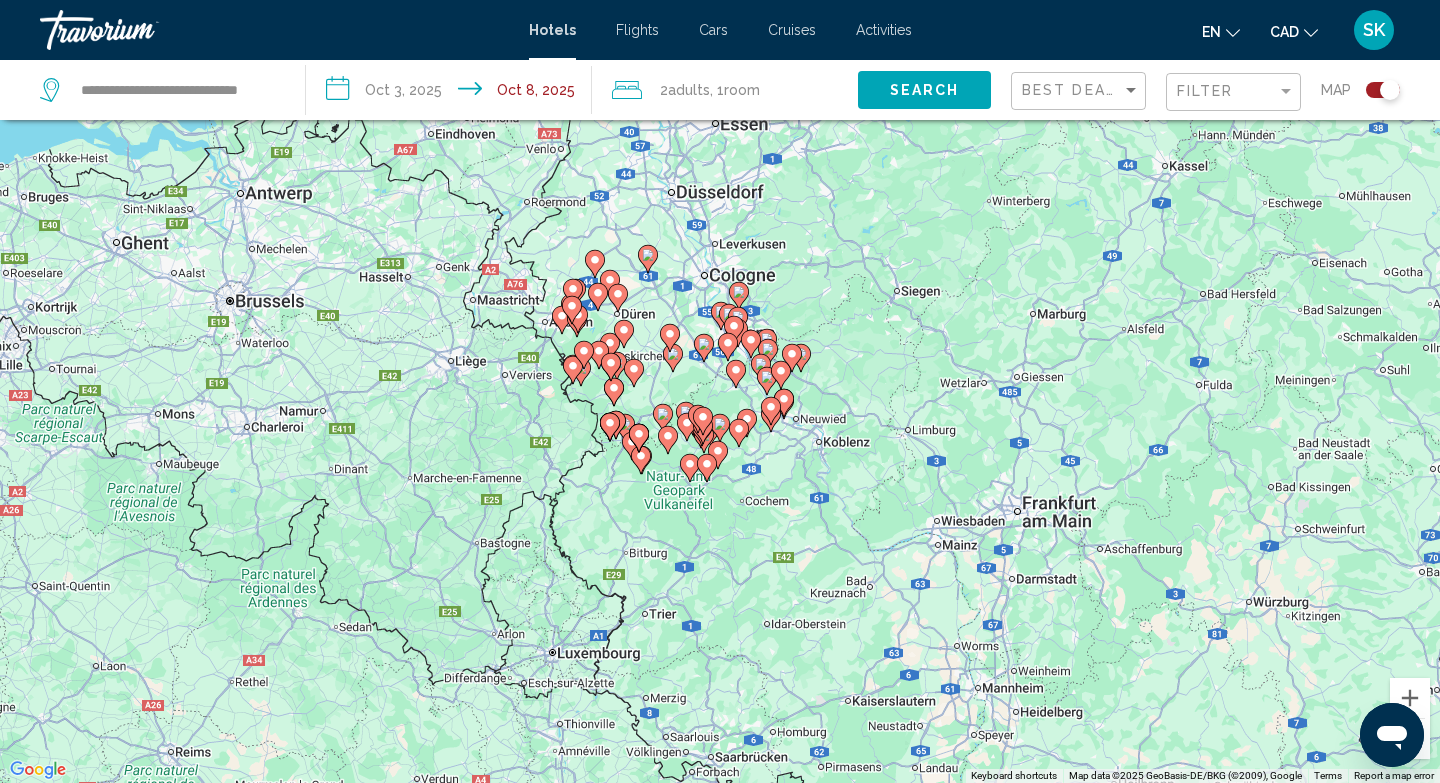 click on "To activate drag with keyboard, press Alt + Enter. Once in keyboard drag state, use the arrow keys to move the marker. To complete the drag, press the Enter key. To cancel, press Escape." at bounding box center (720, 391) 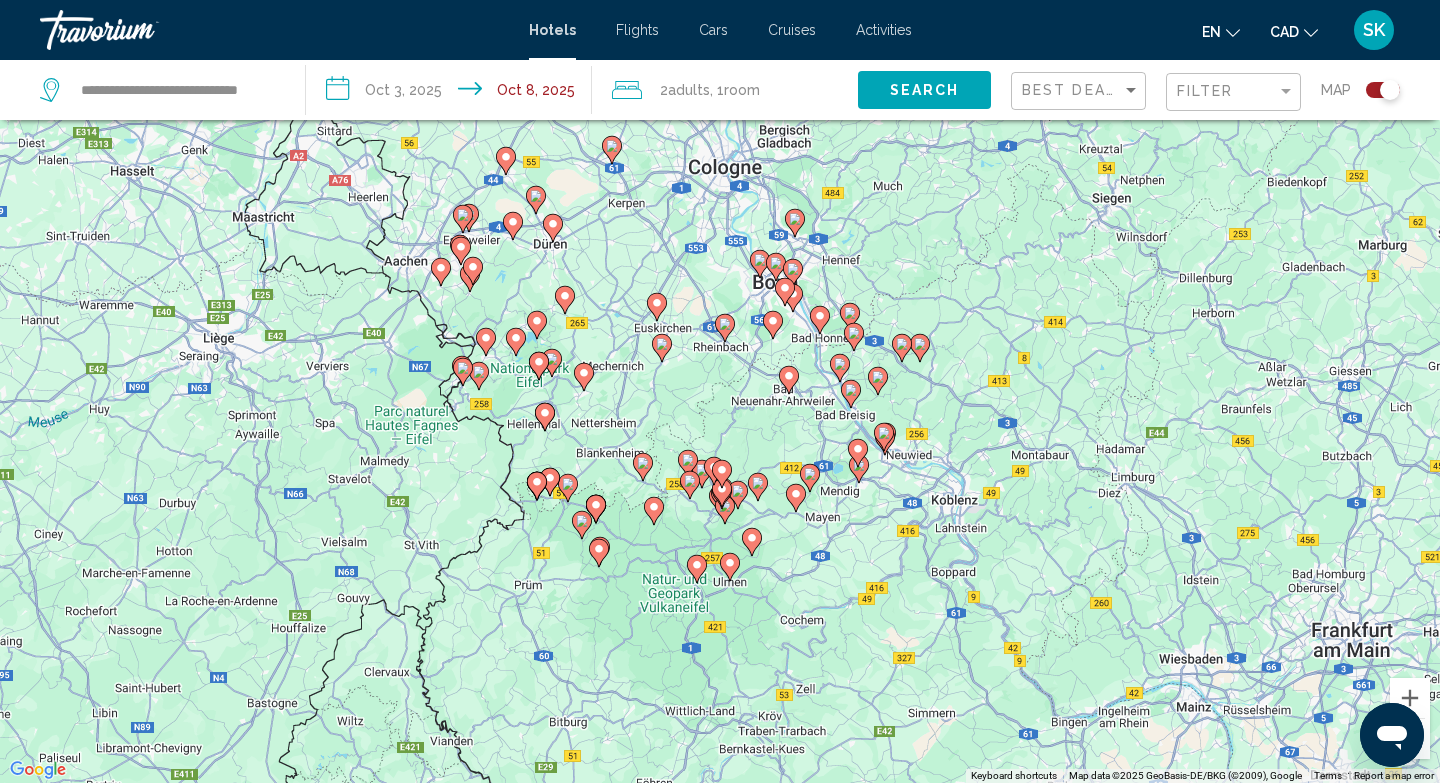 click on "To activate drag with keyboard, press Alt + Enter. Once in keyboard drag state, use the arrow keys to move the marker. To complete the drag, press the Enter key. To cancel, press Escape." at bounding box center [720, 391] 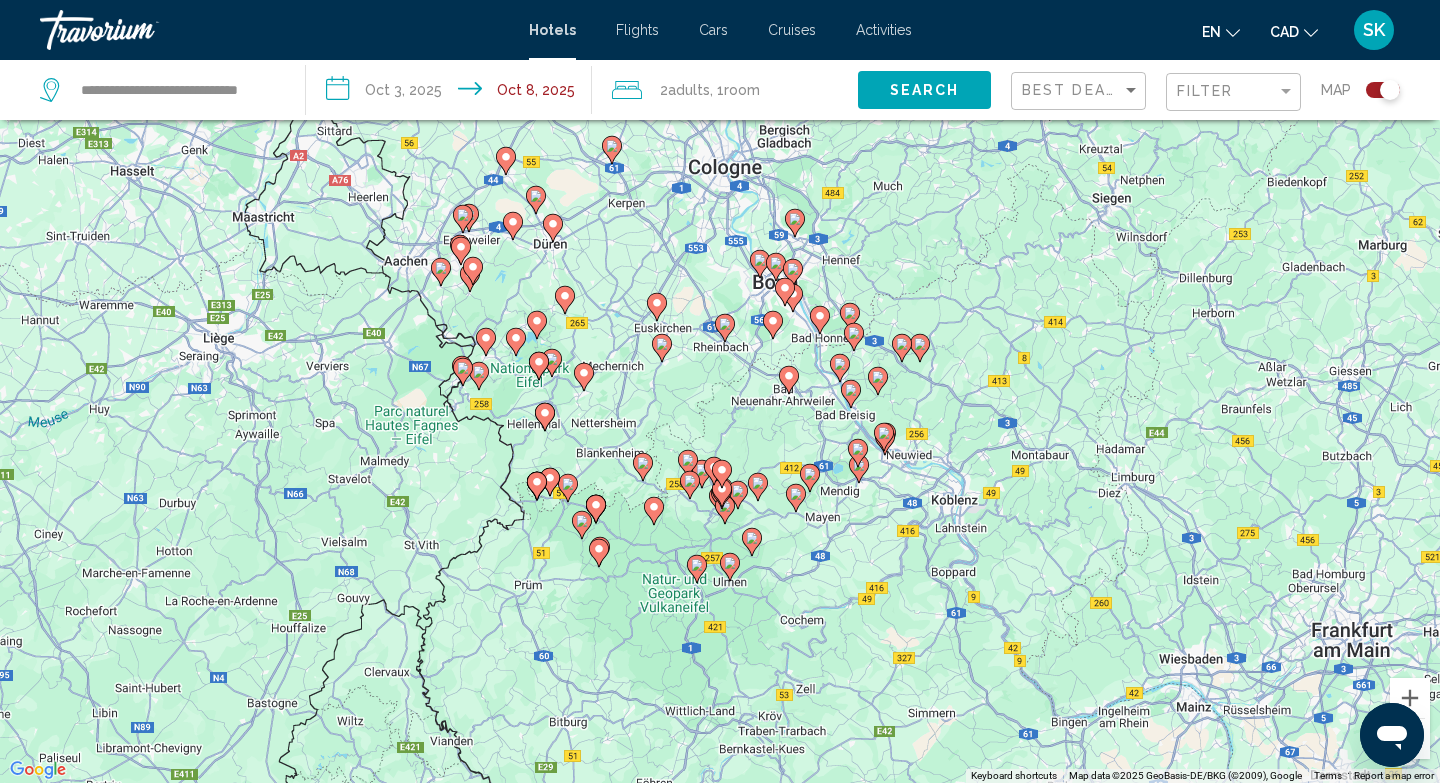 click on "To activate drag with keyboard, press Alt + Enter. Once in keyboard drag state, use the arrow keys to move the marker. To complete the drag, press the Enter key. To cancel, press Escape." at bounding box center (720, 391) 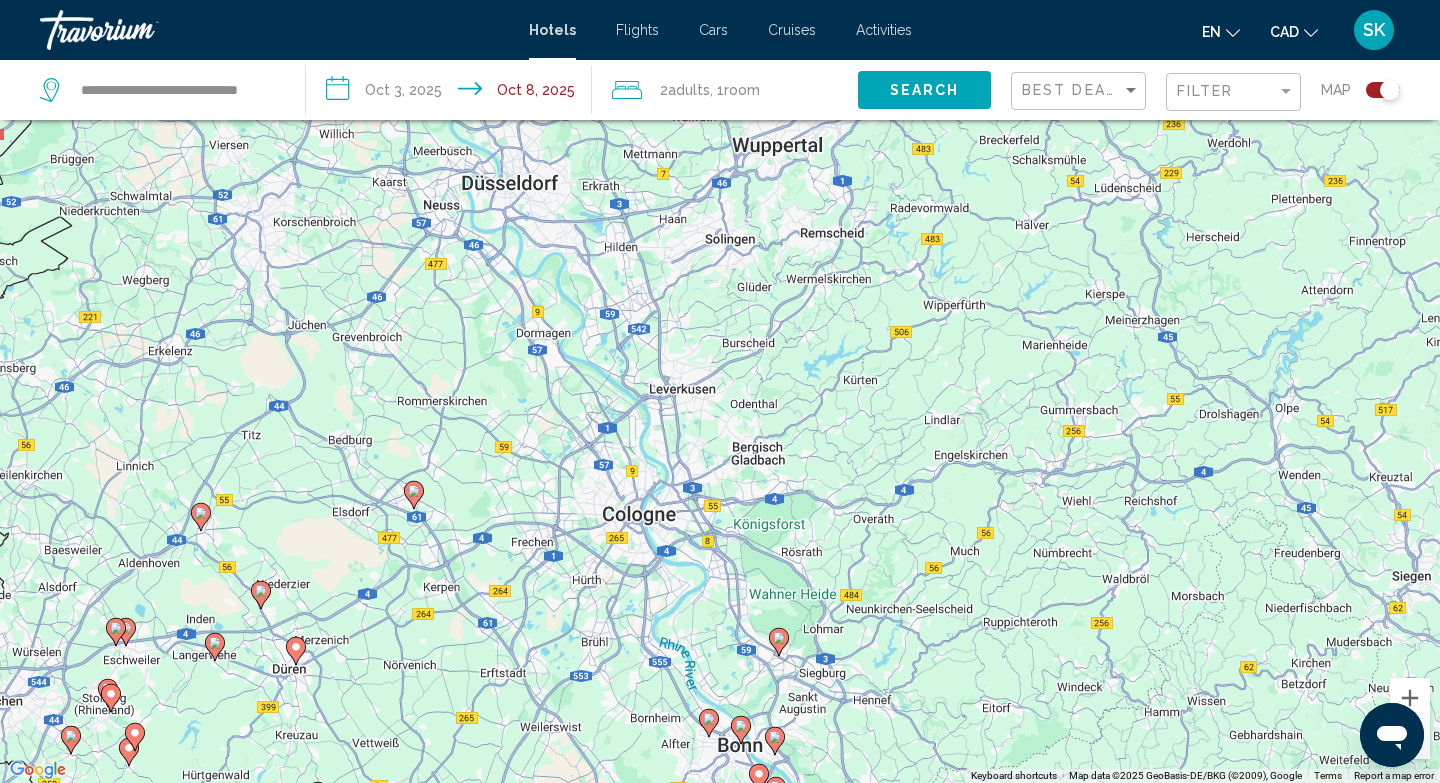 scroll, scrollTop: 240, scrollLeft: 0, axis: vertical 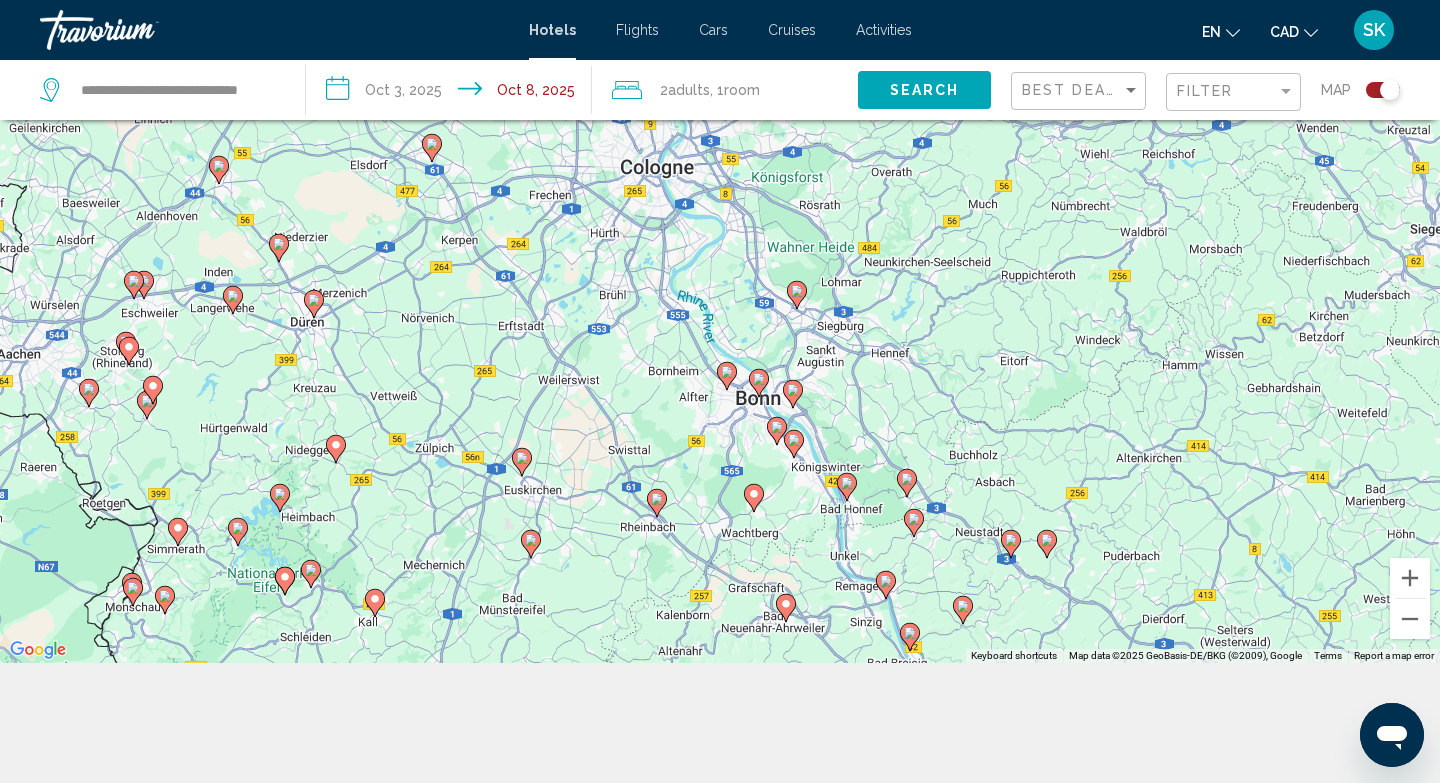 drag, startPoint x: 863, startPoint y: 337, endPoint x: 753, endPoint y: 556, distance: 245.07346 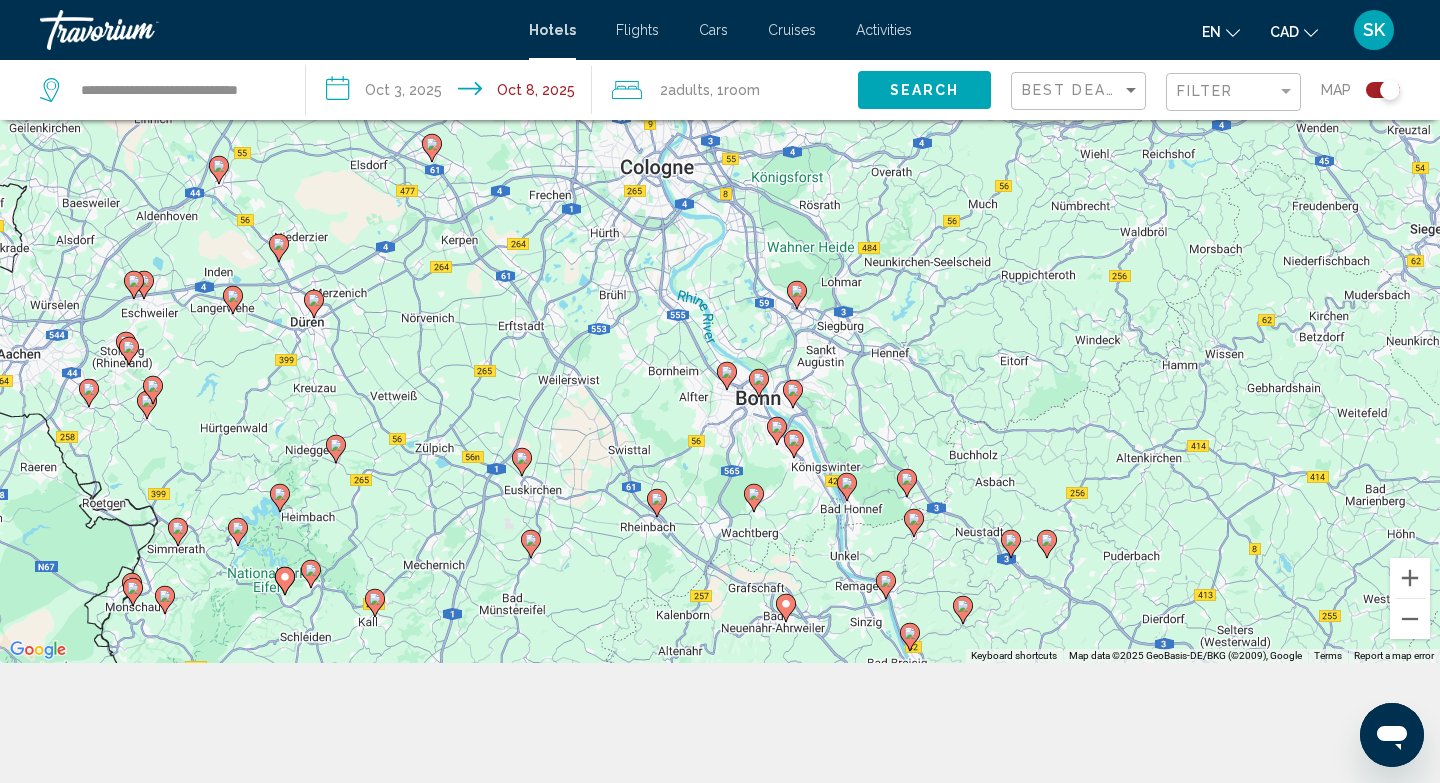 click on "To activate drag with keyboard, press Alt + Enter. Once in keyboard drag state, use the arrow keys to move the marker. To complete the drag, press the Enter key. To cancel, press Escape." at bounding box center [720, 271] 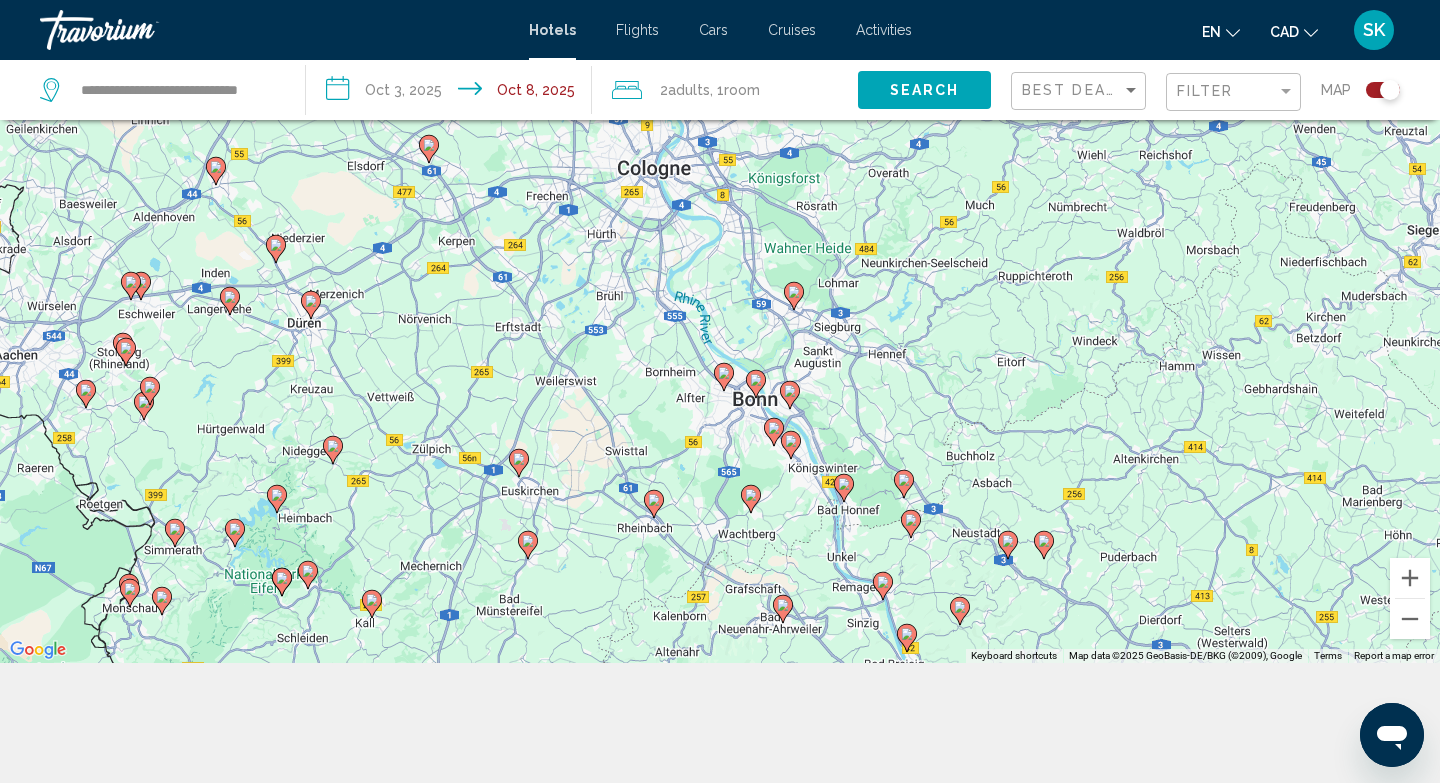 click 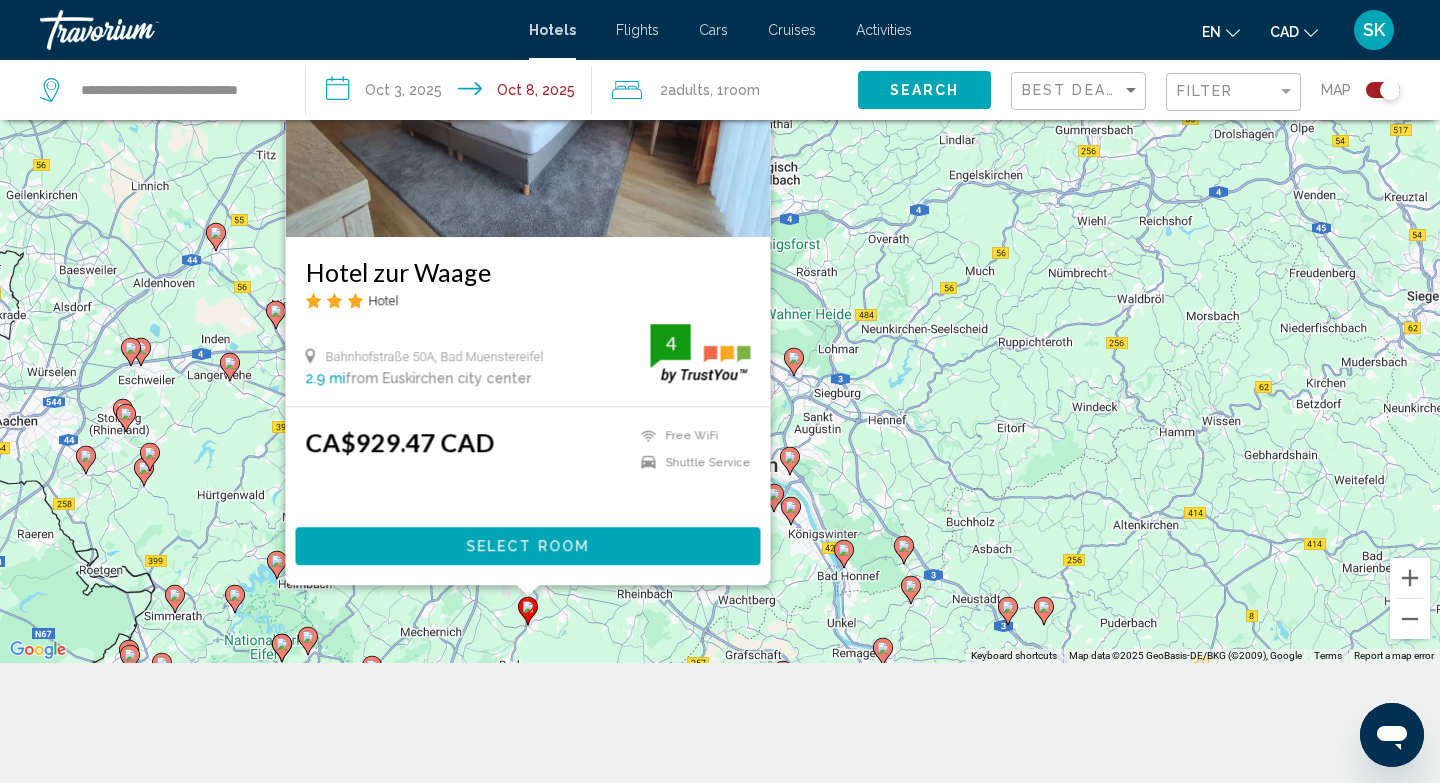 click on "To activate drag with keyboard, press Alt + Enter. Once in keyboard drag state, use the arrow keys to move the marker. To complete the drag, press the Enter key. To cancel, press Escape.  Hotel zur Waage
Hotel
Bahnhofstraße 50A, Bad Muenstereifel 2.9 mi  from Euskirchen city center from hotel 4 CA$929.47 CAD
Free WiFi
Shuttle Service  4 Select Room" at bounding box center [720, 271] 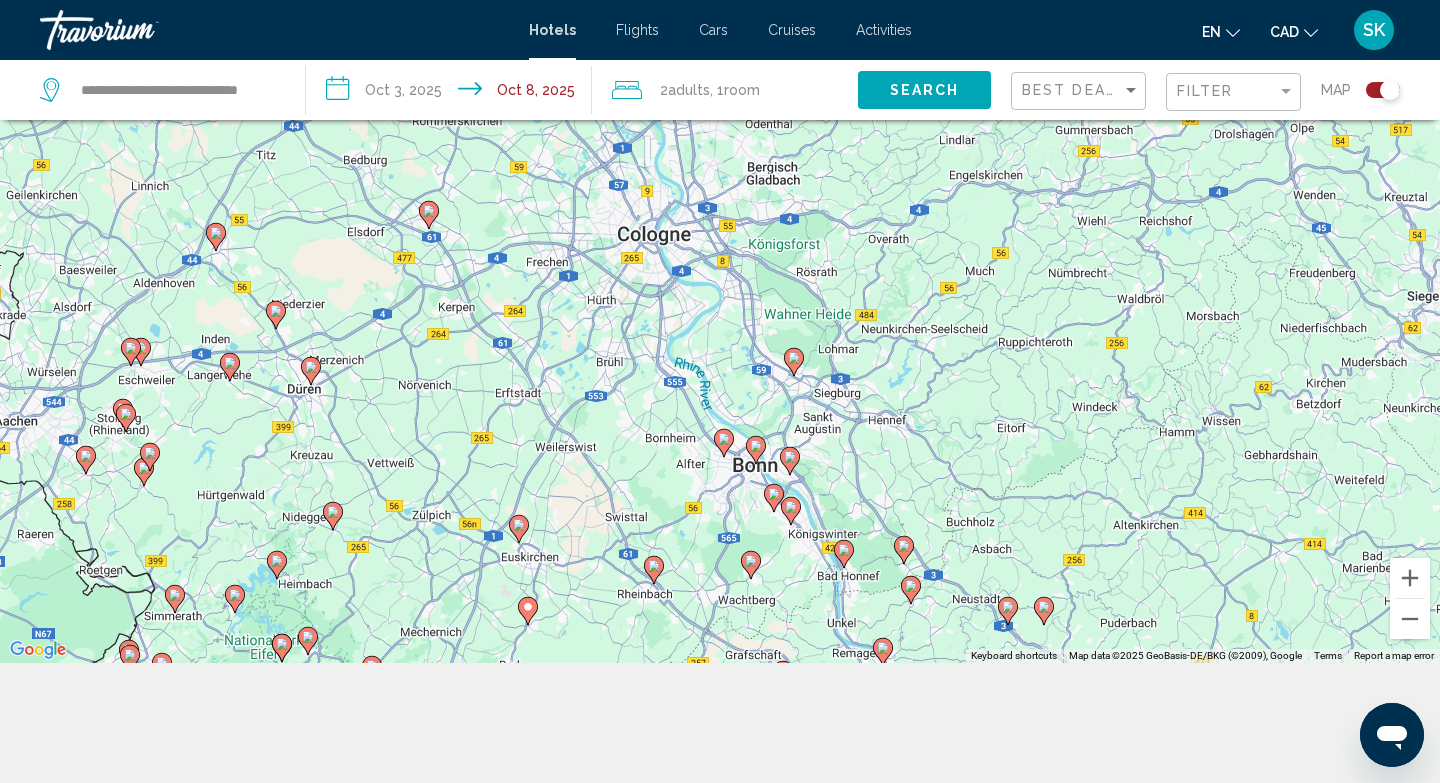 click 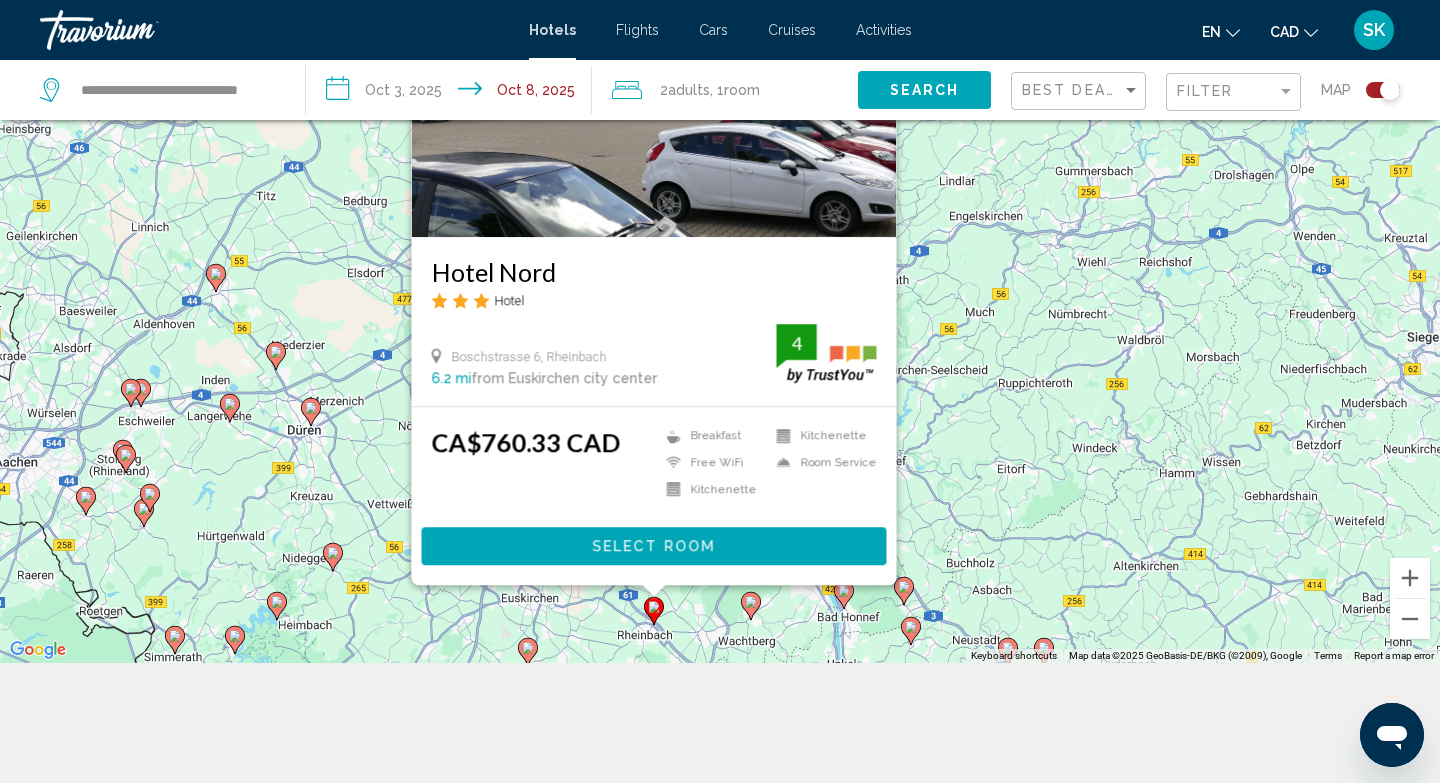 click on "Boschstrasse [NUMBER], [CITY] [DISTANCE] from [CITY] city center from hotel [RATING] [PRICE]" at bounding box center [720, 271] 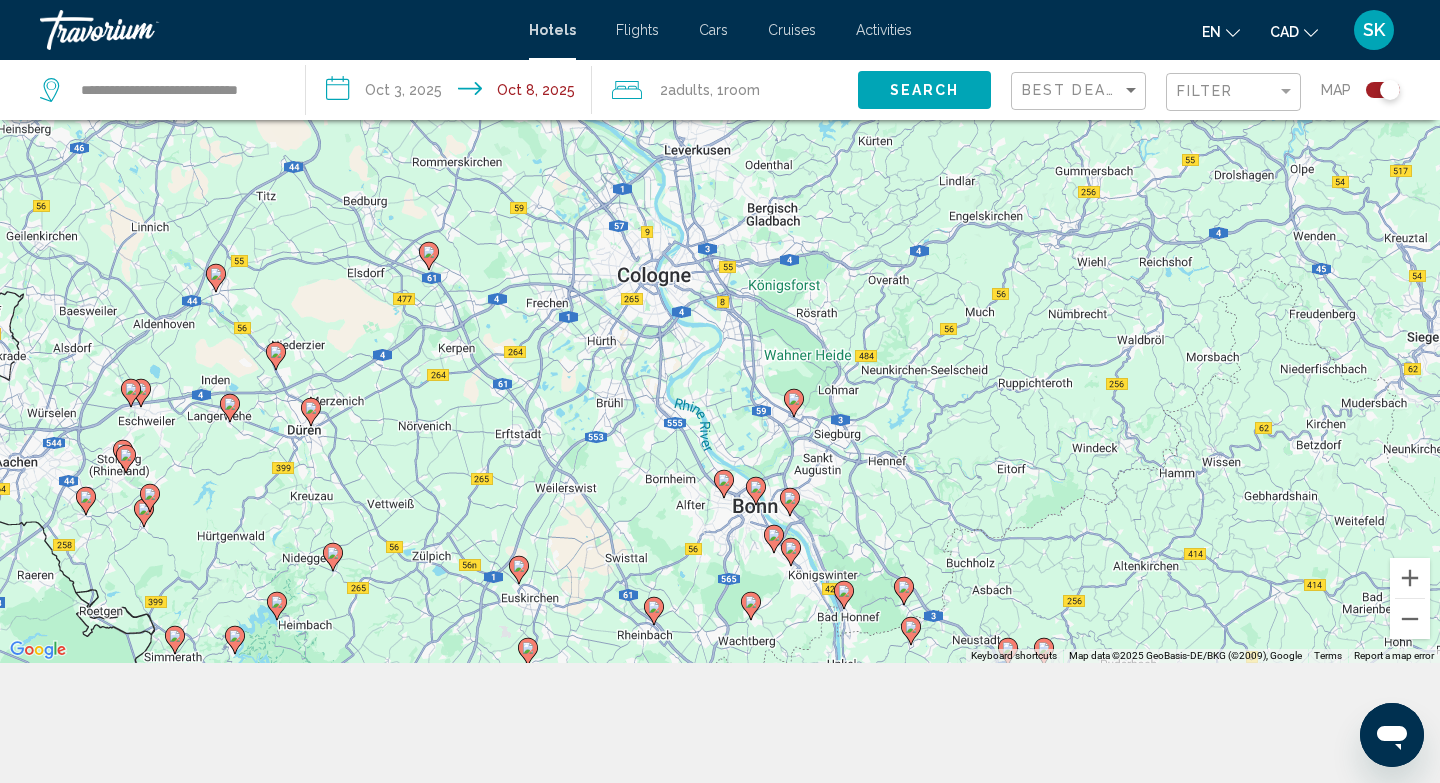 click 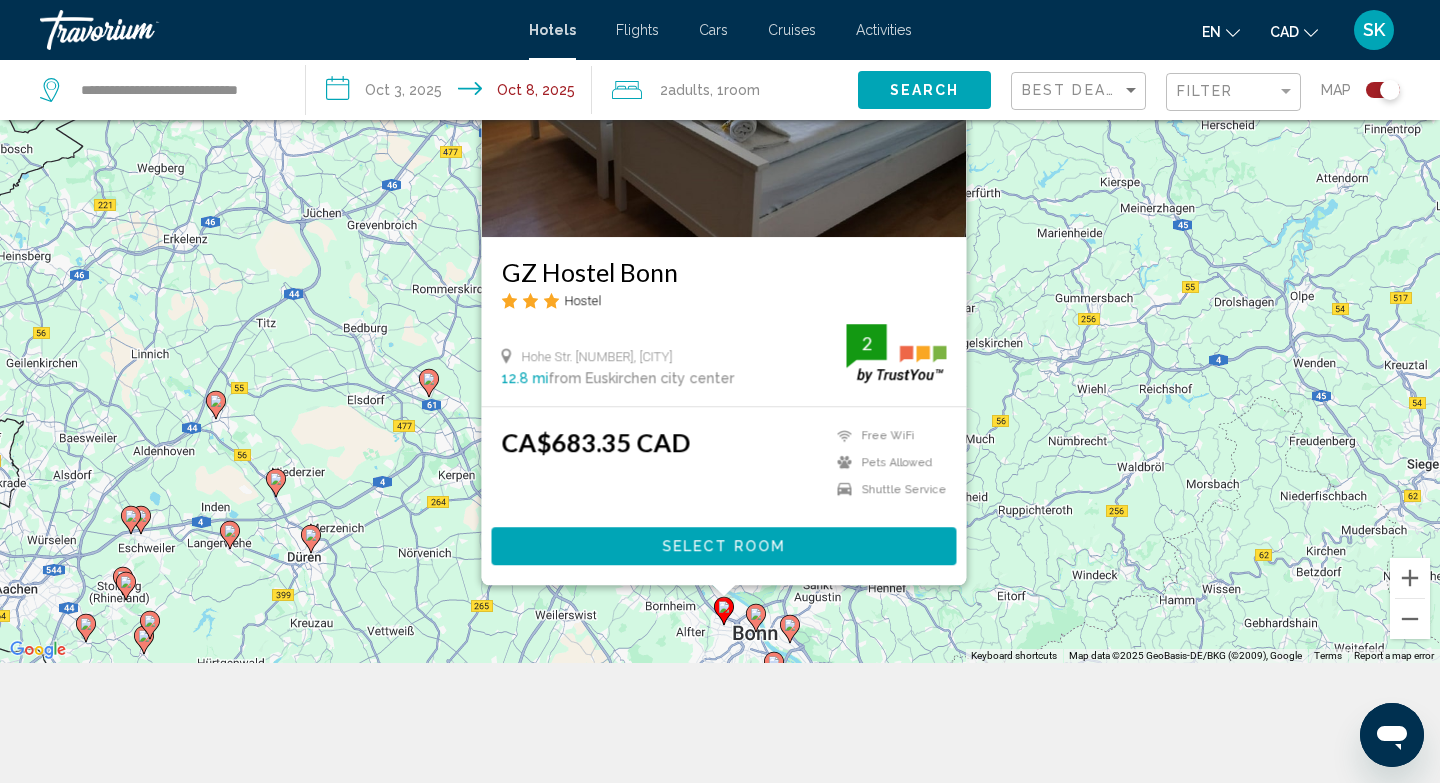 click 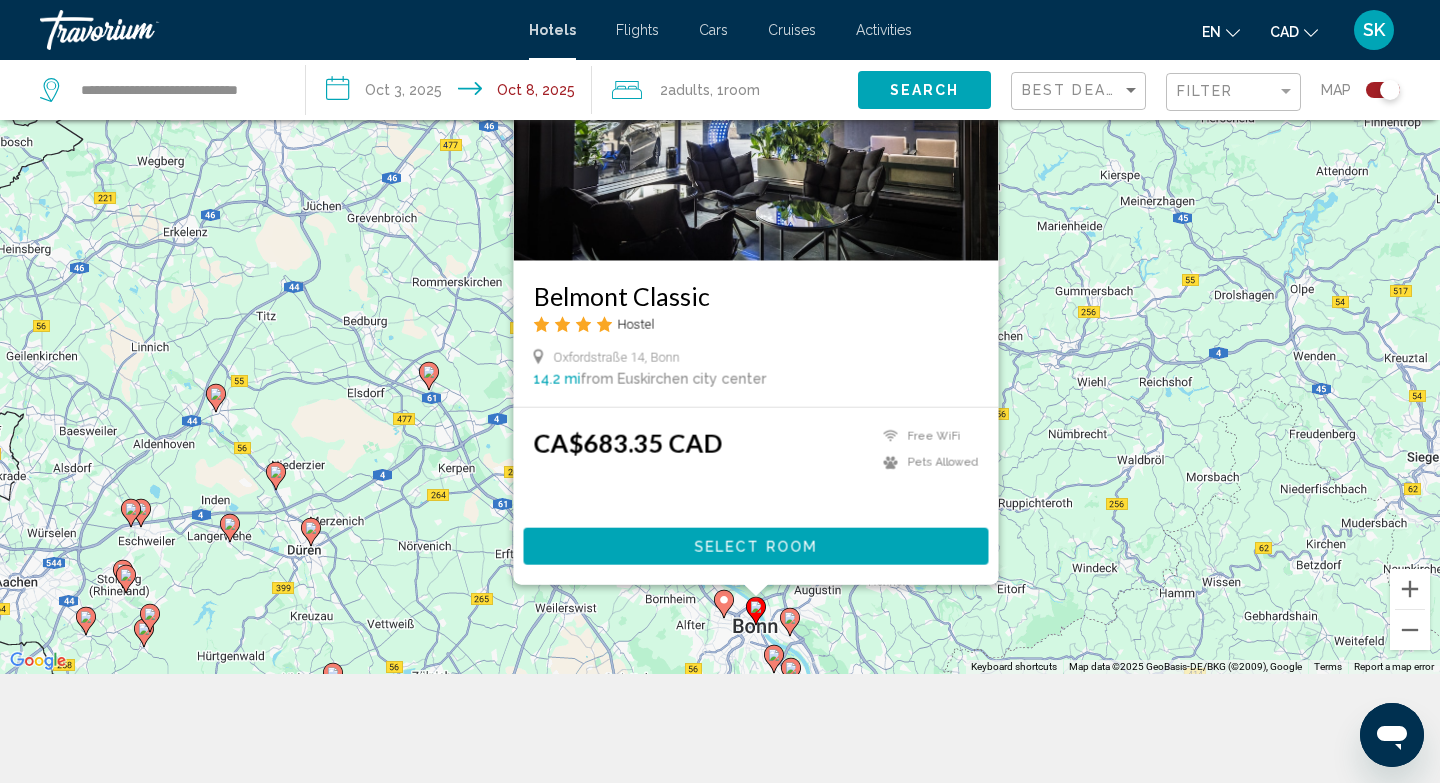 scroll, scrollTop: 240, scrollLeft: 0, axis: vertical 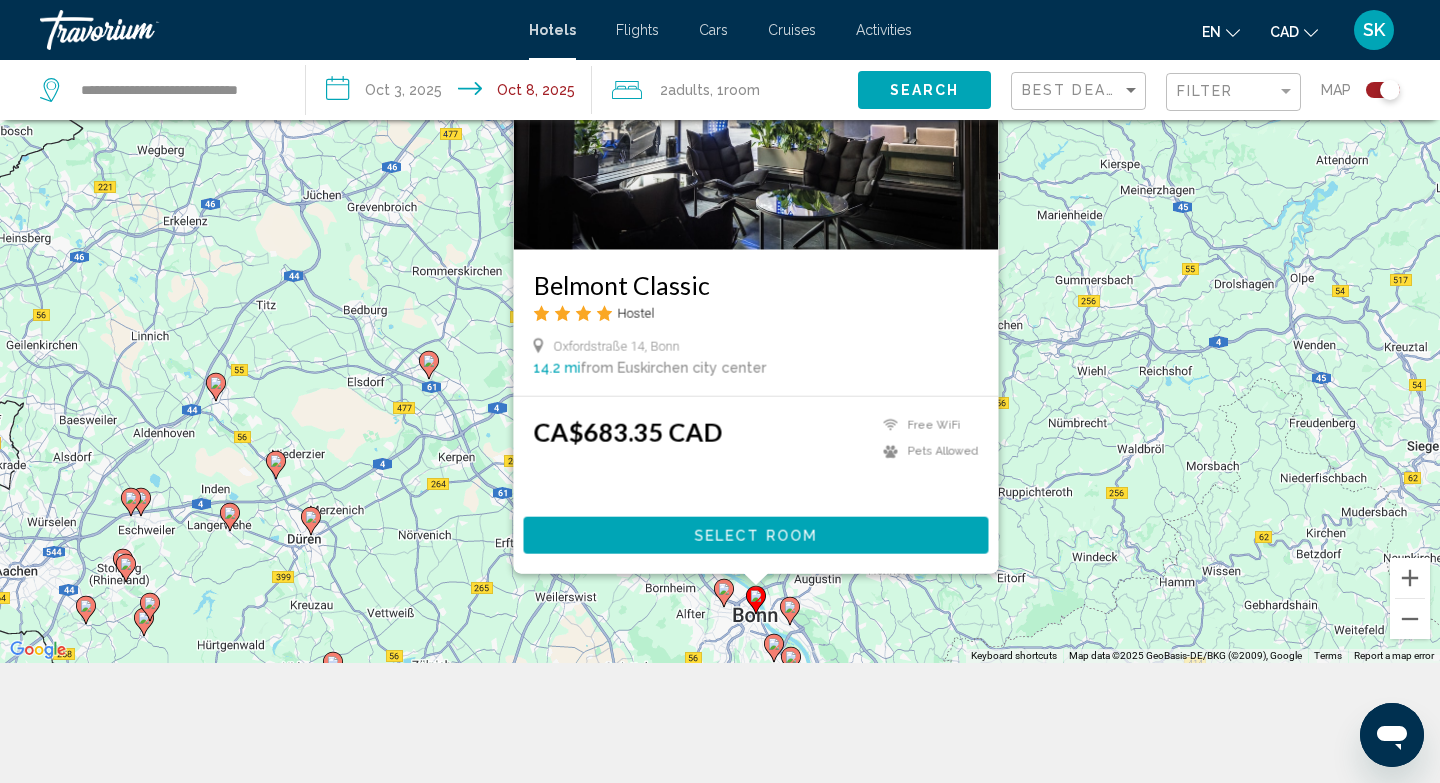 click on "To activate drag with keyboard, press Alt + Enter. Once in keyboard drag state, use the arrow keys to move the marker. To complete the drag, press the Enter key. To cancel, press Escape.  Belmont Classic
Hostel
Oxfordstraße 14, Bonn 14.2 mi  from Euskirchen city center from hotel CA$683.35 CAD
Free WiFi
Pets Allowed  Select Room" at bounding box center (720, 271) 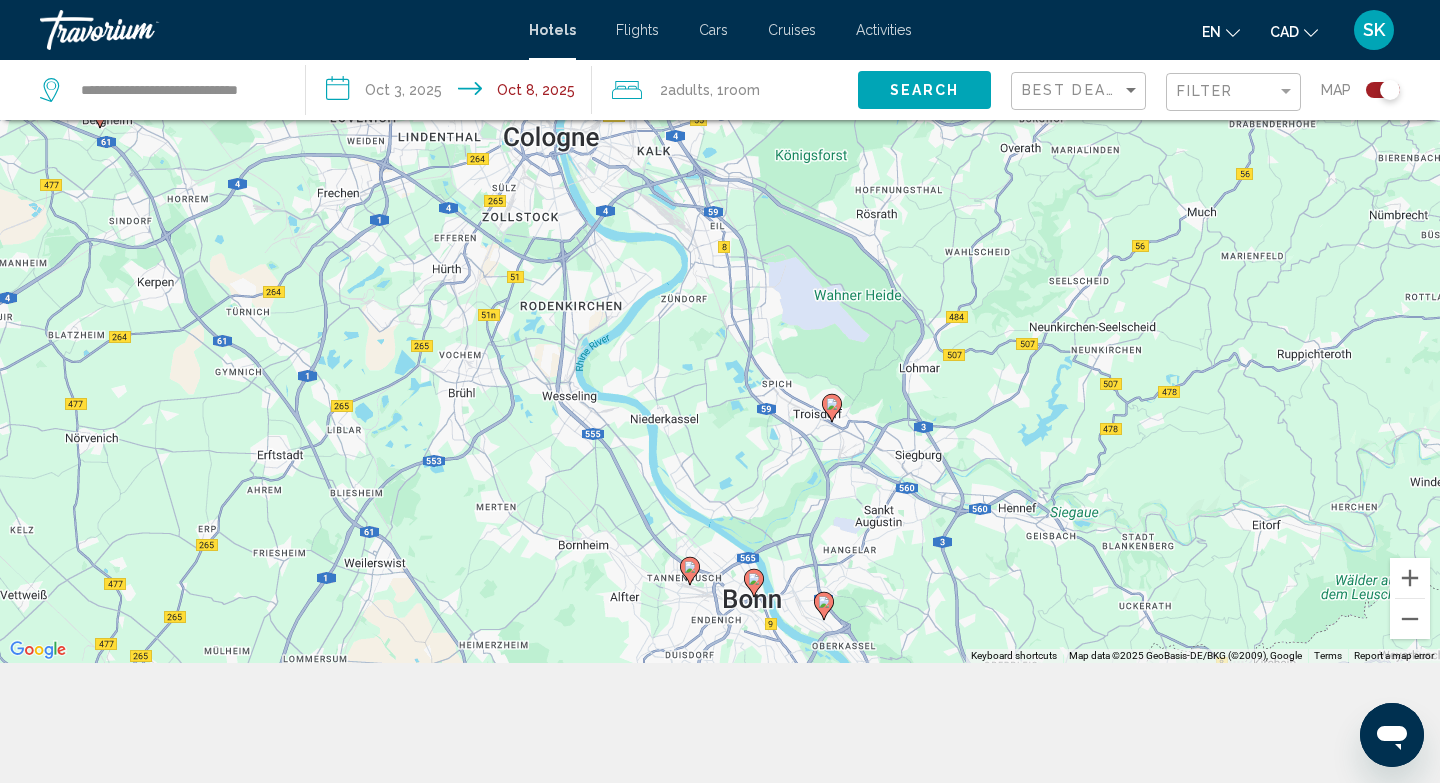 click on "To activate drag with keyboard, press Alt + Enter. Once in keyboard drag state, use the arrow keys to move the marker. To complete the drag, press the Enter key. To cancel, press Escape." at bounding box center (720, 271) 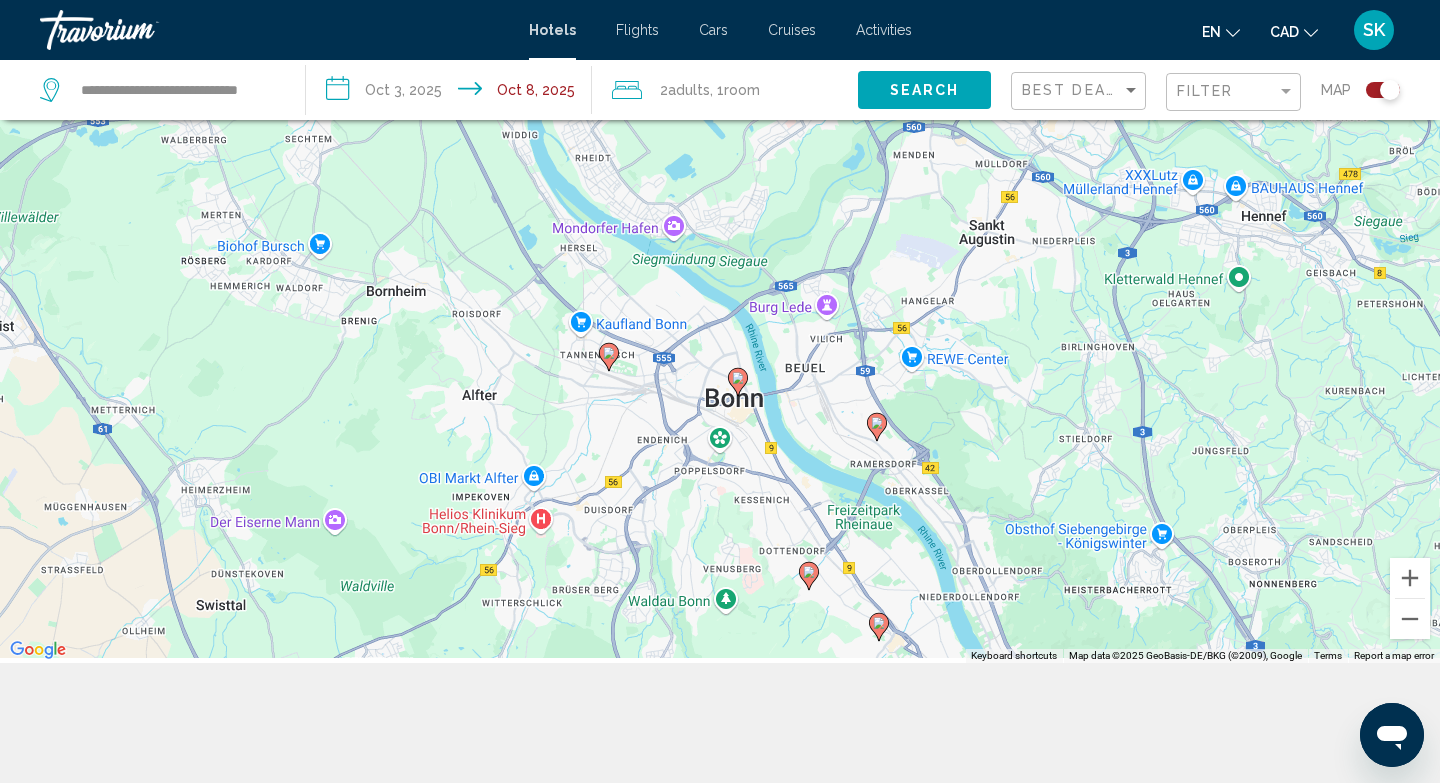 drag, startPoint x: 804, startPoint y: 513, endPoint x: 799, endPoint y: 319, distance: 194.06442 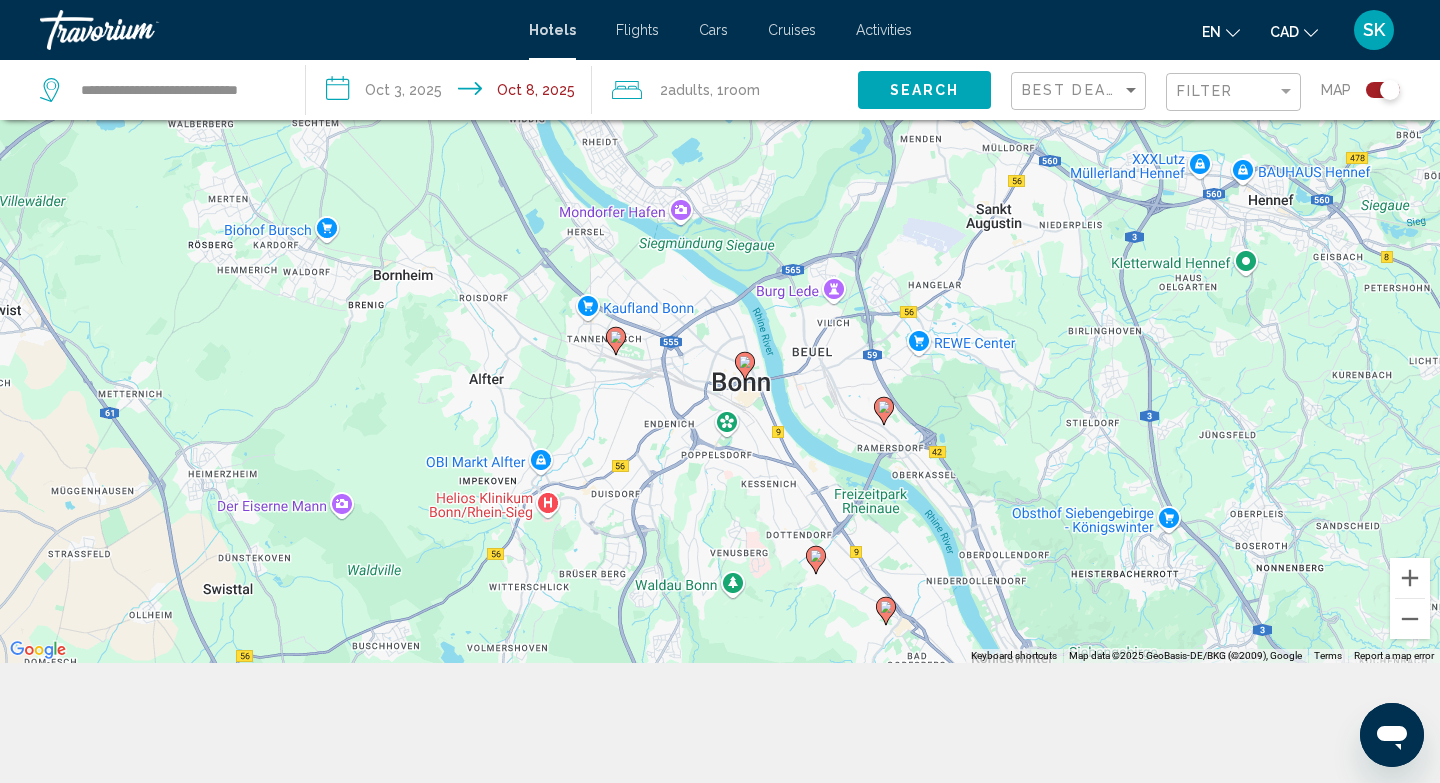 click on "To activate drag with keyboard, press Alt + Enter. Once in keyboard drag state, use the arrow keys to move the marker. To complete the drag, press the Enter key. To cancel, press Escape." at bounding box center (720, 271) 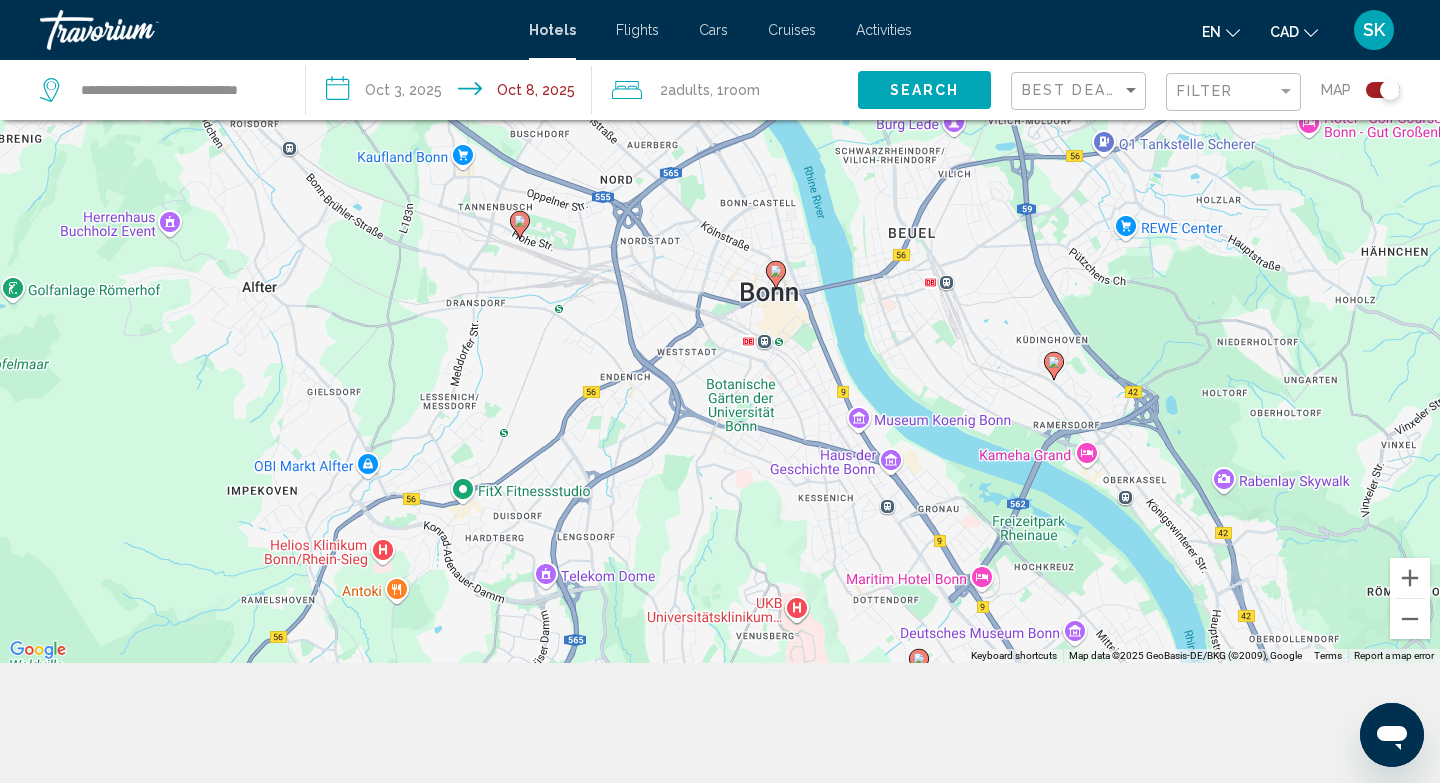 click on "To activate drag with keyboard, press Alt + Enter. Once in keyboard drag state, use the arrow keys to move the marker. To complete the drag, press the Enter key. To cancel, press Escape." at bounding box center (720, 271) 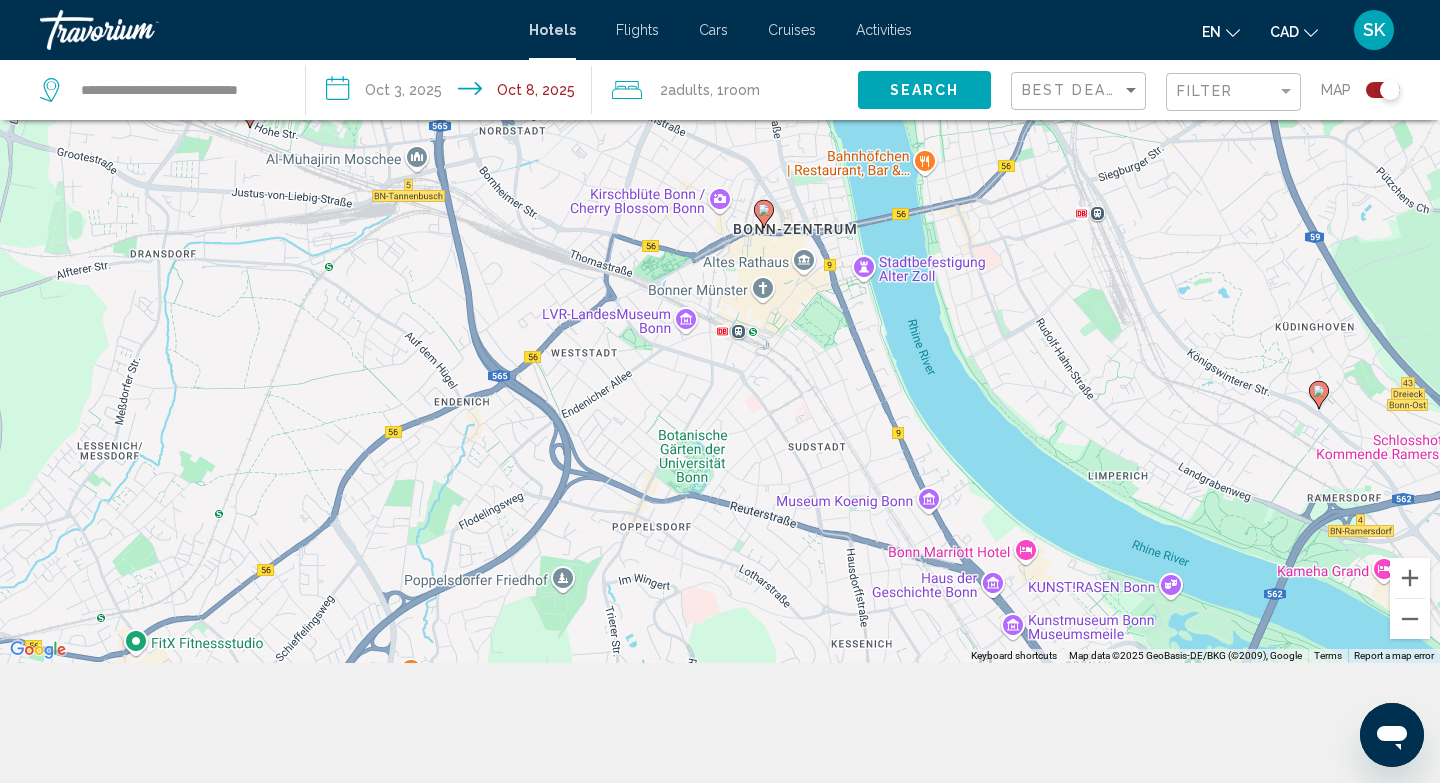 click on "To activate drag with keyboard, press Alt + Enter. Once in keyboard drag state, use the arrow keys to move the marker. To complete the drag, press the Enter key. To cancel, press Escape." at bounding box center (720, 271) 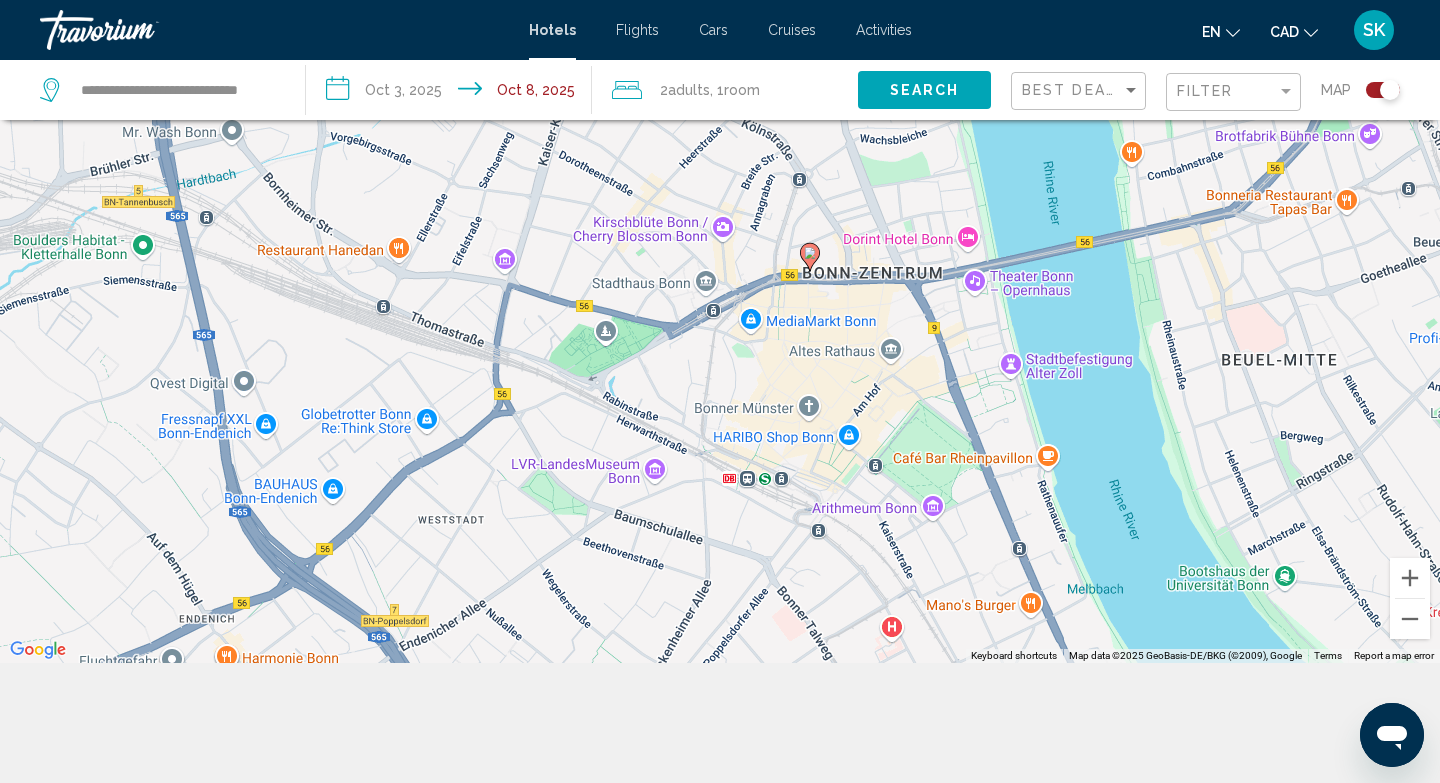 drag, startPoint x: 779, startPoint y: 194, endPoint x: 782, endPoint y: 387, distance: 193.02332 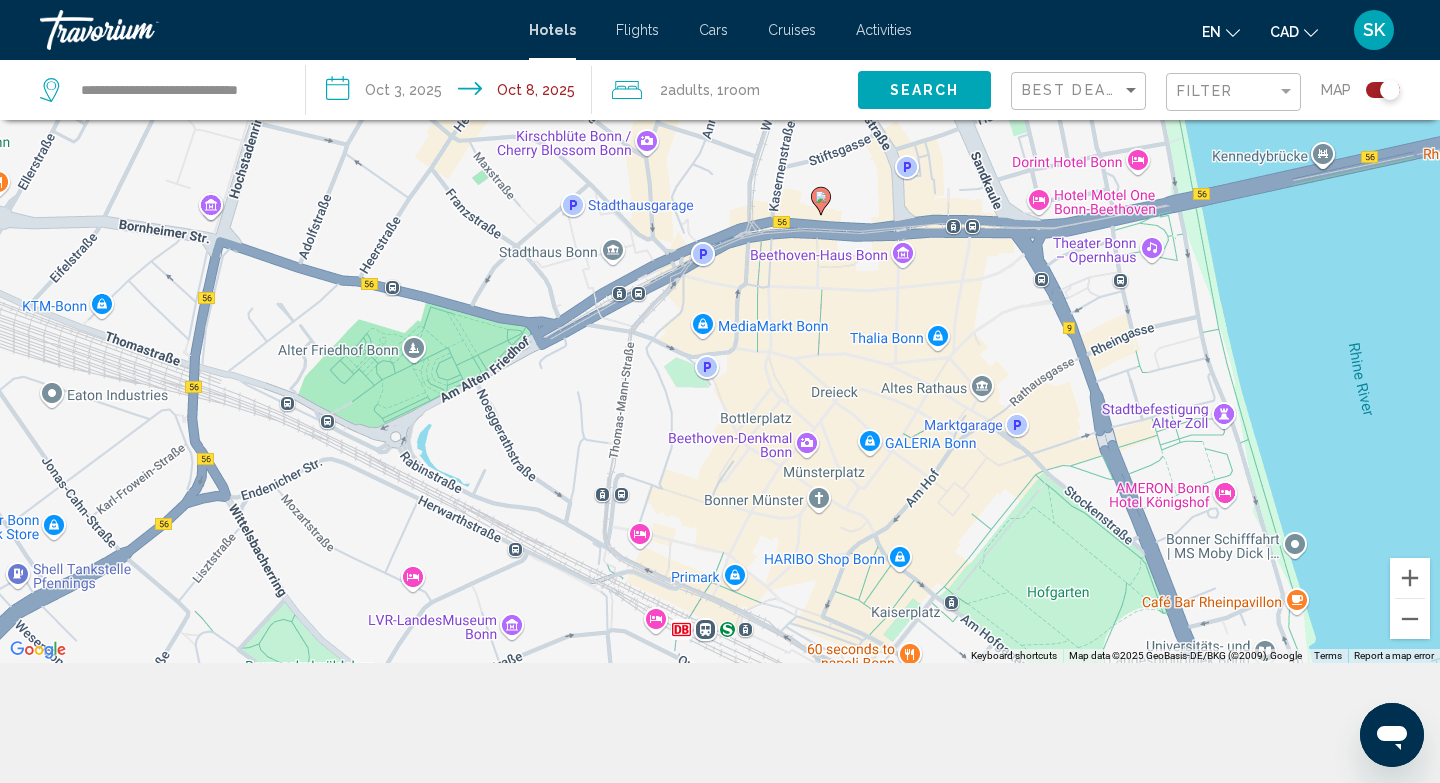 click on "To activate drag with keyboard, press Alt + Enter. Once in keyboard drag state, use the arrow keys to move the marker. To complete the drag, press the Enter key. To cancel, press Escape." at bounding box center (720, 271) 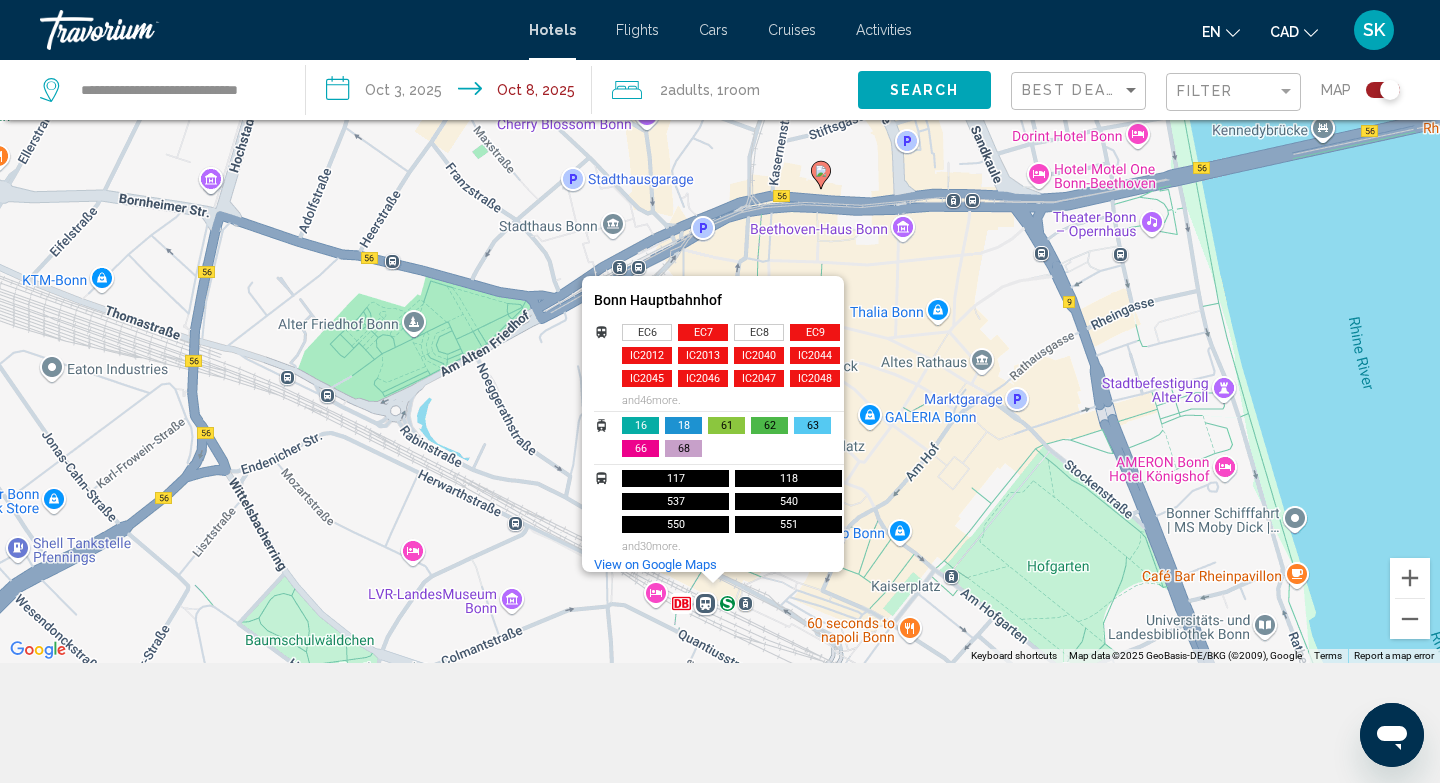click 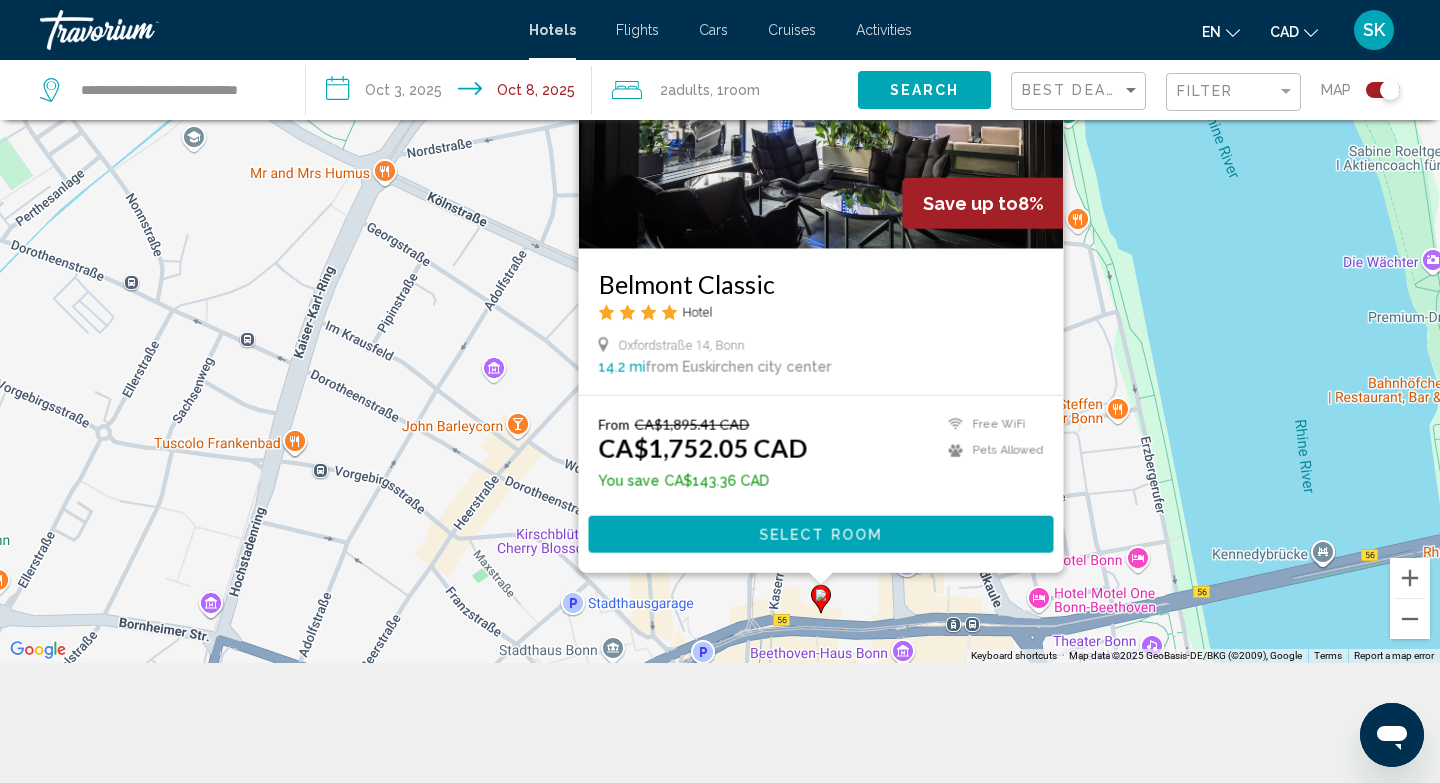 click on "Select Room" at bounding box center (821, 533) 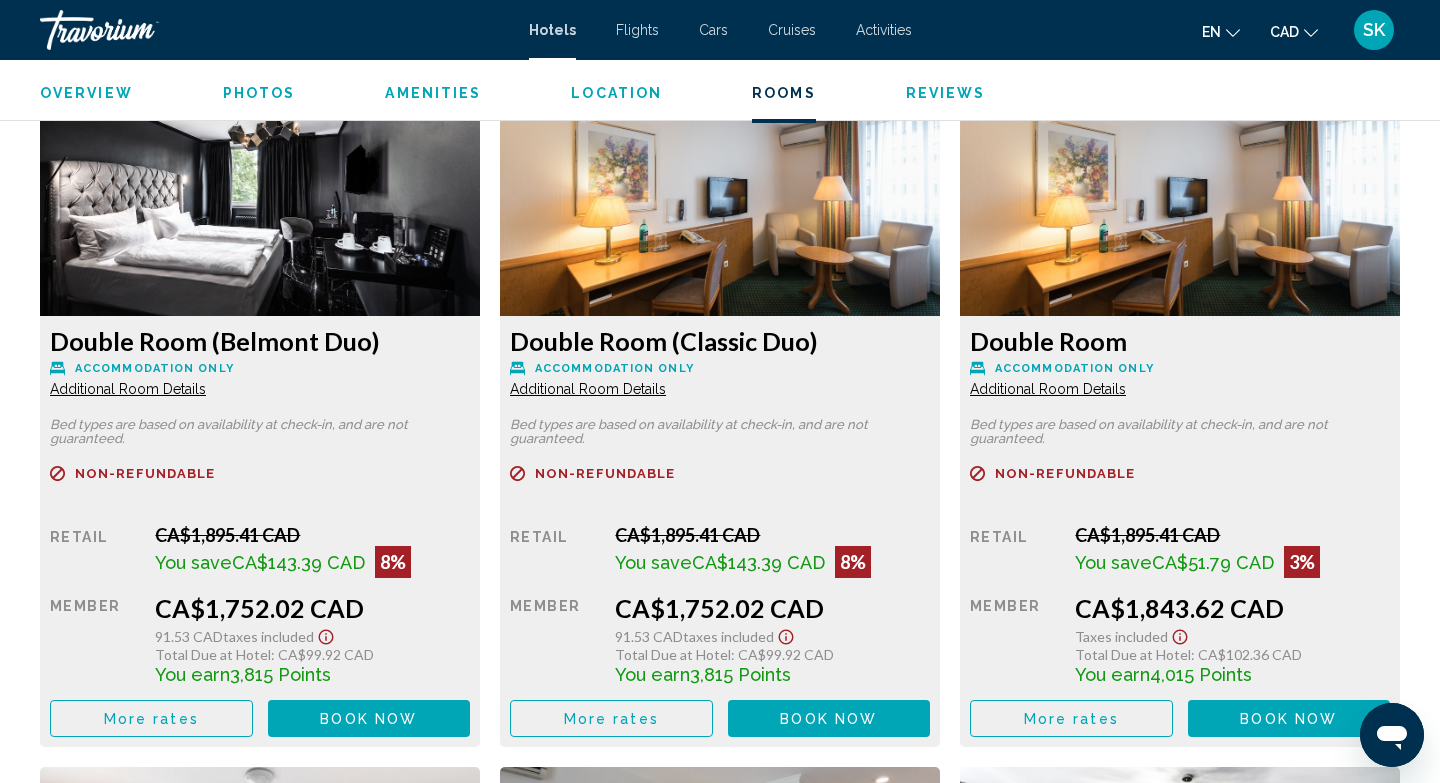 scroll, scrollTop: 2703, scrollLeft: 0, axis: vertical 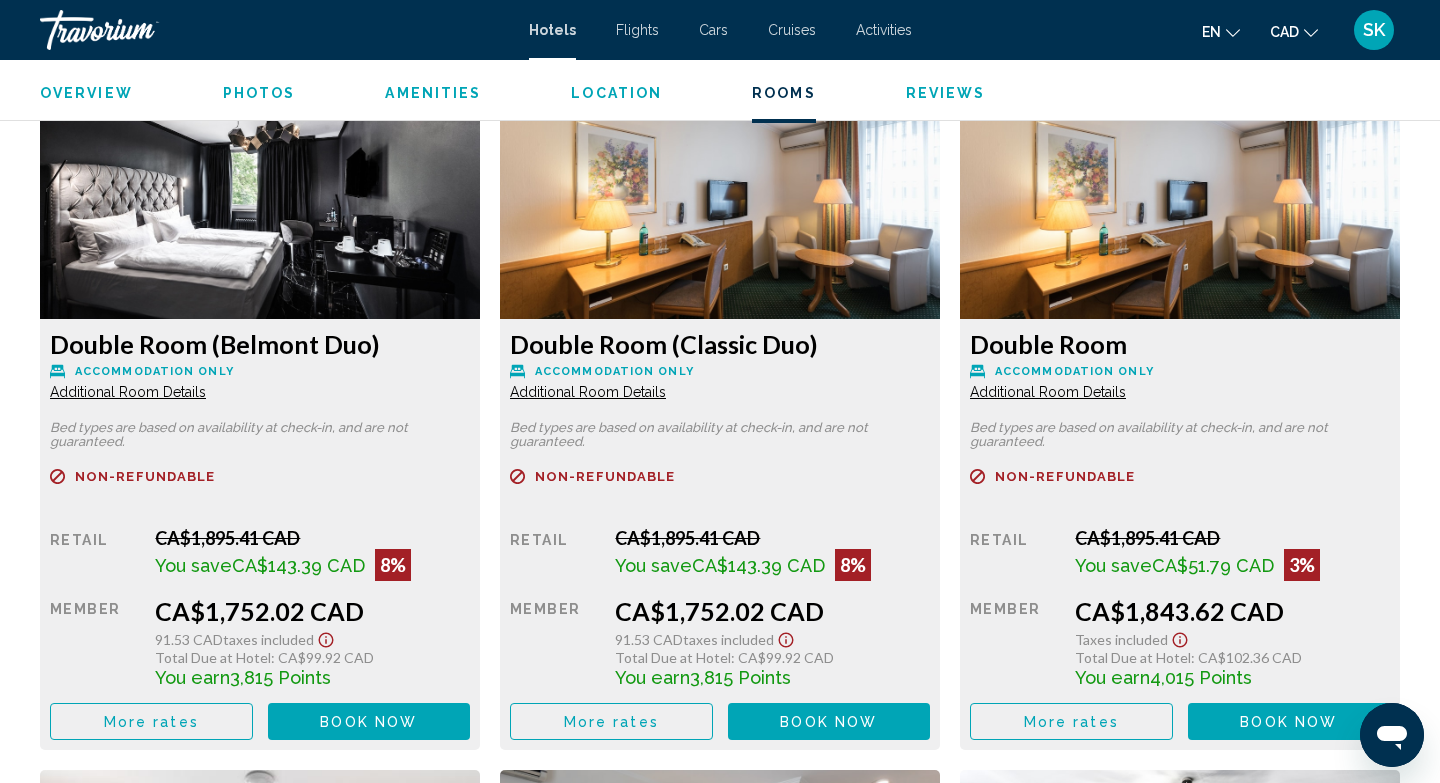 type 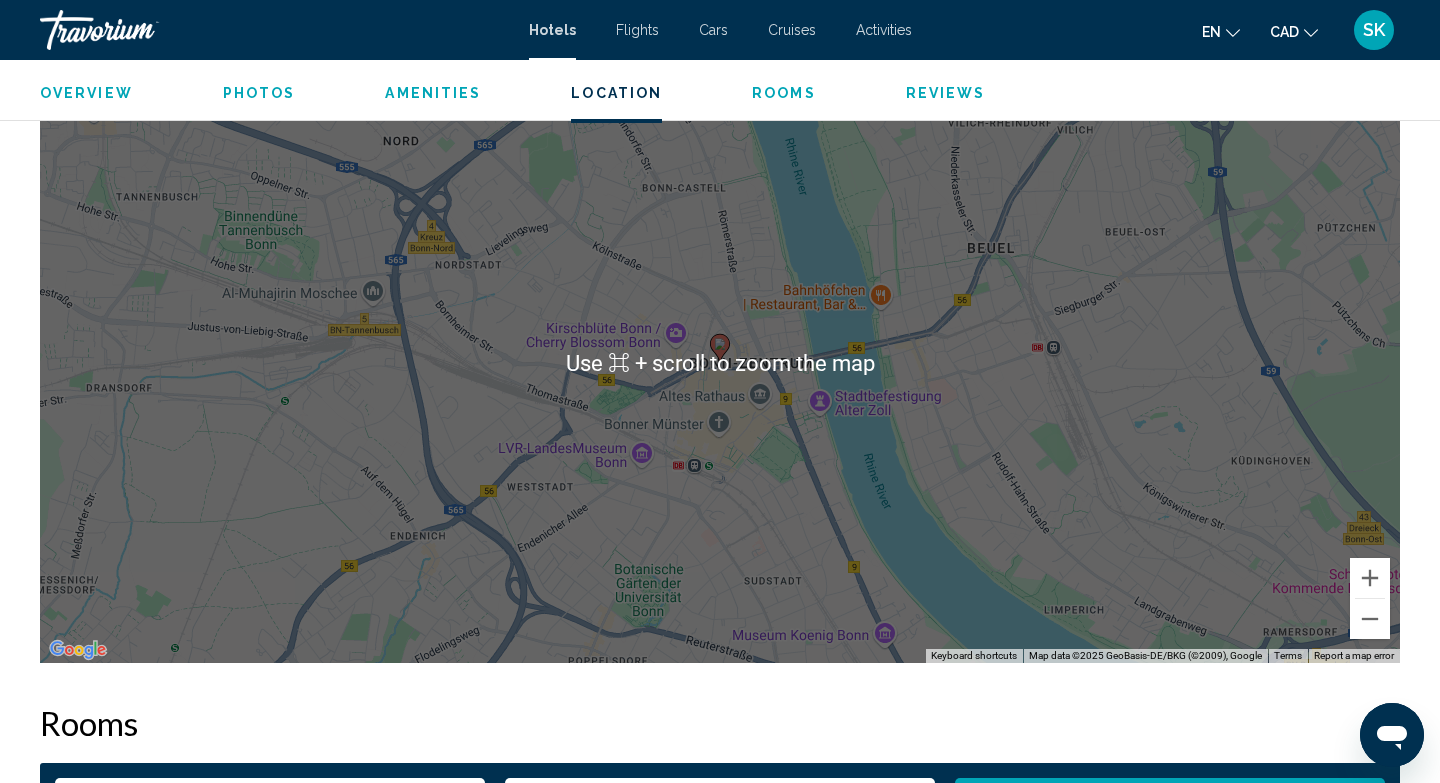 scroll, scrollTop: 1916, scrollLeft: 0, axis: vertical 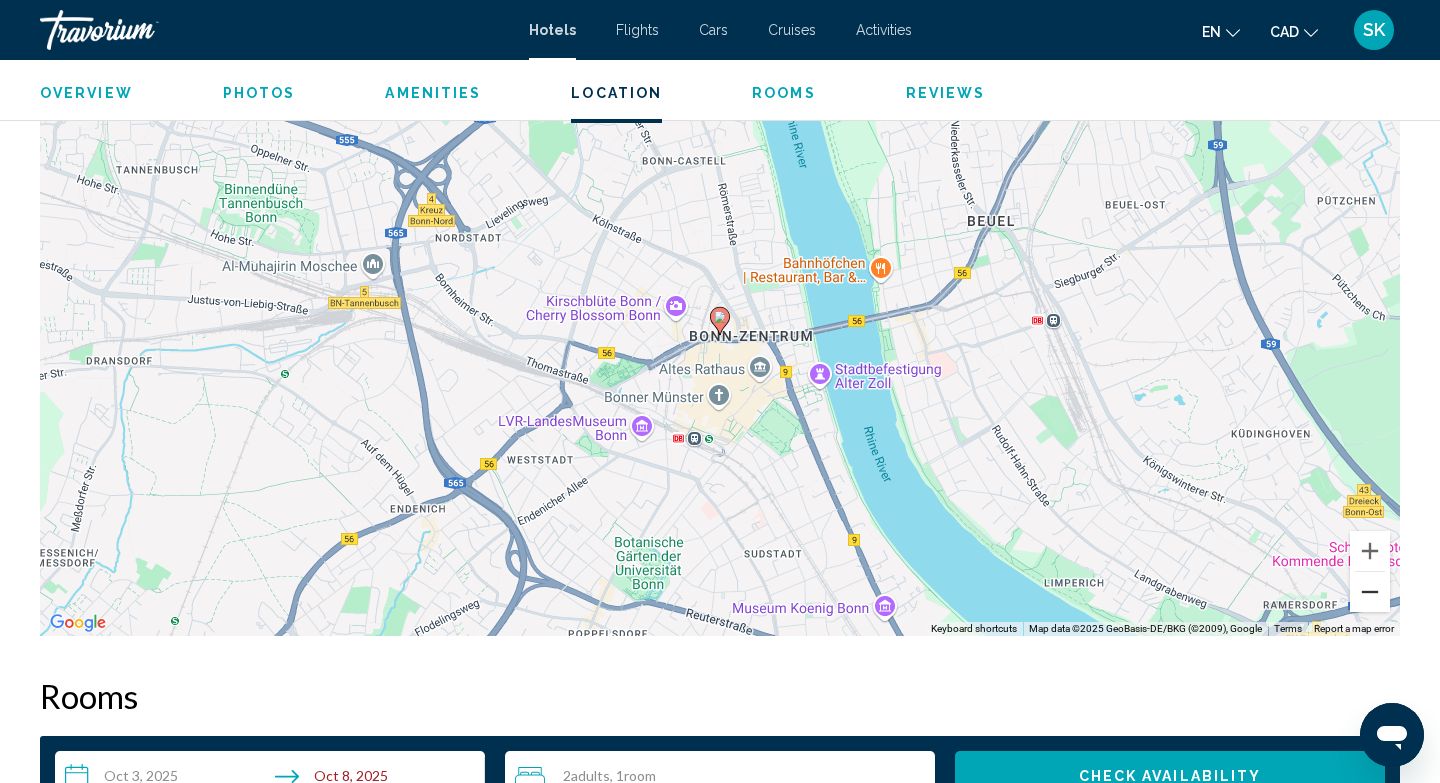 click at bounding box center (1370, 592) 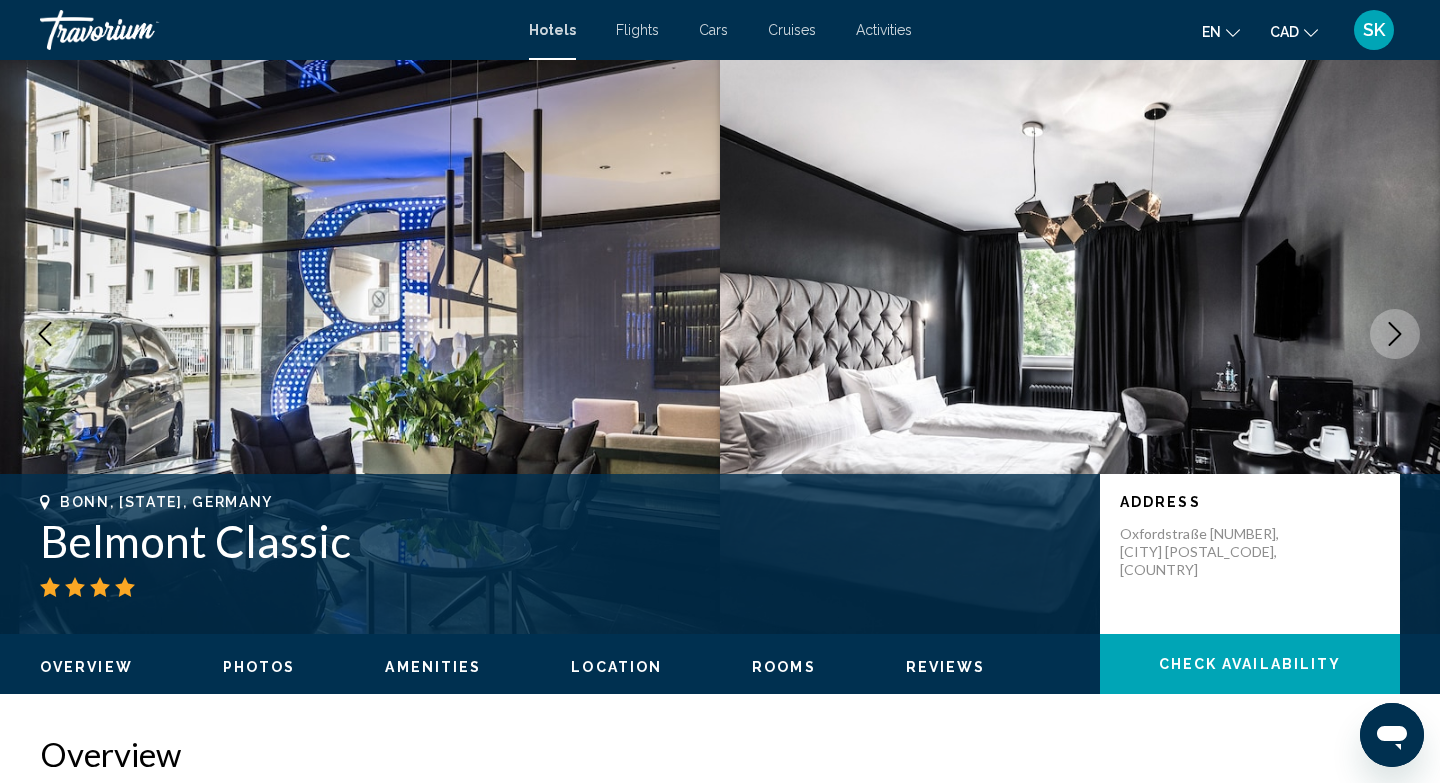 scroll, scrollTop: 0, scrollLeft: 0, axis: both 